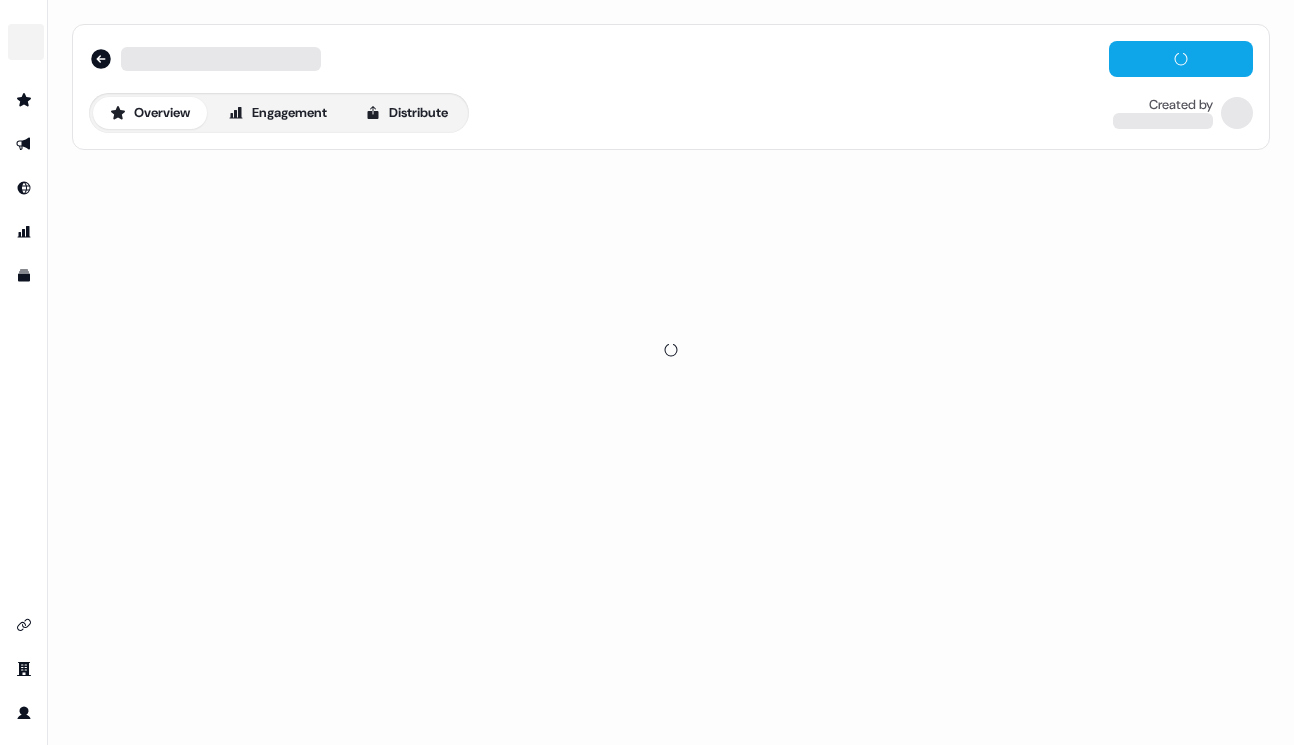 scroll, scrollTop: 0, scrollLeft: 0, axis: both 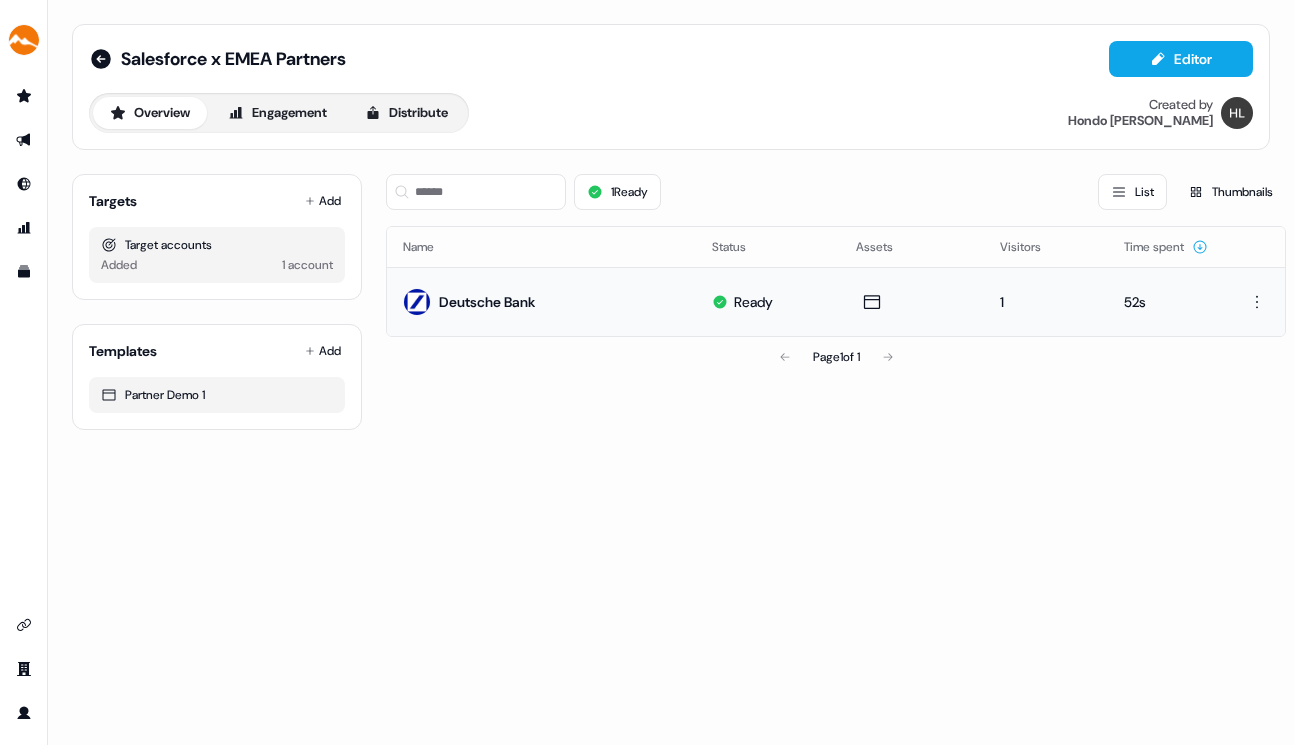 click on "Deutsche Bank" at bounding box center (487, 302) 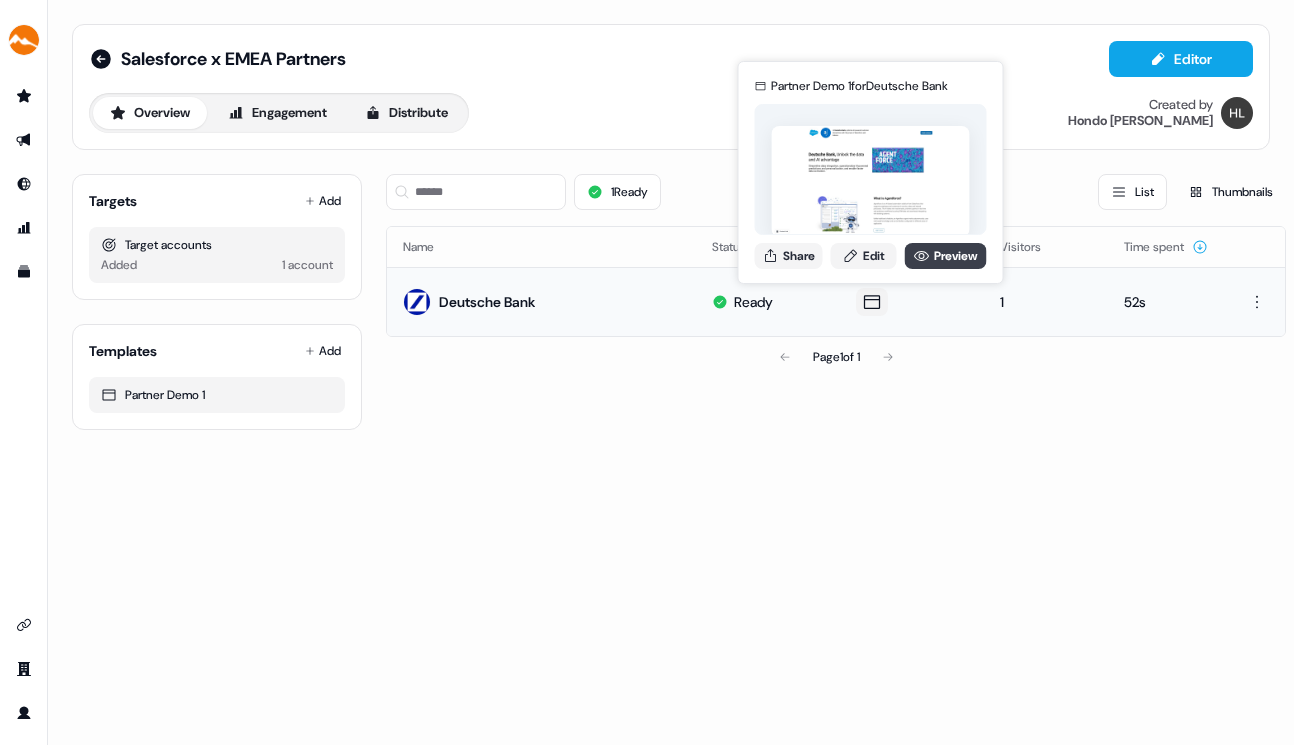 click on "Preview" at bounding box center [946, 256] 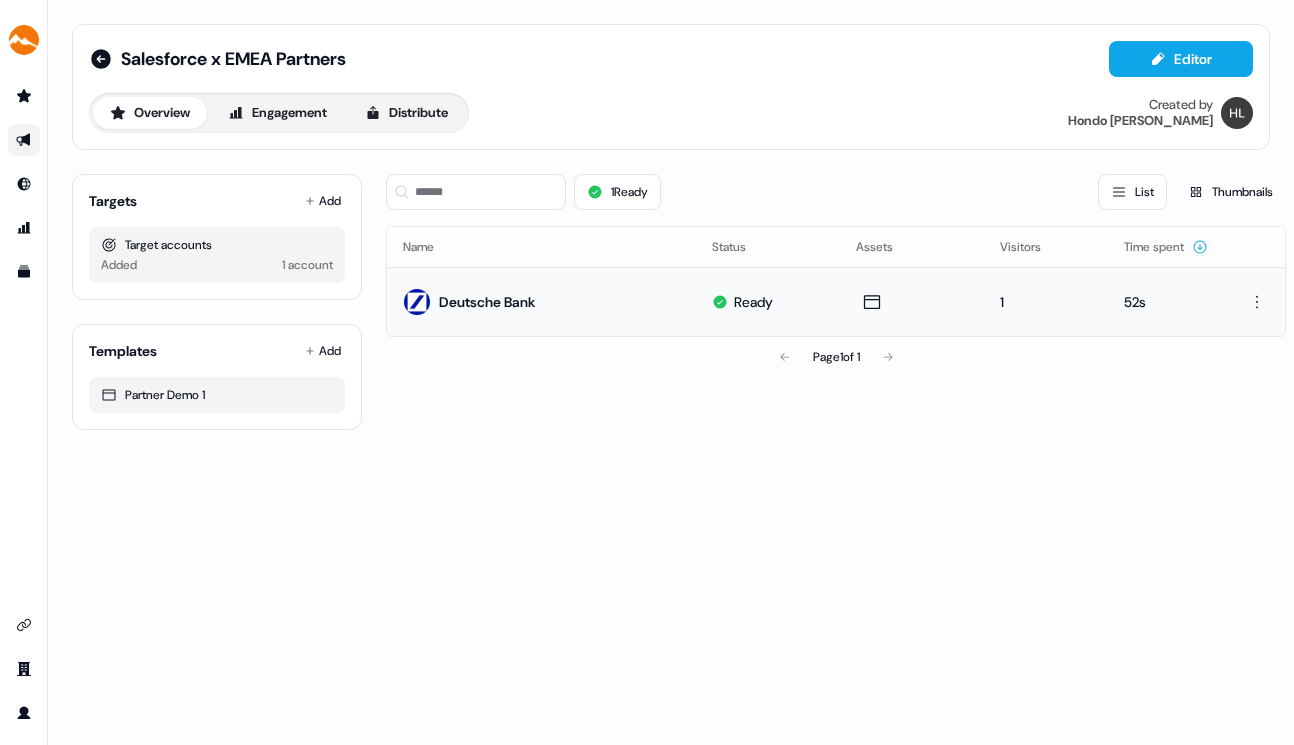 click 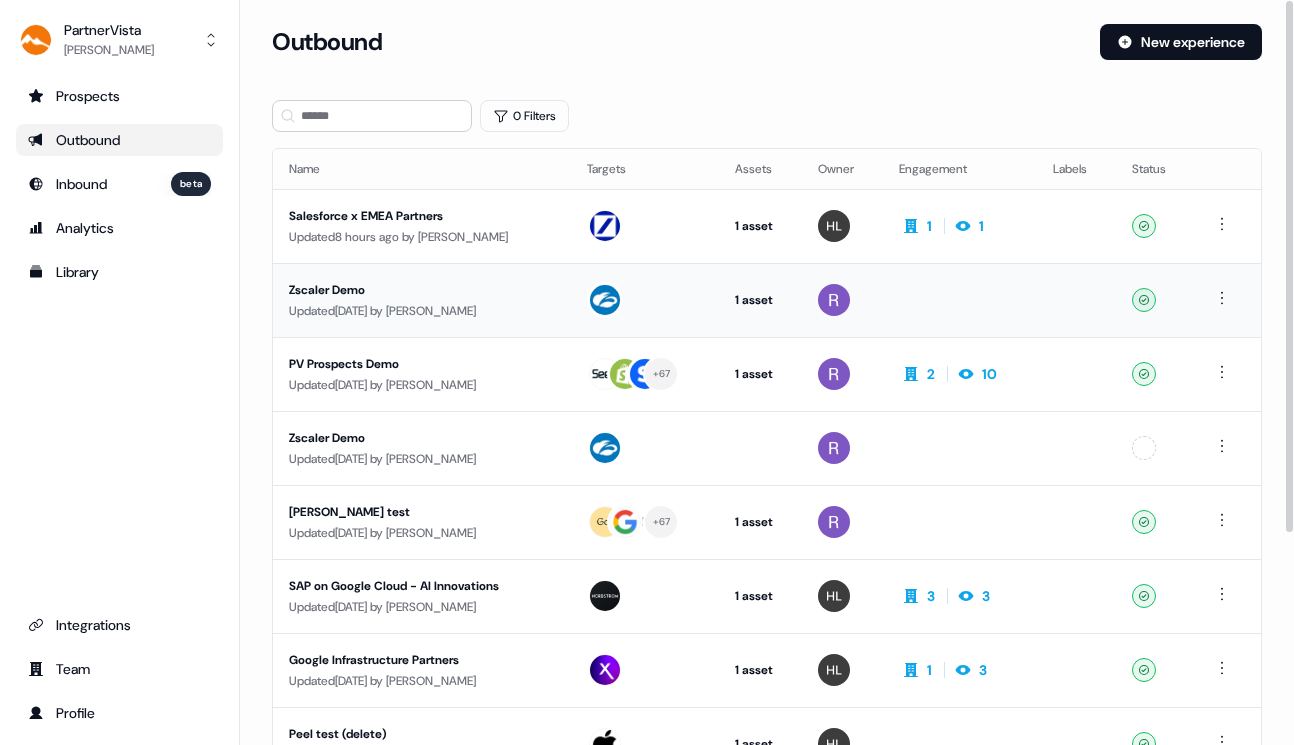 click on "Zscaler Demo" at bounding box center [422, 290] 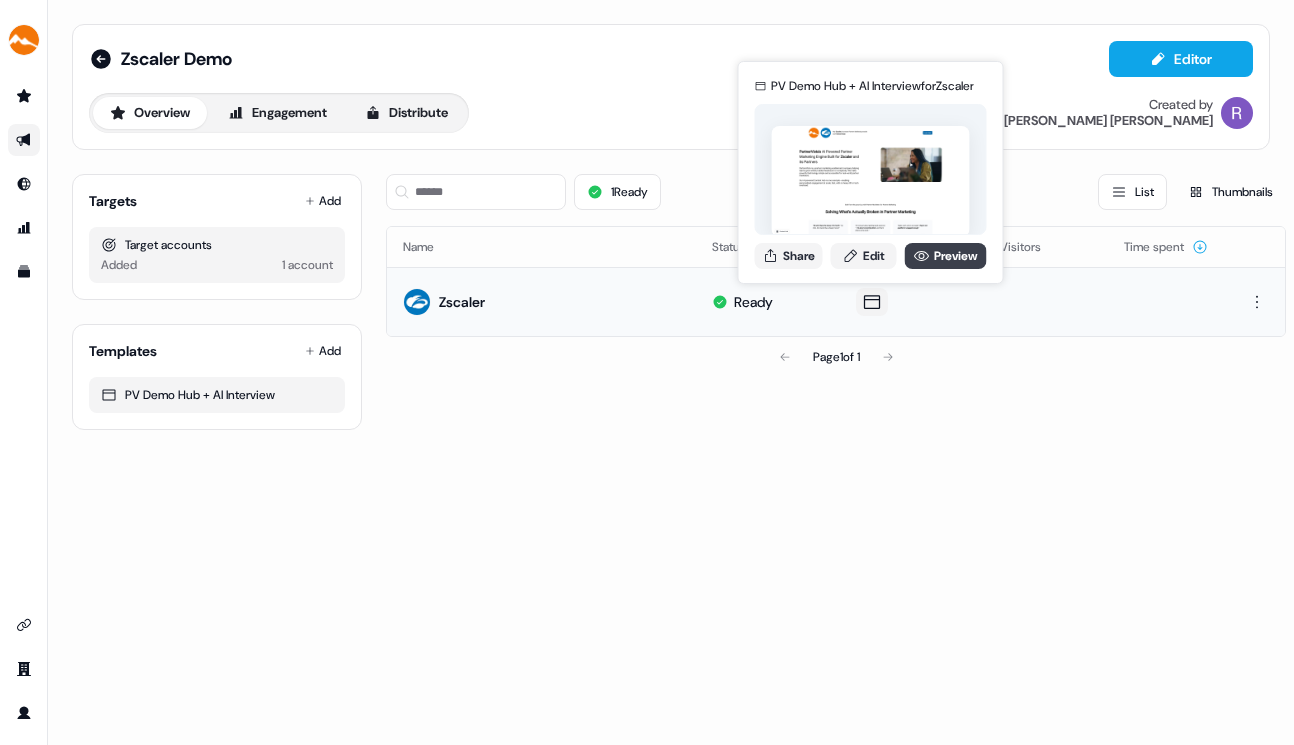 click on "Preview" at bounding box center [946, 256] 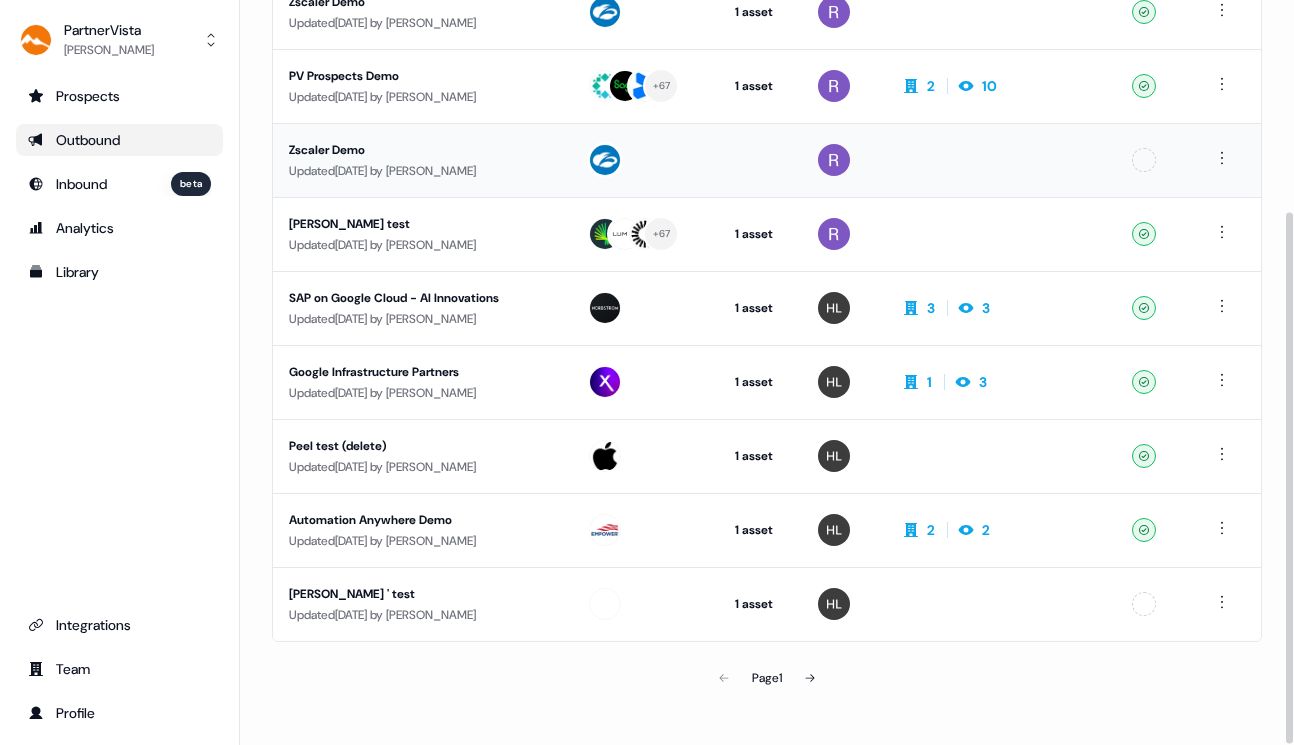 scroll, scrollTop: 296, scrollLeft: 0, axis: vertical 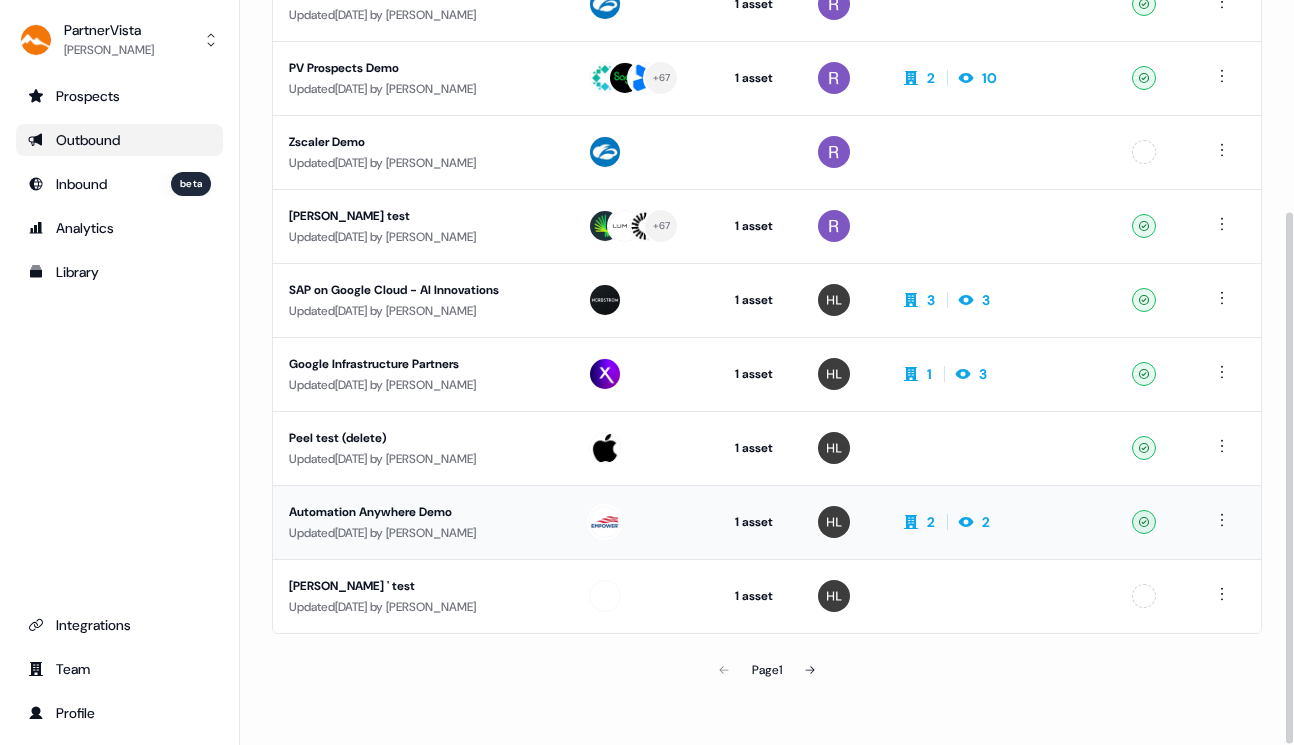 click on "Automation Anywhere Demo" at bounding box center [422, 512] 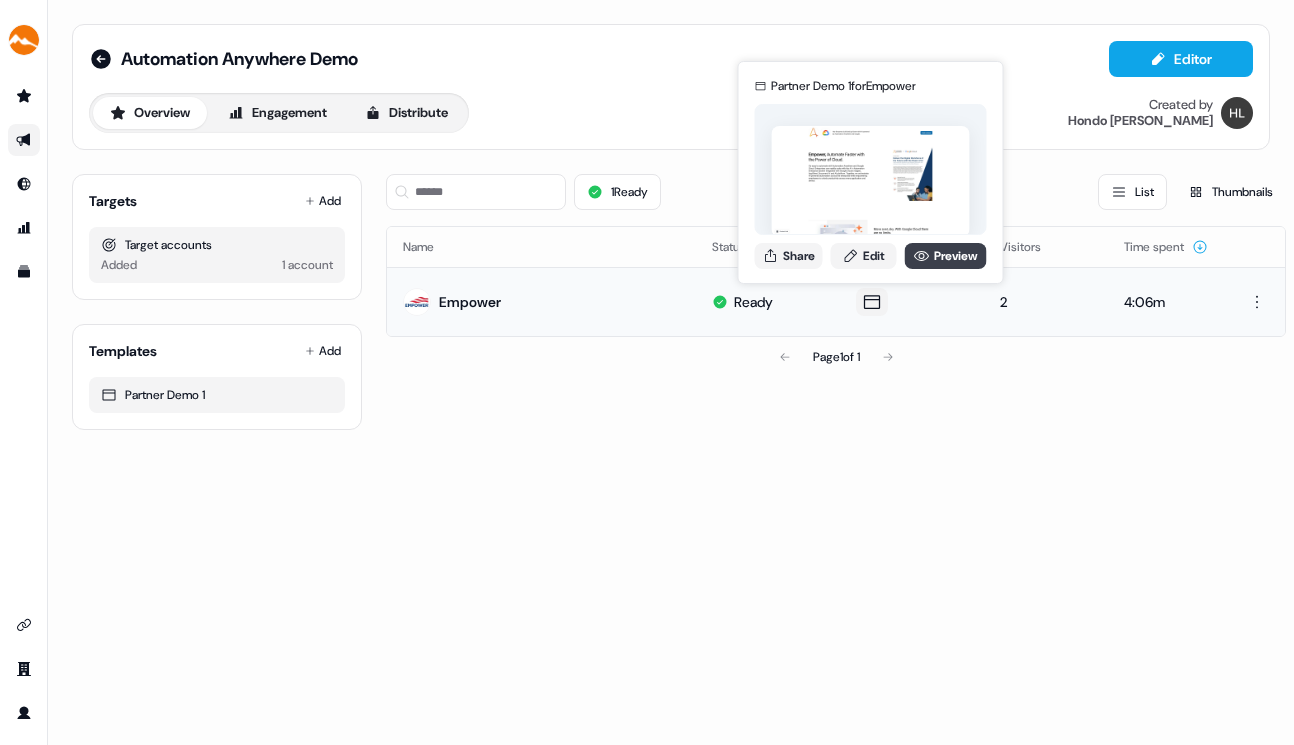 click on "Preview" at bounding box center (946, 256) 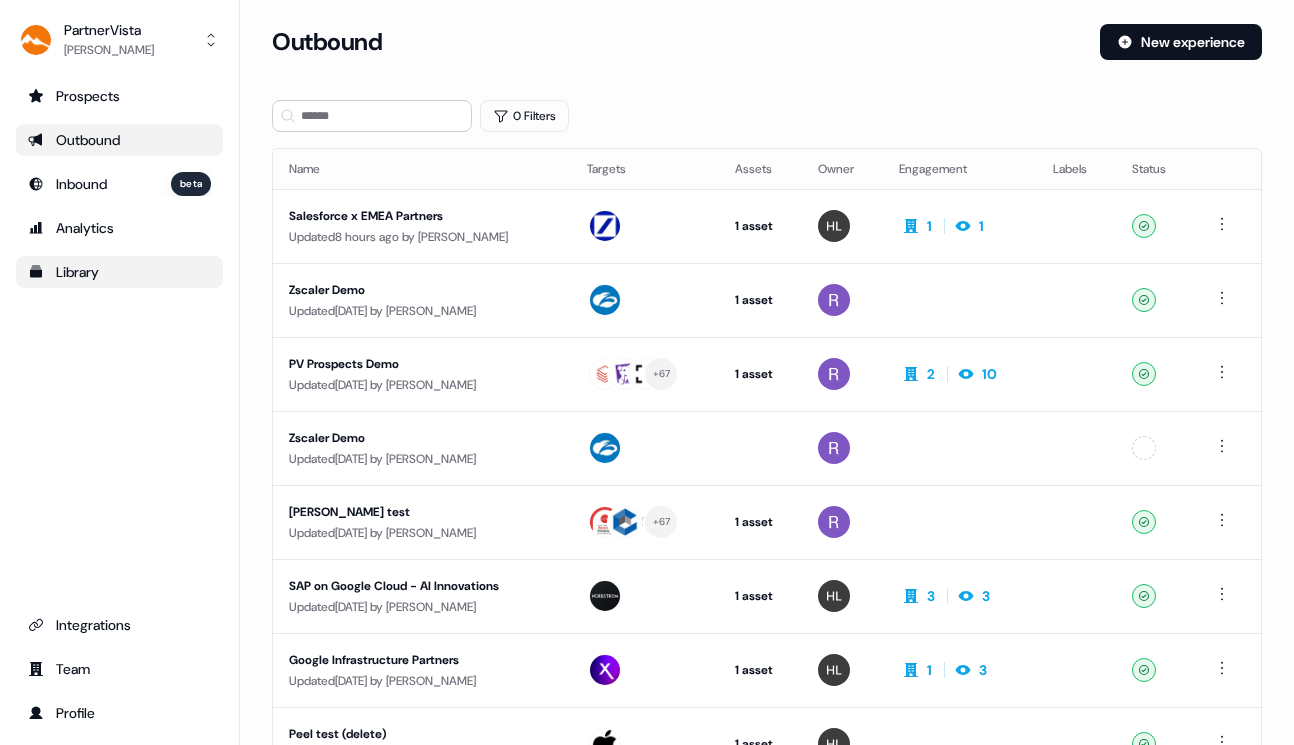 click on "Library" at bounding box center [119, 272] 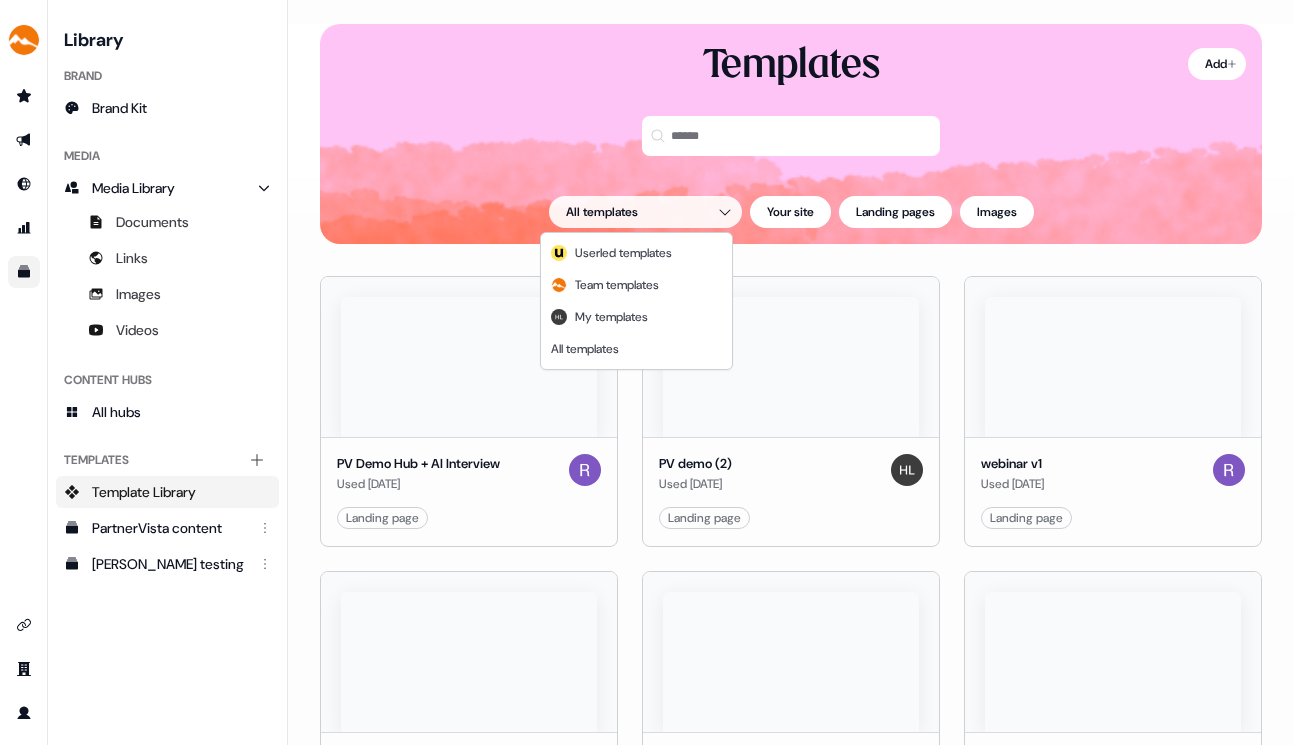 click on "For the best experience switch devices to a bigger screen. Go to Userled.io   Library Brand Brand Kit Media Media Library Documents Links Images Videos Content Hubs All hubs Templates   Add collection Template Library PartnerVista content ryan testing Loading... Add Templates All   templates Your site Landing pages Images PV Demo Hub + AI Interview Used 6 days ago Landing page Edit Use PV demo (2) Used 28 days ago Landing page Edit Use webinar v1 Used 29 days ago Landing page Edit Use Pre-text template for Ryan distribution Created 1 month ago Landing page Edit Use PV Demo Hub + AI Interview Copy Created 1 month ago Landing page Edit Use Ryan Updated 1 month ago Landing page Edit Use Partner Demo 1 Used 2 months ago Landing page Edit Use Salesforce Demo Used 2 months ago Landing page Edit Use PartnerVista Demo Used 2 months ago Landing page Edit Use PartnerVista Demo Copy Created 2 months ago Landing page Edit Use Study iFrame template Used 2 months ago Landing page Edit Use Outreach (Starter) Landing page" at bounding box center [647, 372] 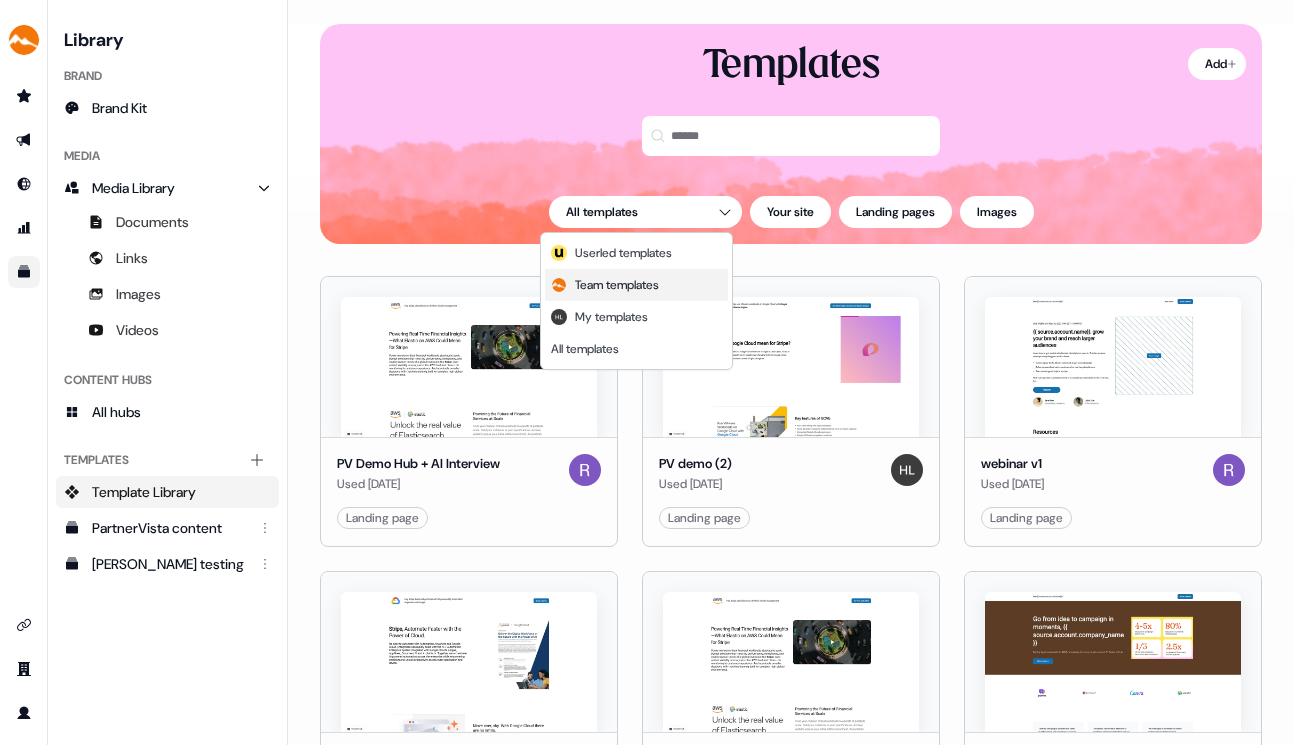 click on "Team templates" at bounding box center [617, 285] 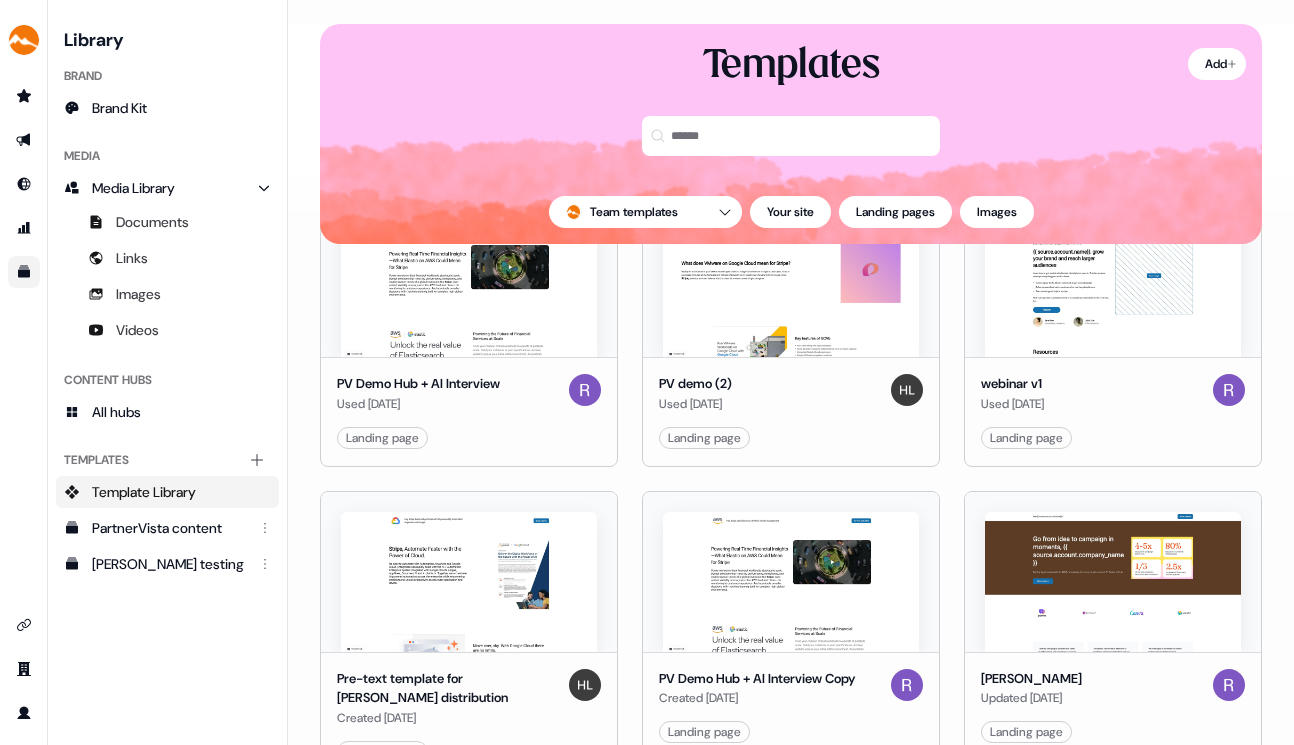 scroll, scrollTop: 0, scrollLeft: 0, axis: both 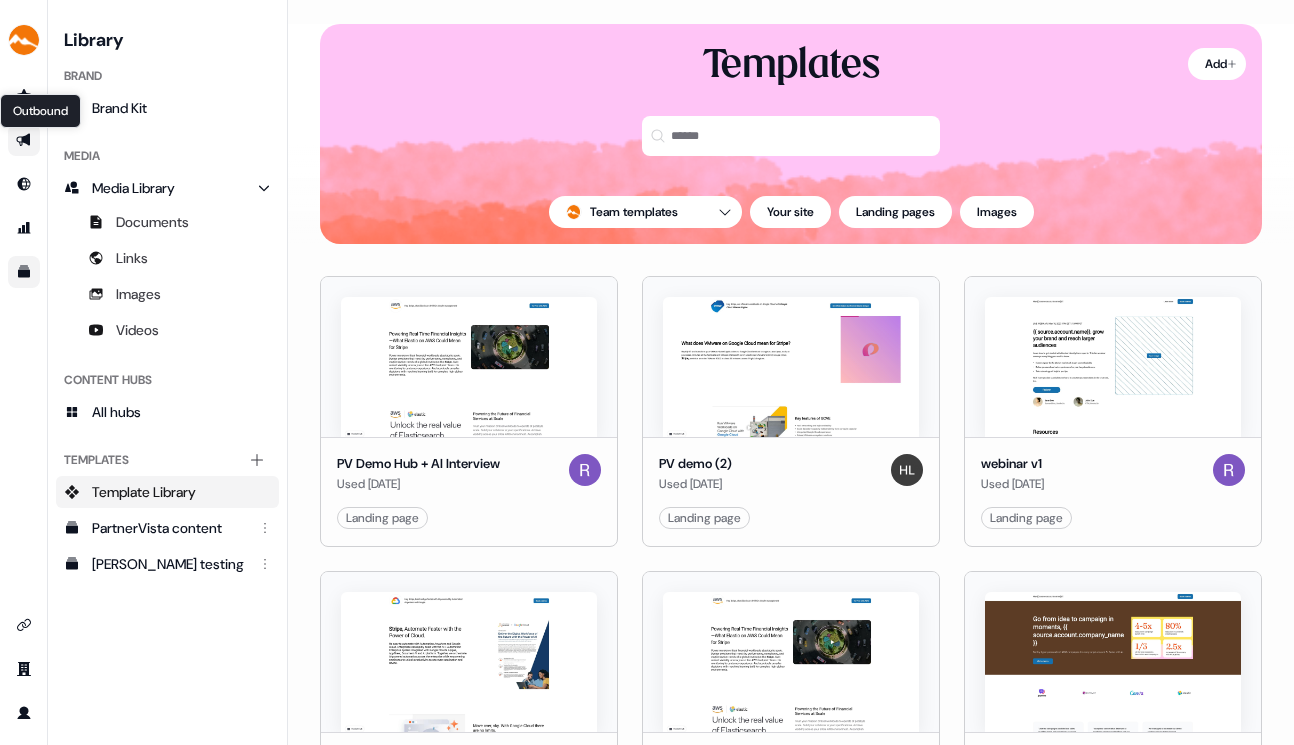 click 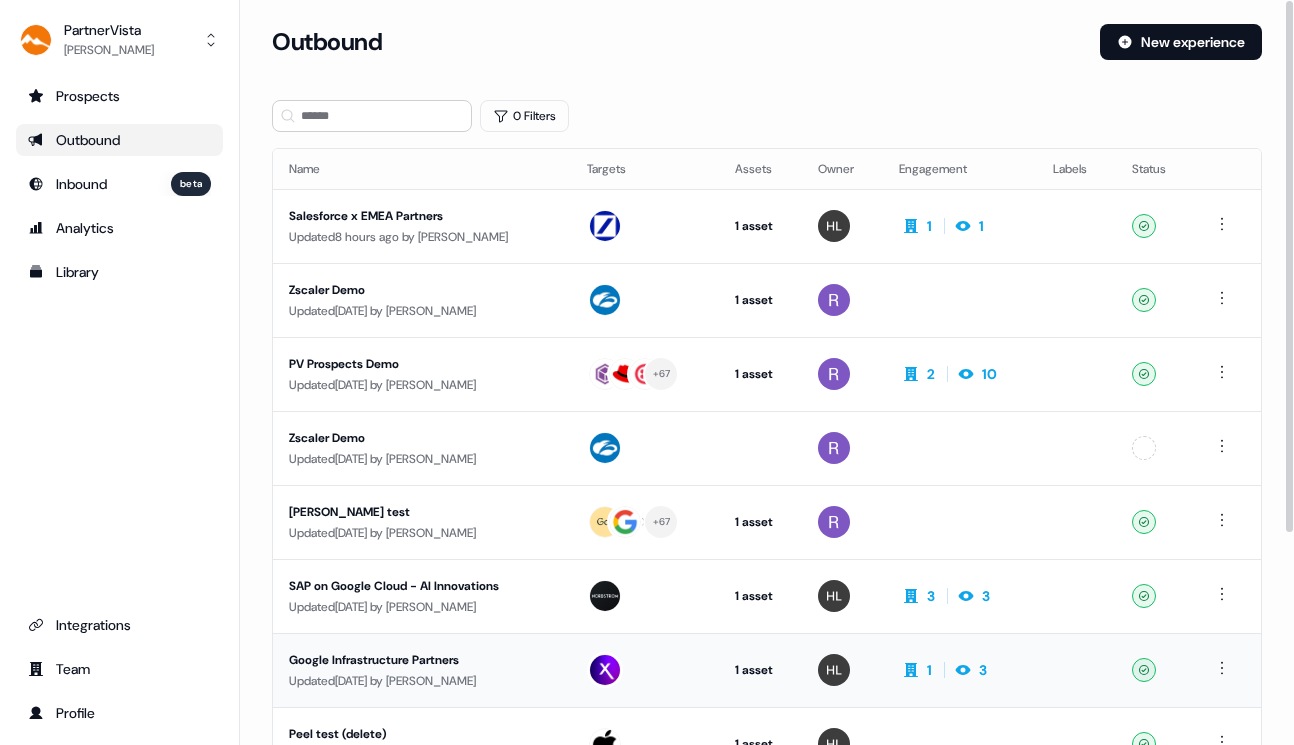 click on "Google Infrastructure Partners" at bounding box center [422, 660] 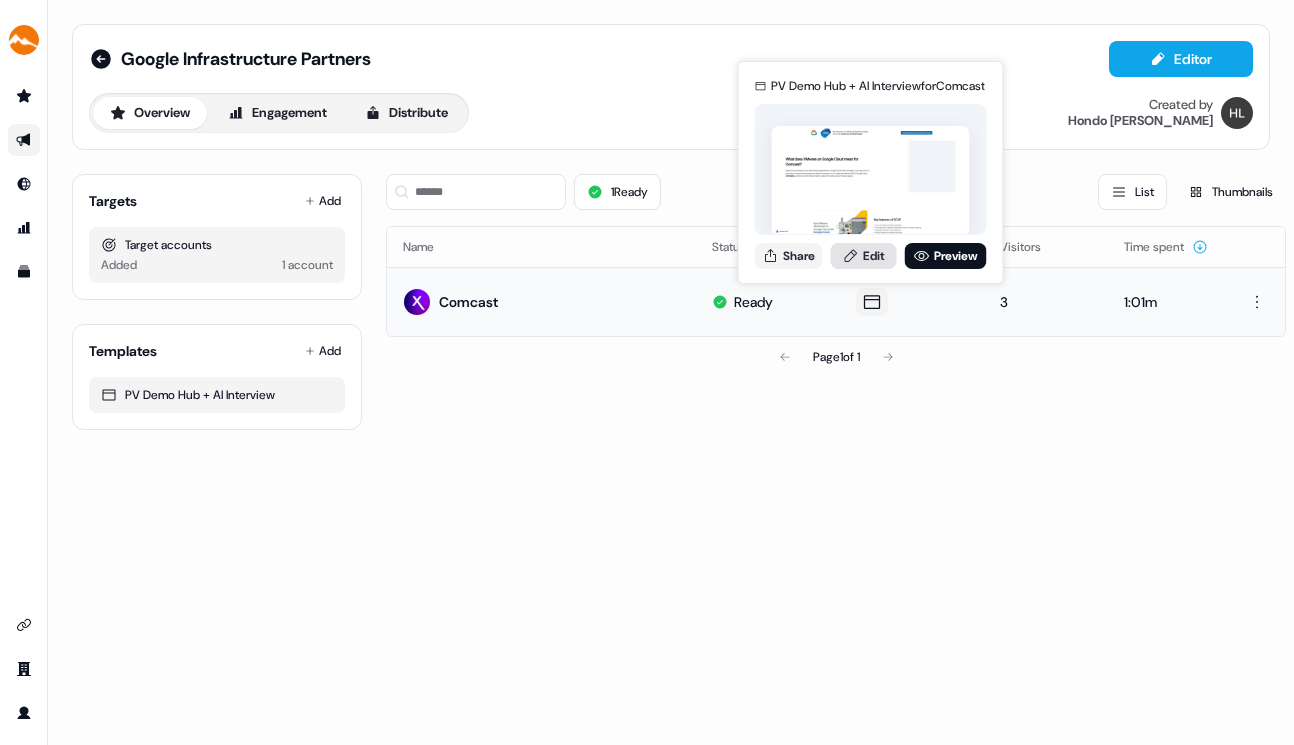 click on "Edit" at bounding box center [864, 256] 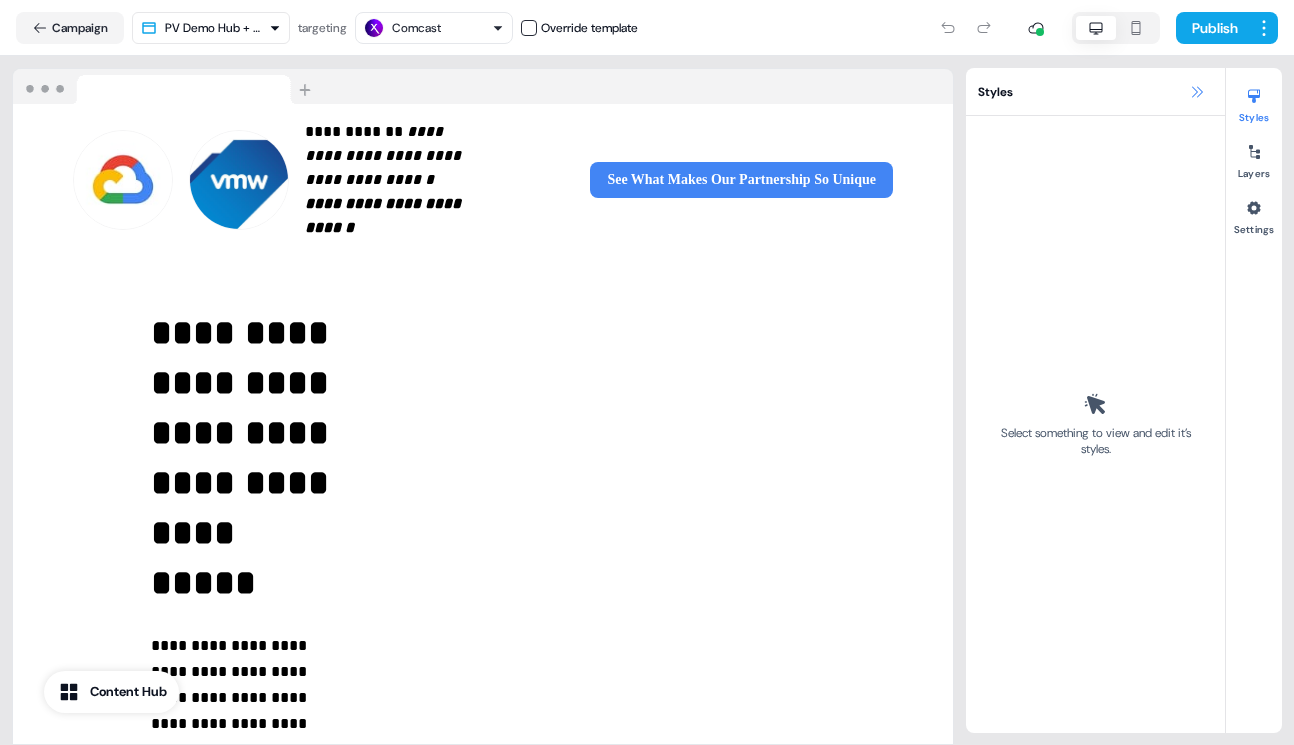 click 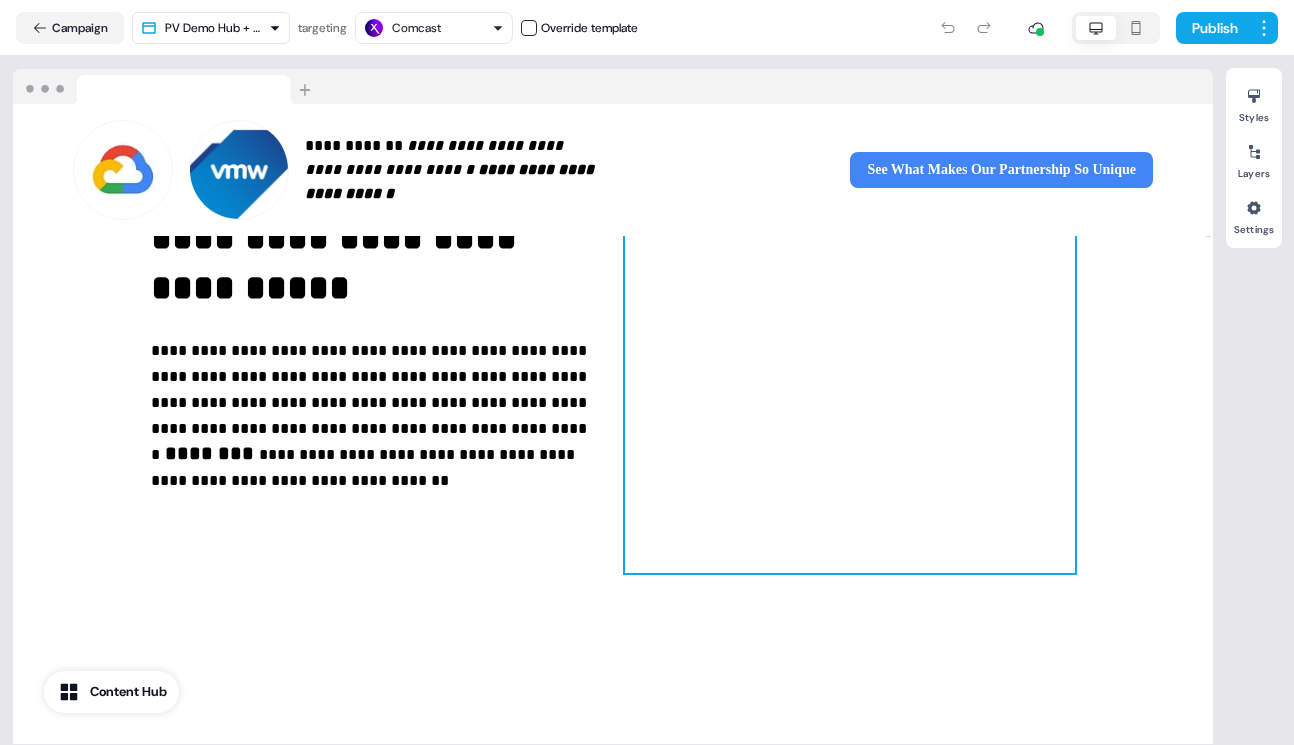 scroll, scrollTop: 0, scrollLeft: 0, axis: both 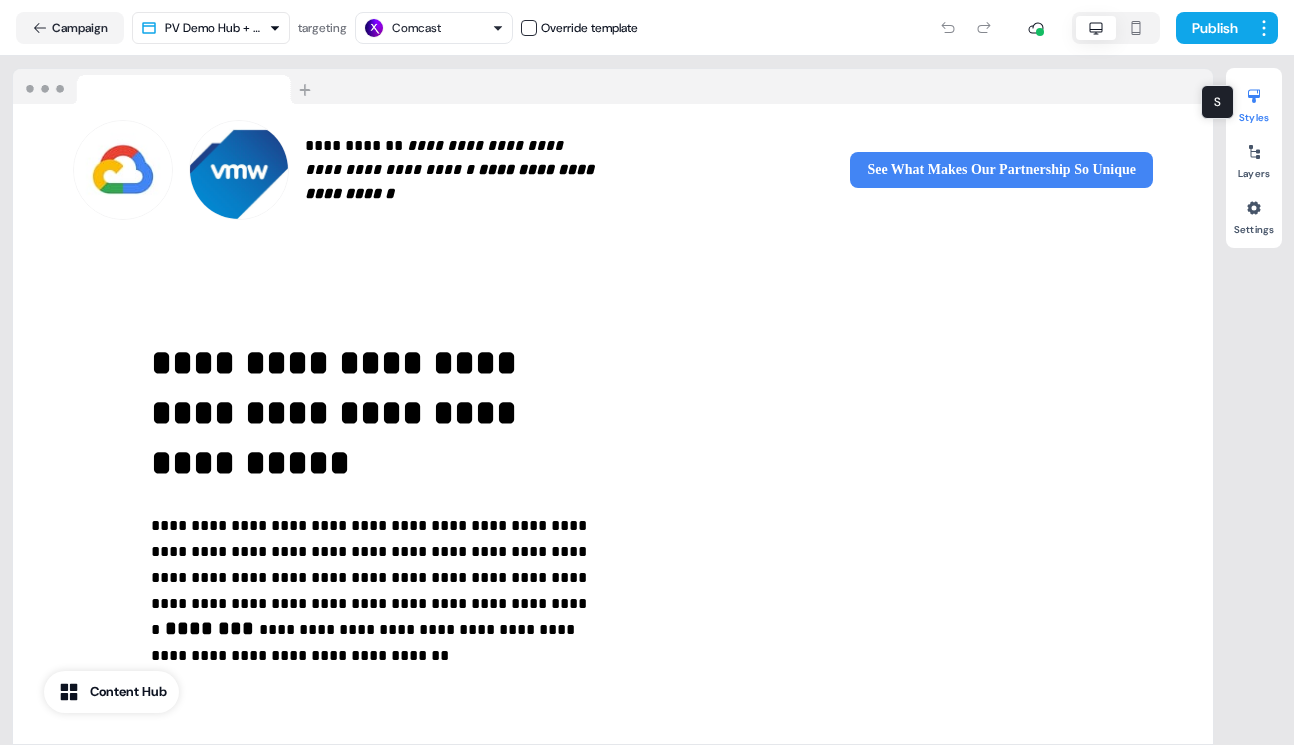 click 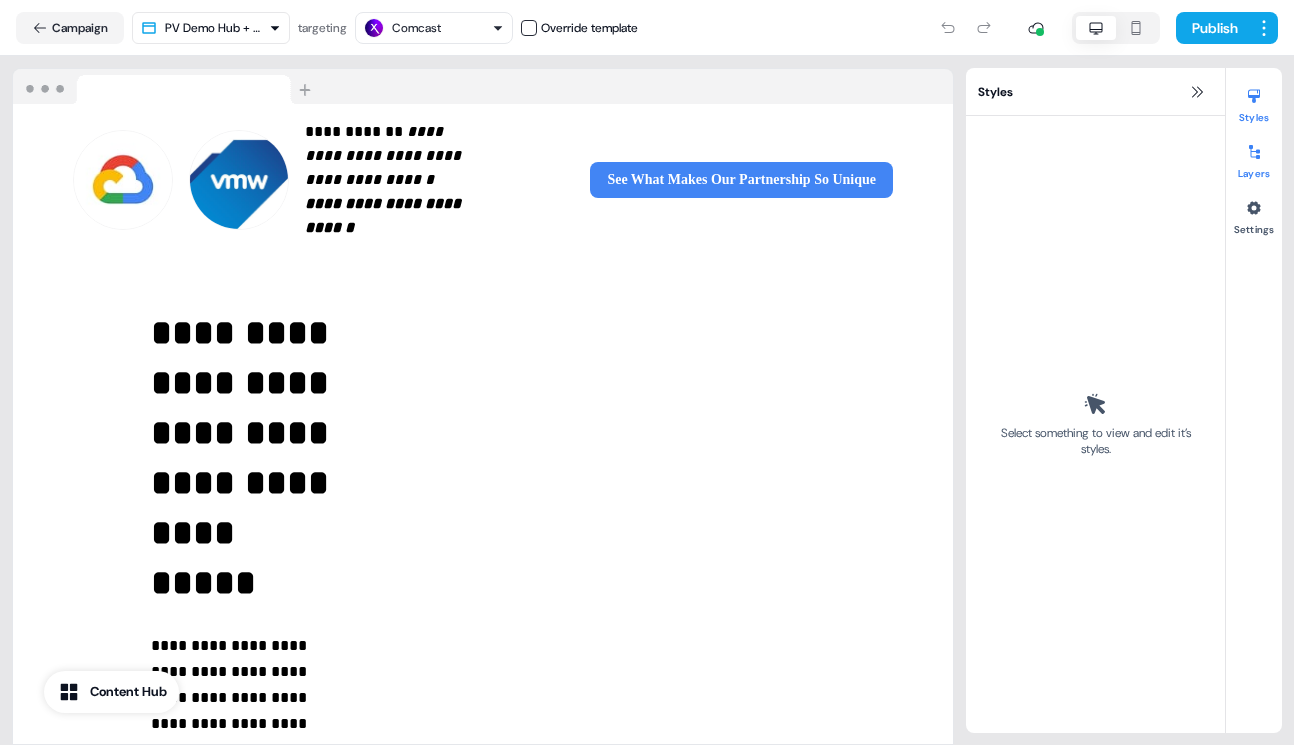 click 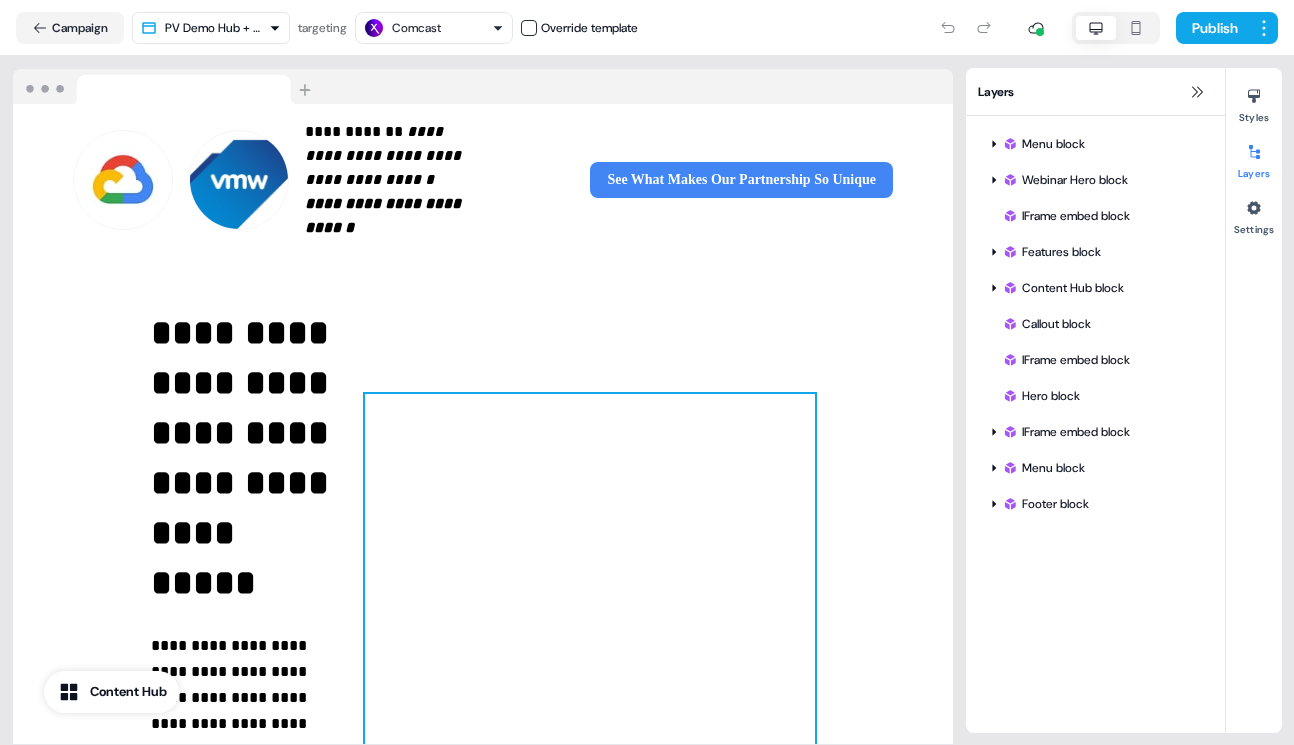 click at bounding box center [590, 644] 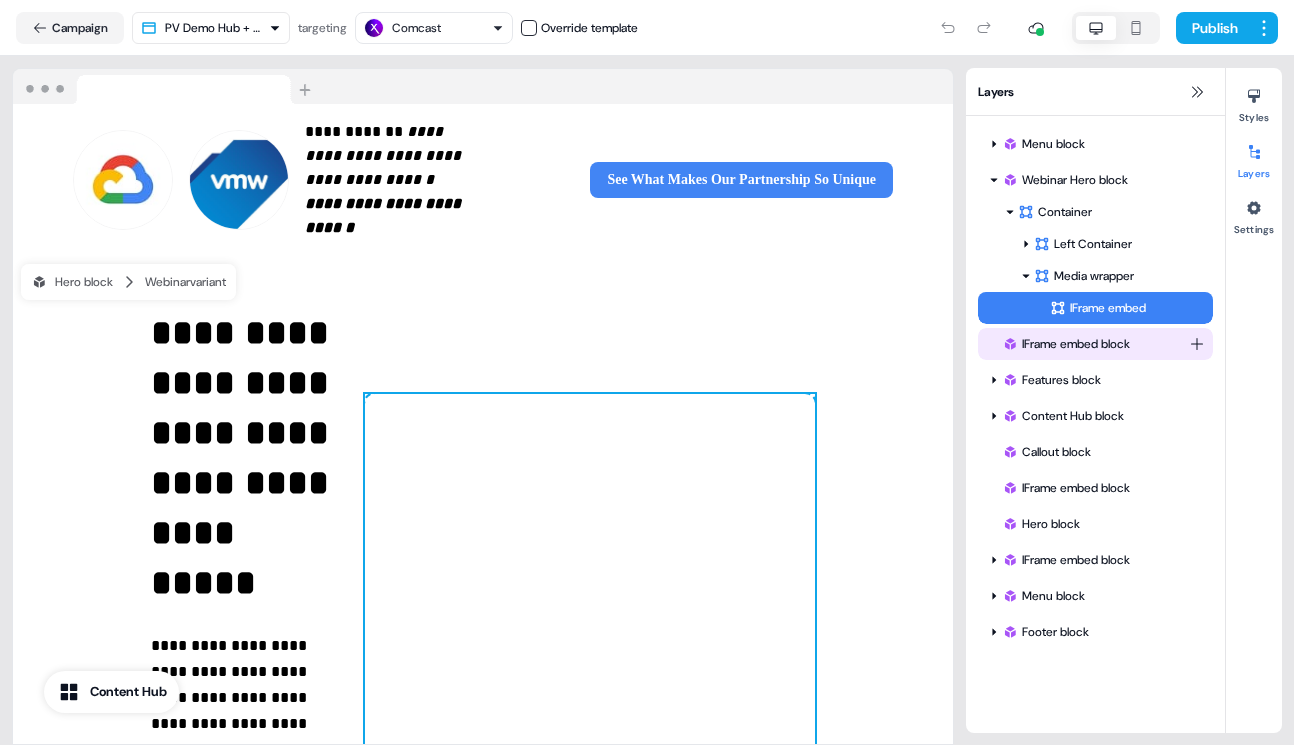 click on "IFrame embed block" at bounding box center [1095, 344] 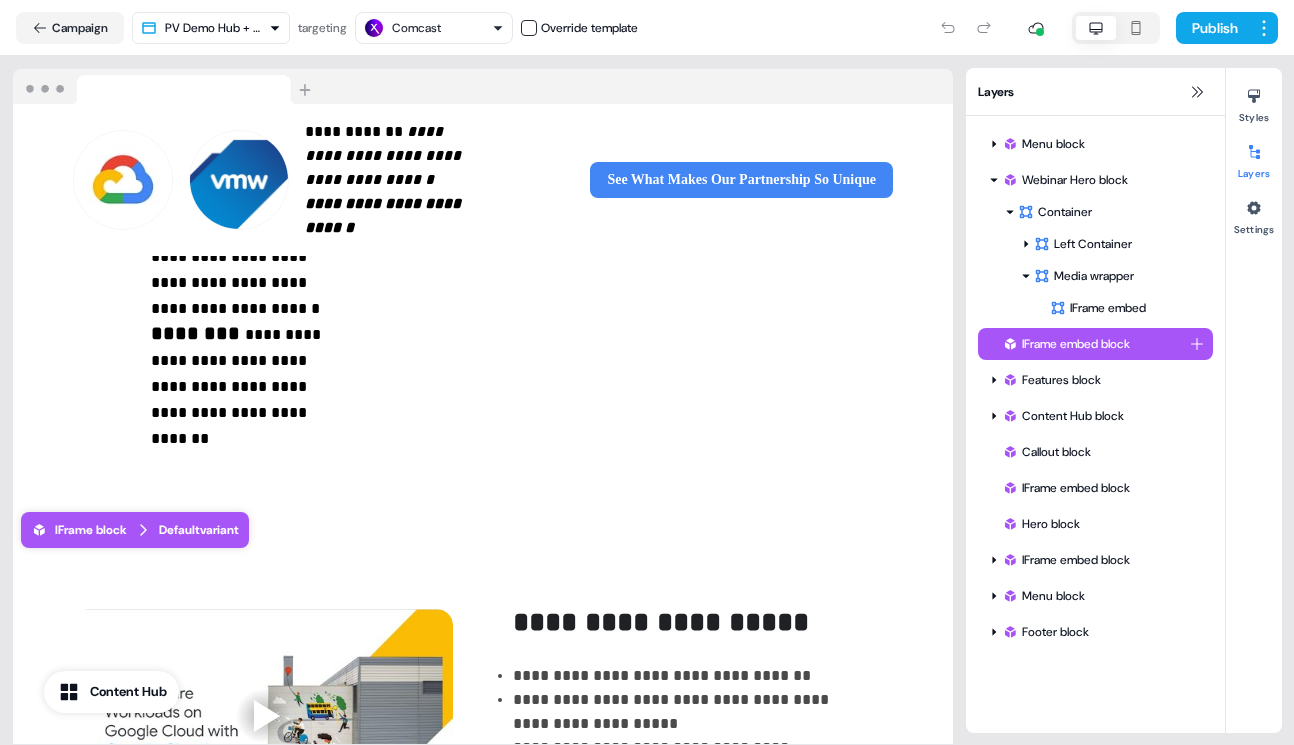 scroll, scrollTop: 677, scrollLeft: 0, axis: vertical 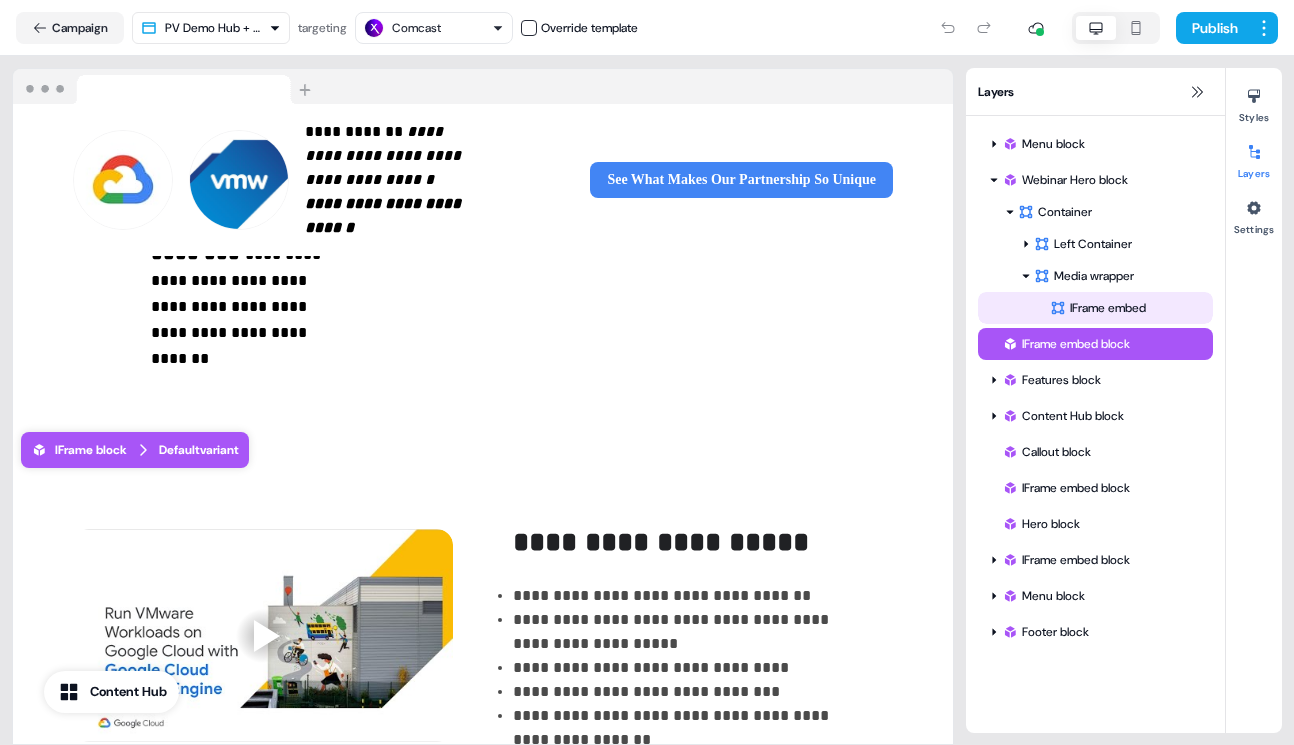 click on "IFrame embed" at bounding box center [1131, 308] 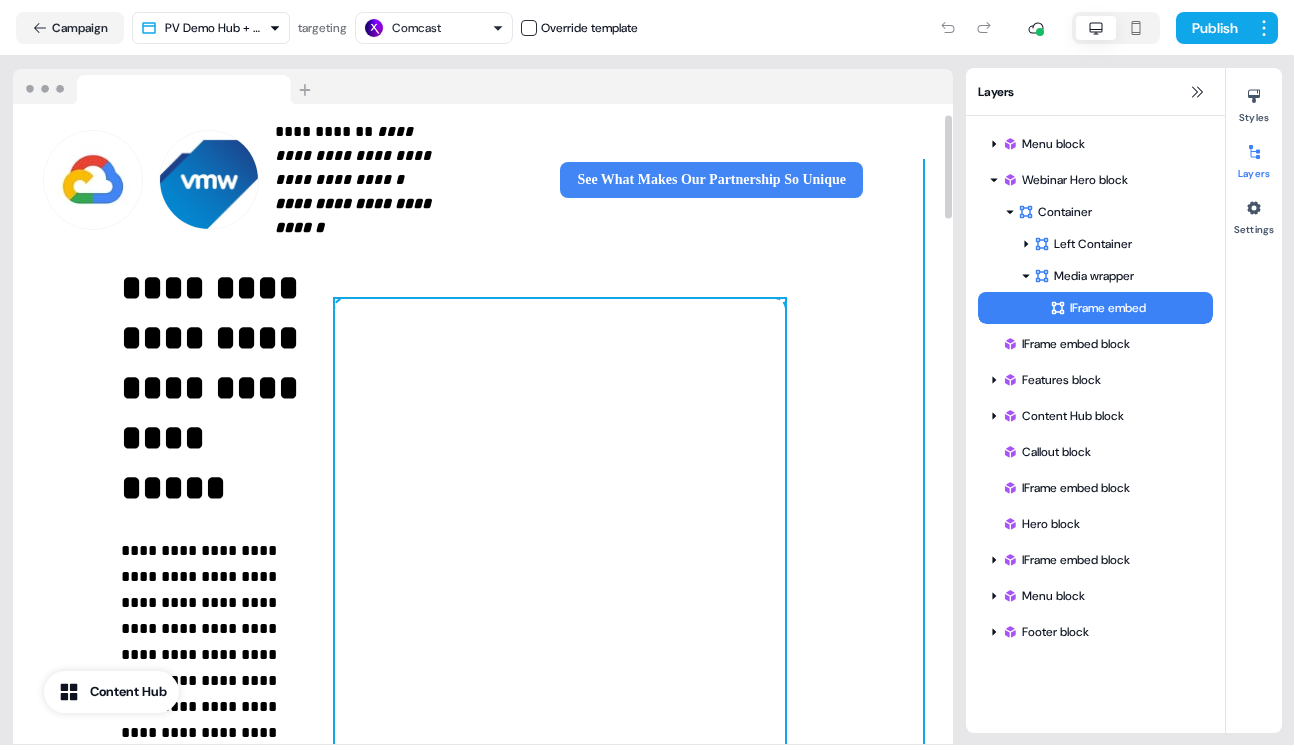 scroll, scrollTop: 96, scrollLeft: 30, axis: both 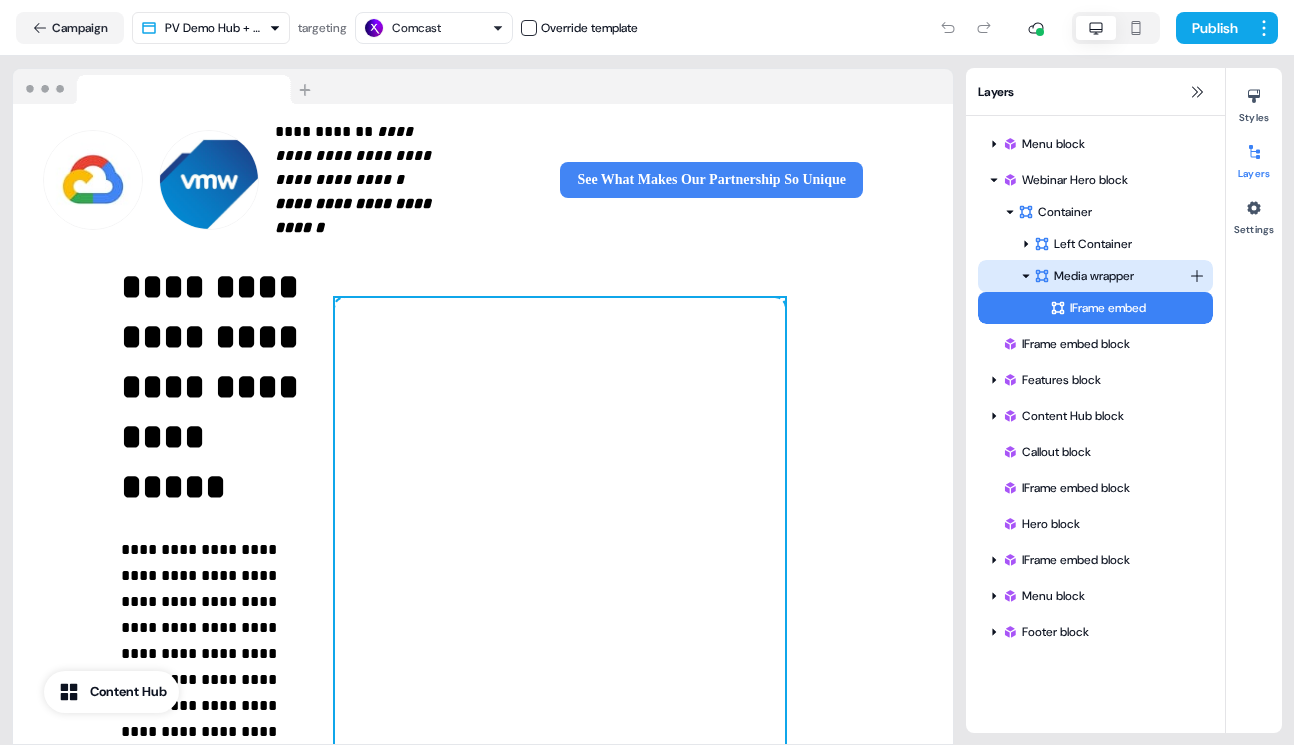 click on "Media wrapper" at bounding box center [1111, 276] 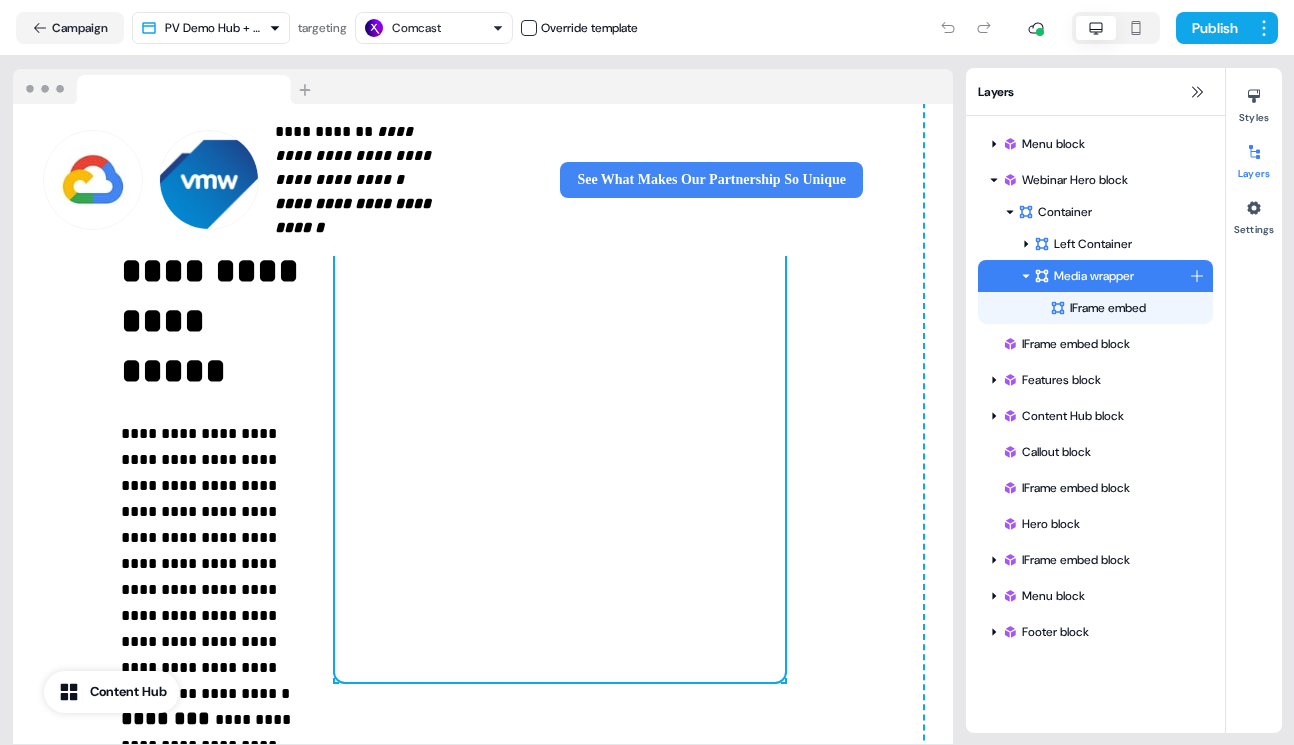 scroll, scrollTop: 220, scrollLeft: 30, axis: both 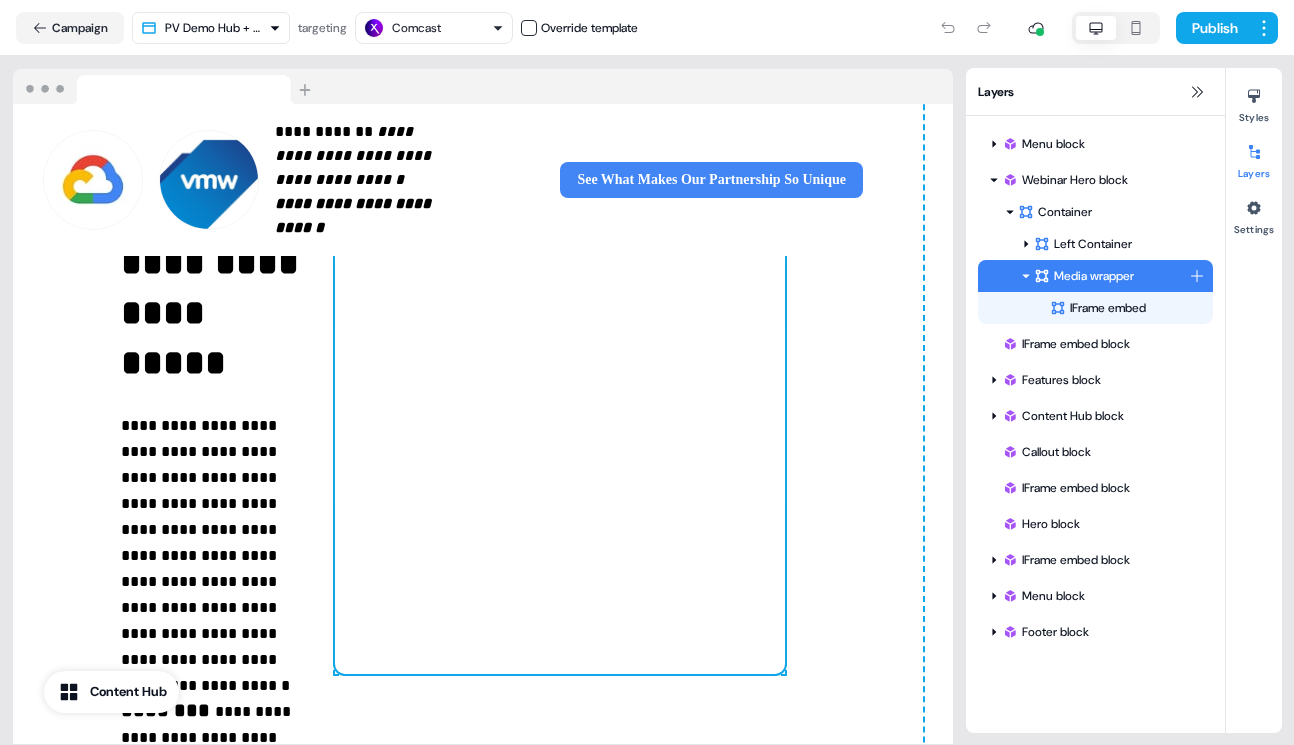 click on "Media wrapper" at bounding box center (1111, 276) 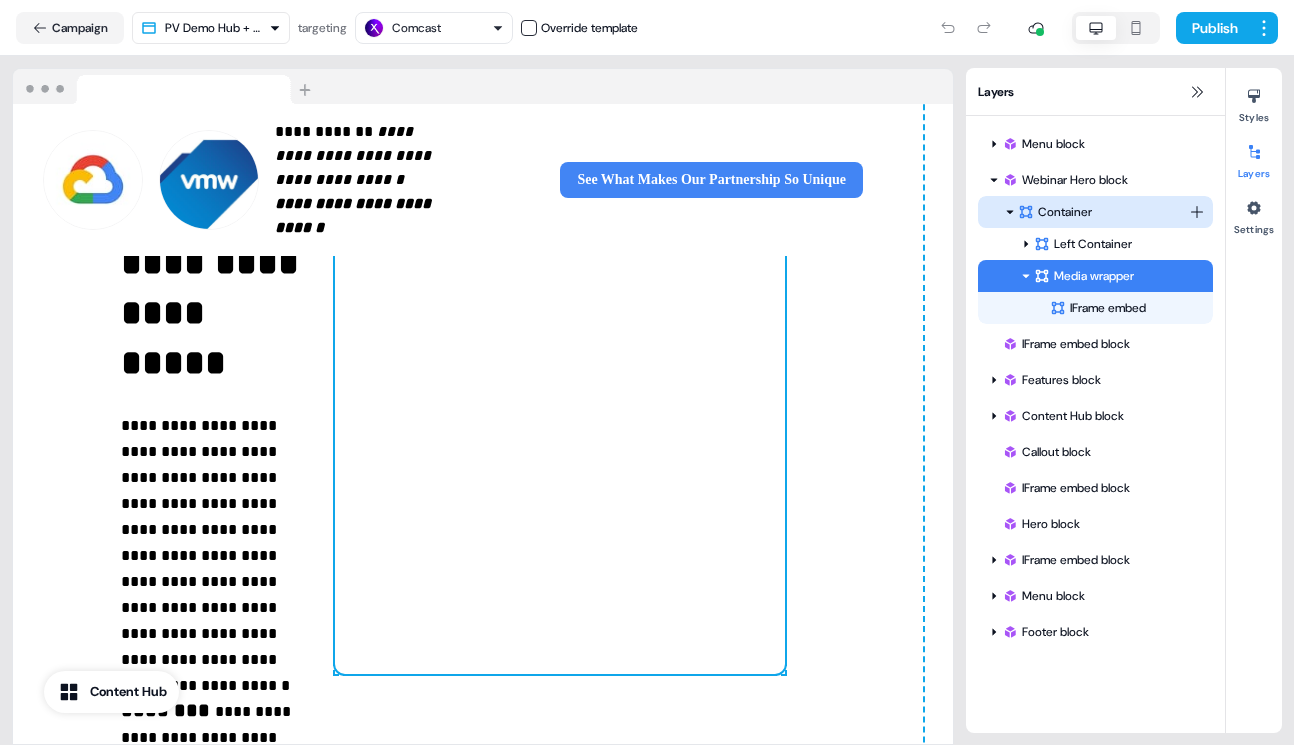 click on "Container" at bounding box center (1103, 212) 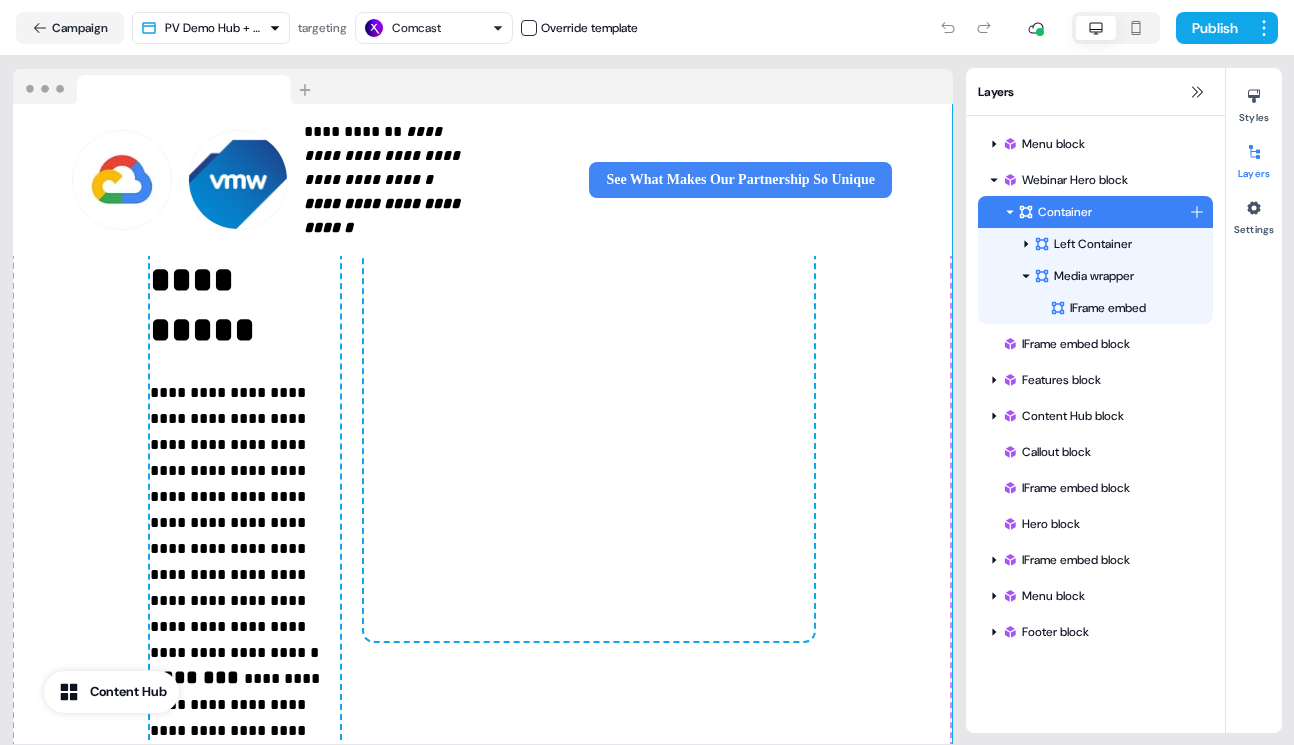 scroll, scrollTop: 254, scrollLeft: 0, axis: vertical 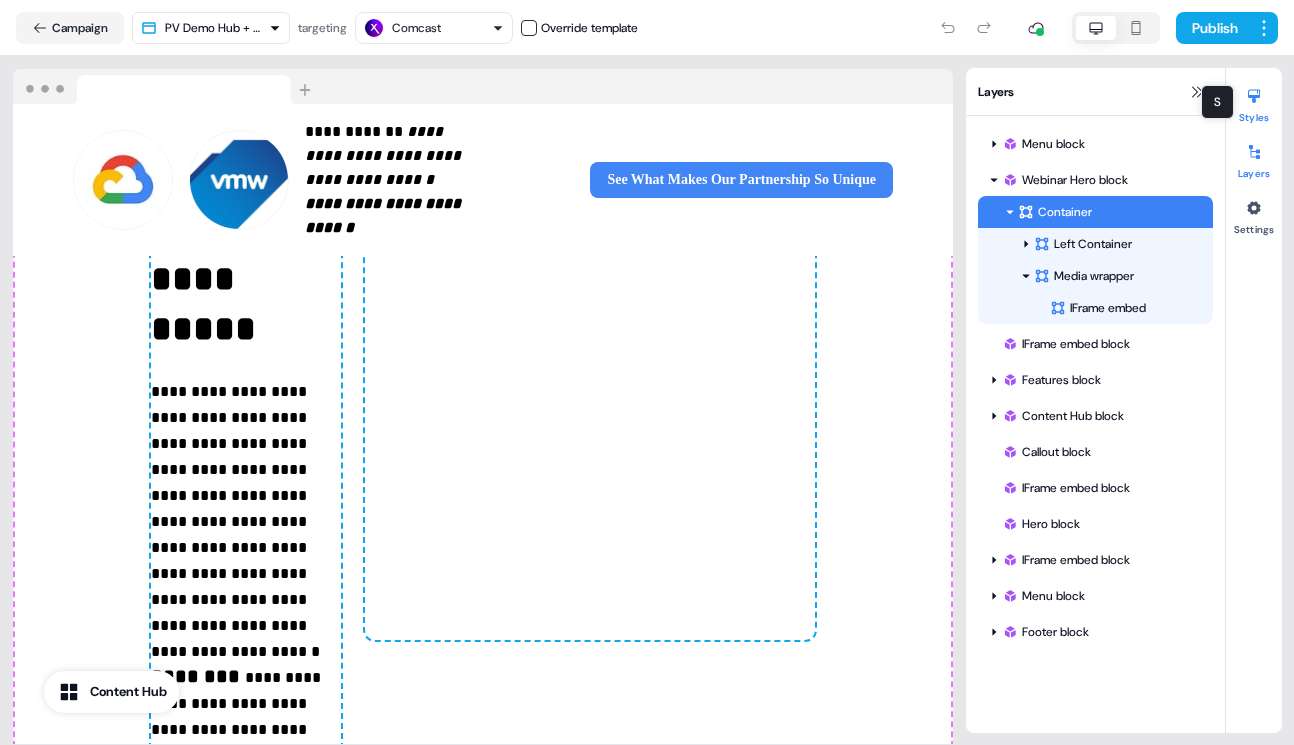 click 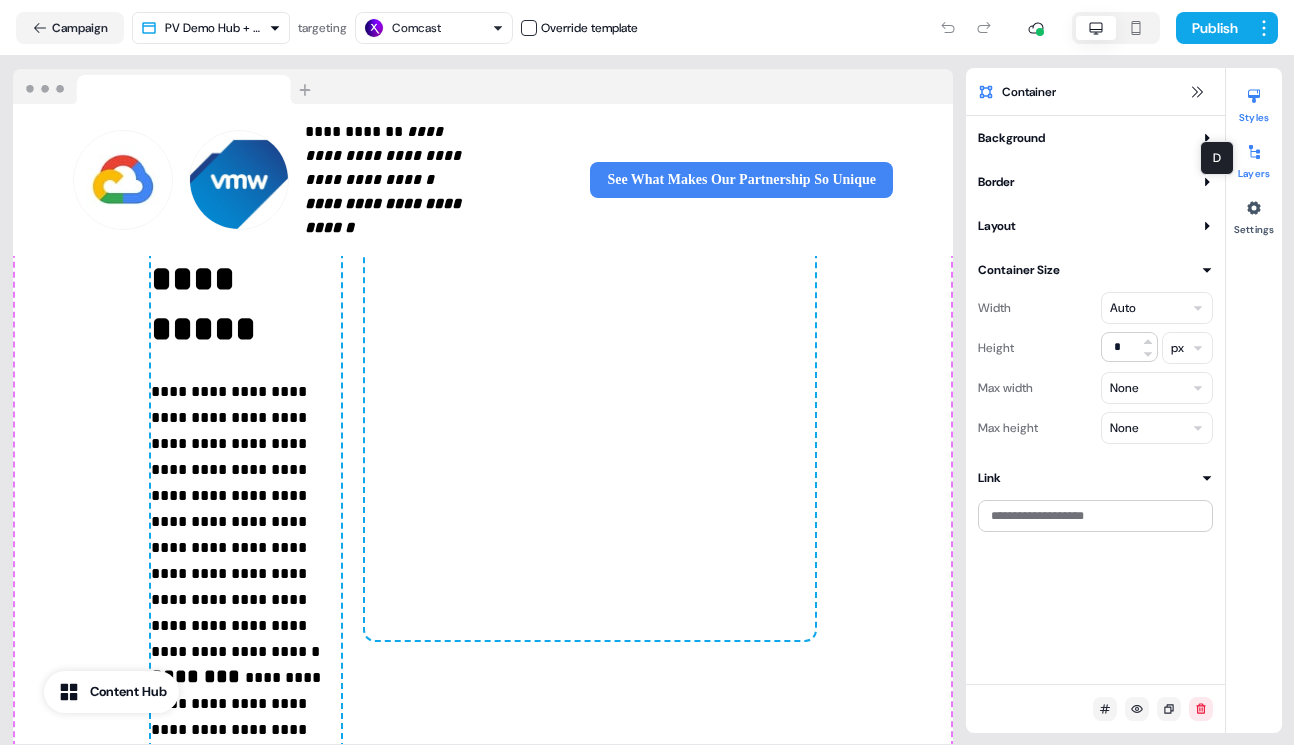 click 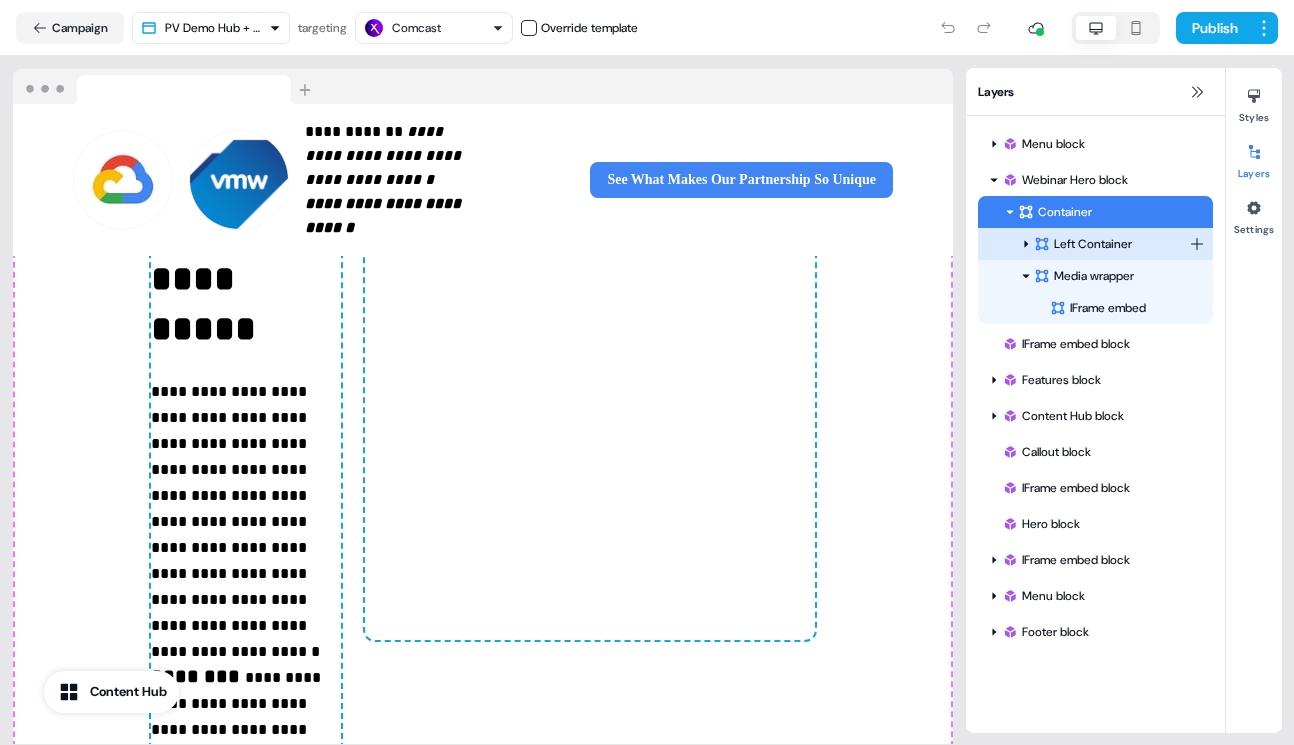 click on "Left Container" at bounding box center (1111, 244) 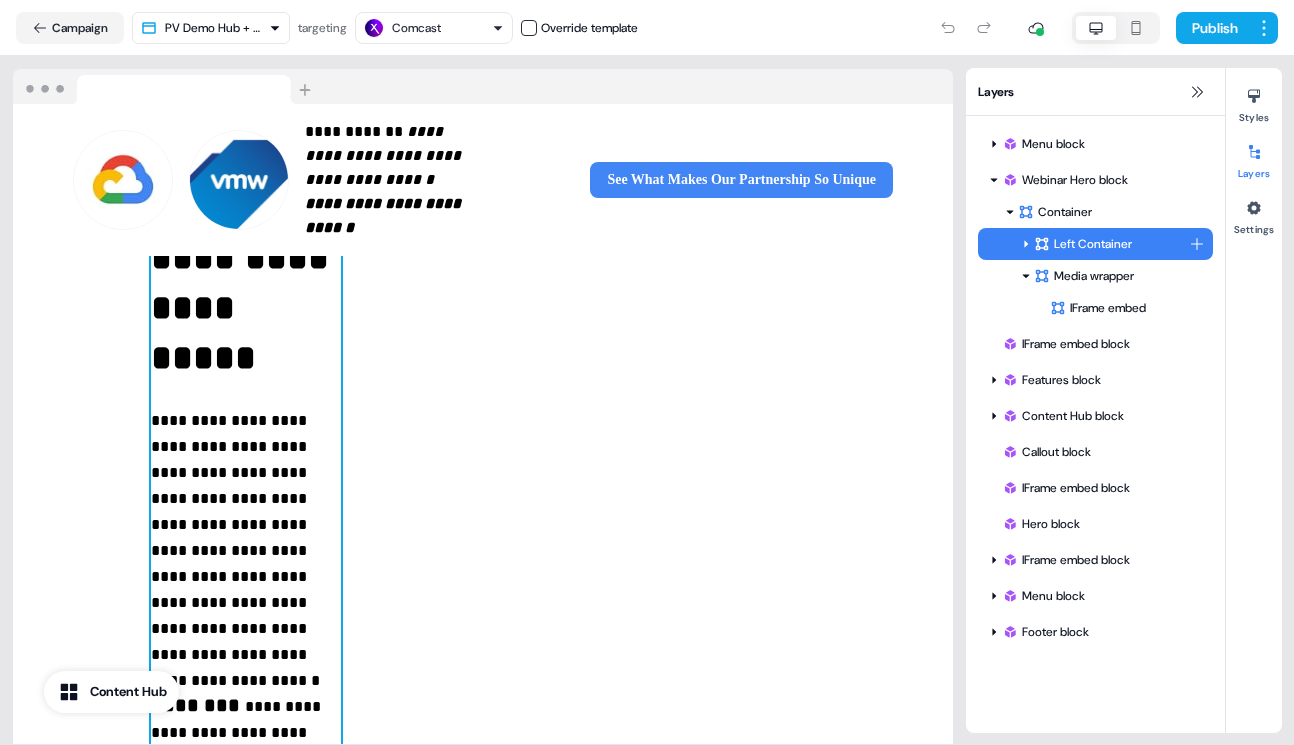 scroll, scrollTop: 220, scrollLeft: 0, axis: vertical 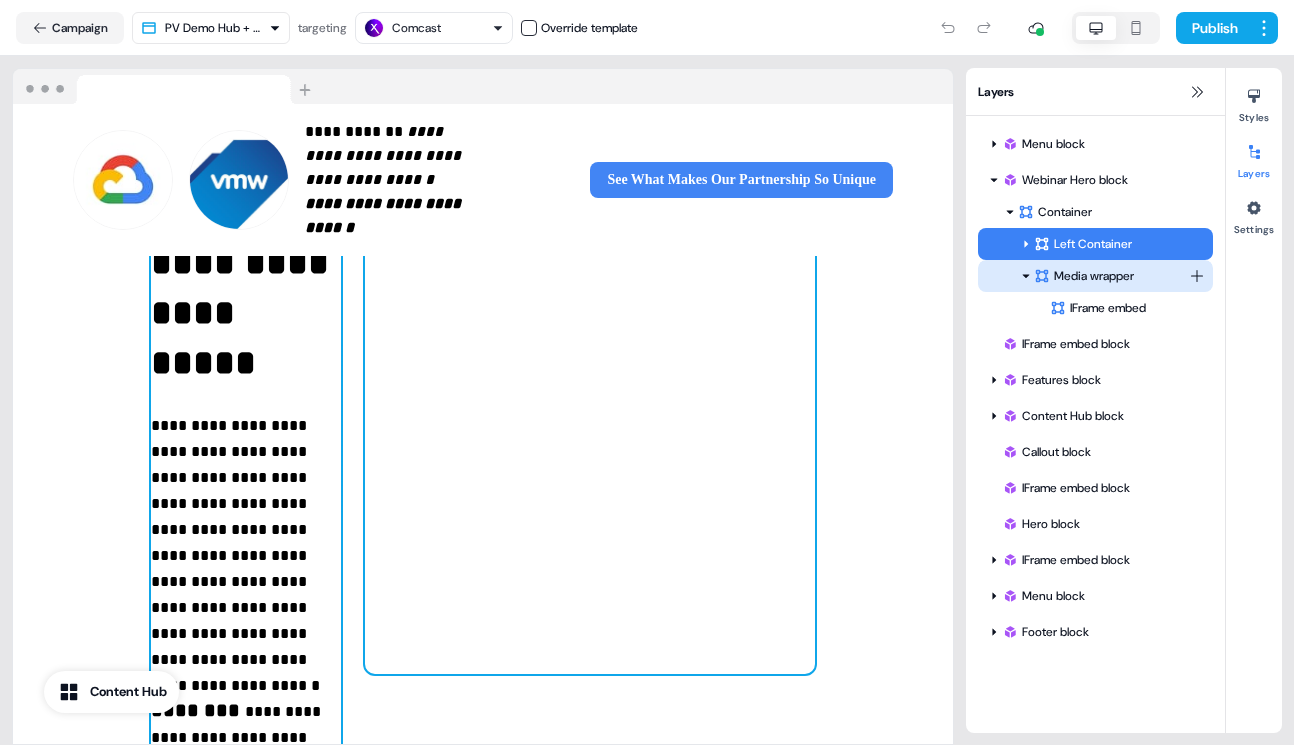 click on "Media wrapper" at bounding box center (1111, 276) 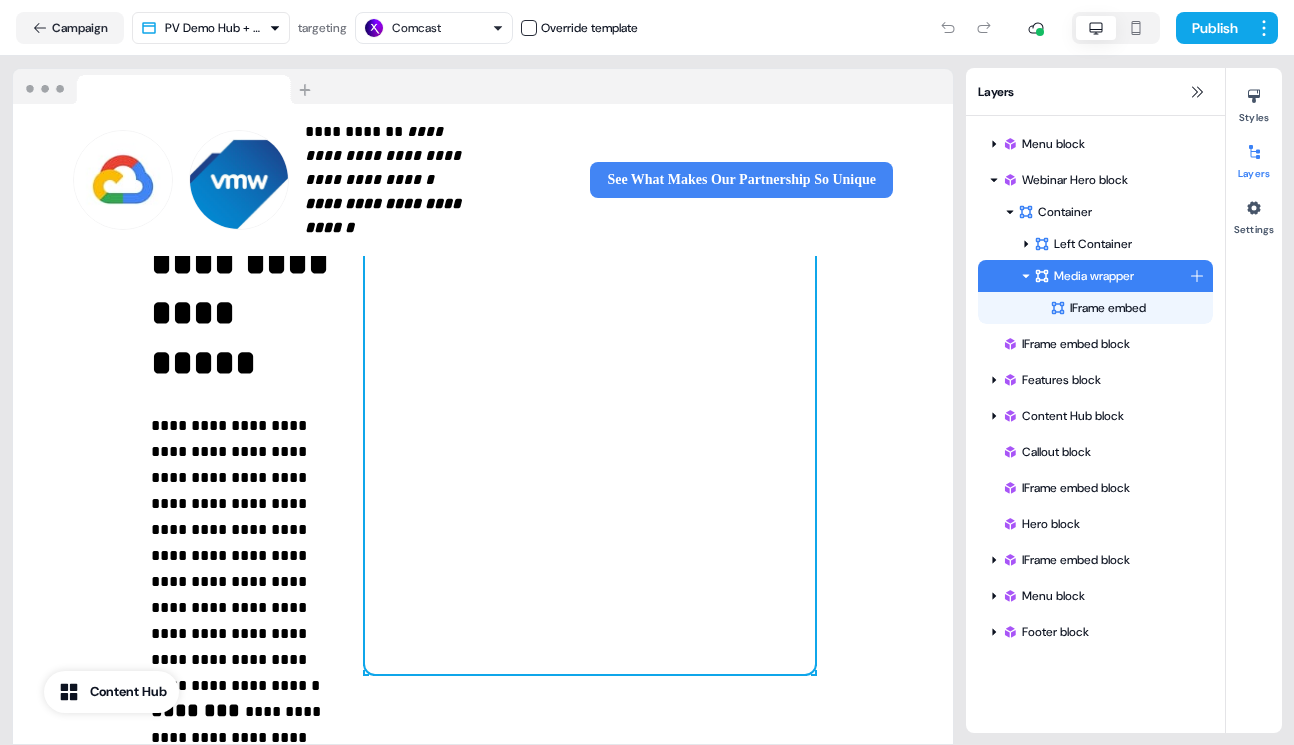scroll, scrollTop: 220, scrollLeft: 30, axis: both 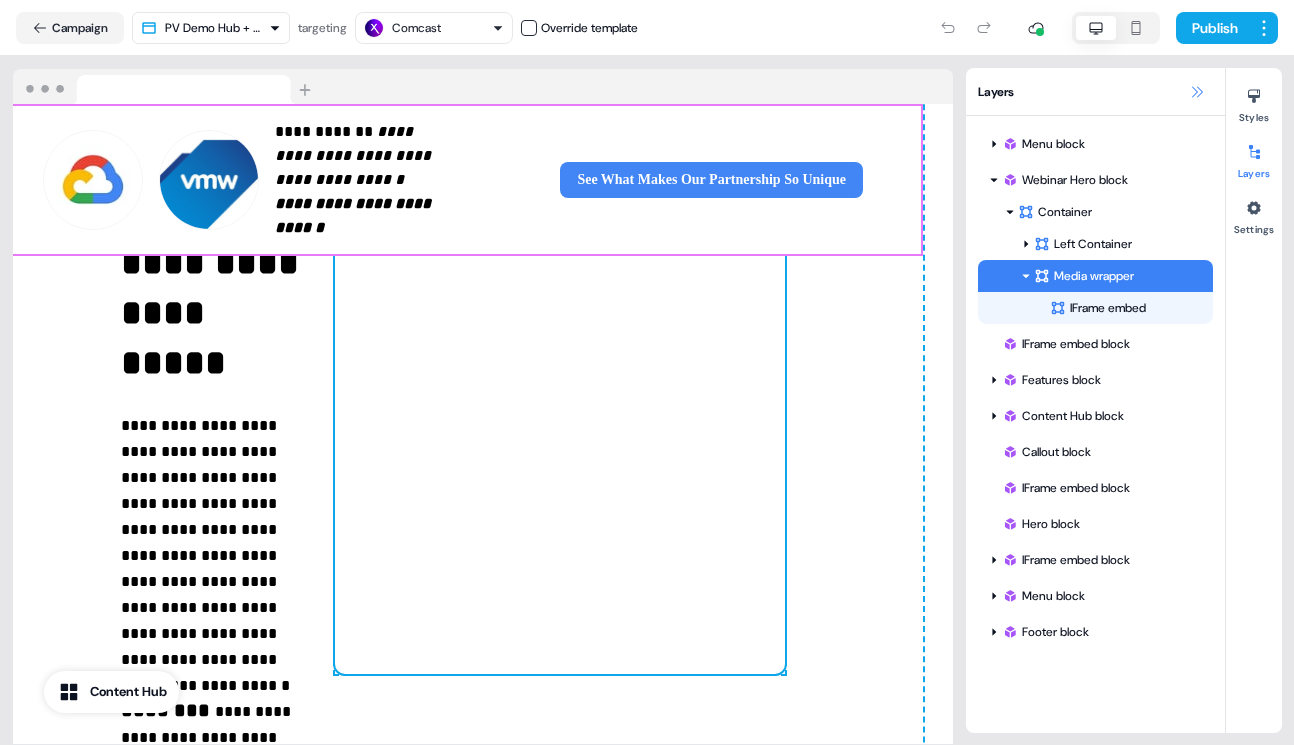 click 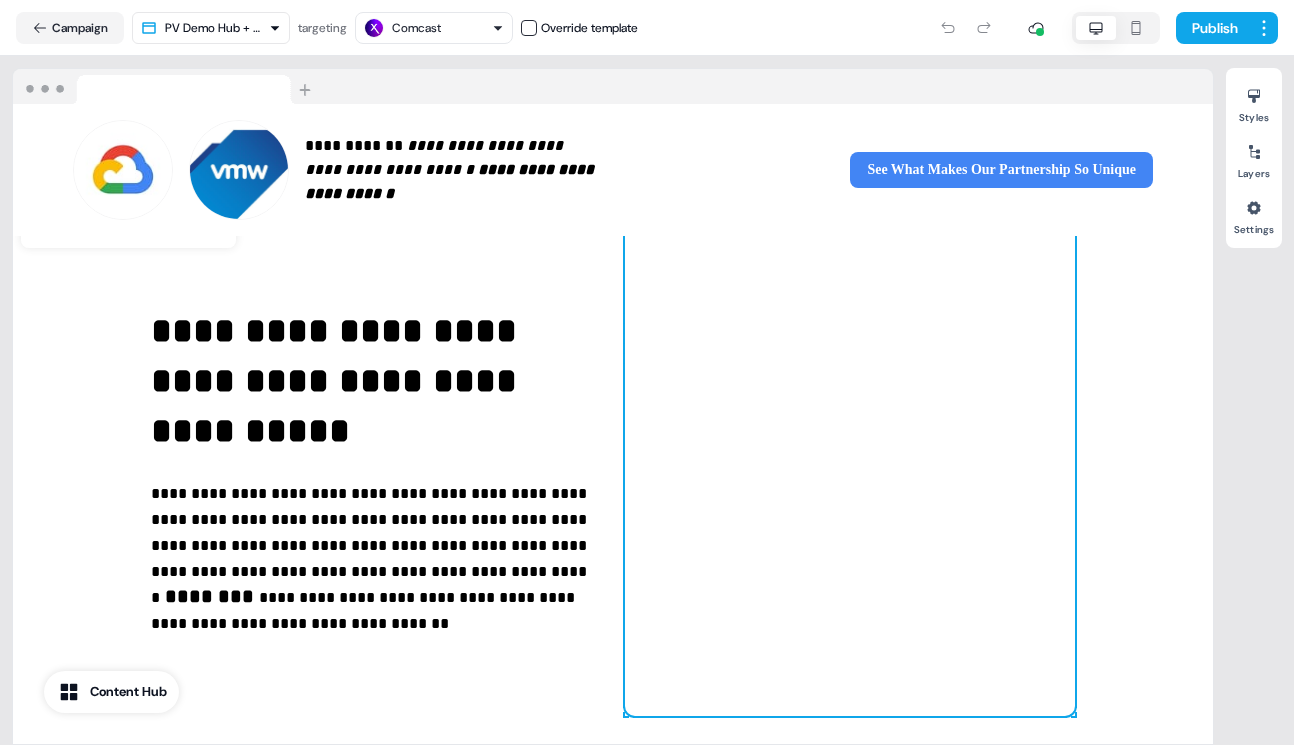 scroll, scrollTop: 30, scrollLeft: 0, axis: vertical 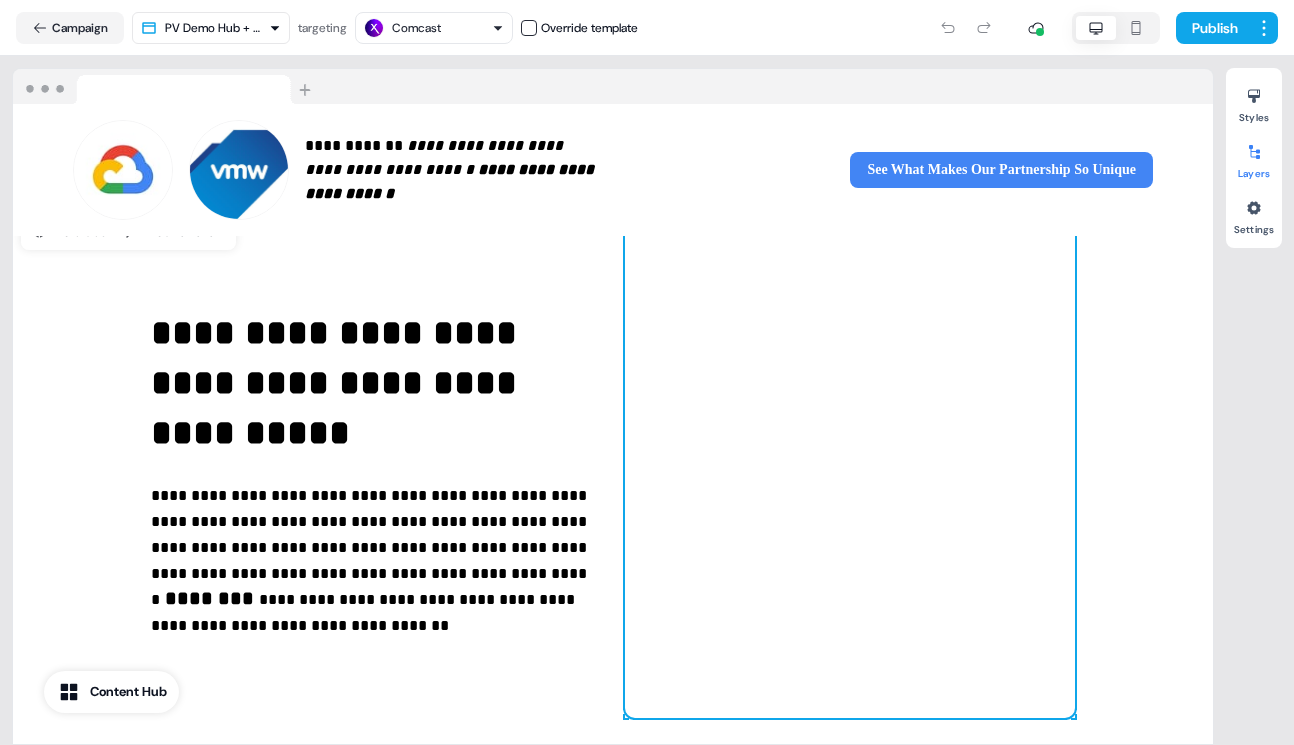 click 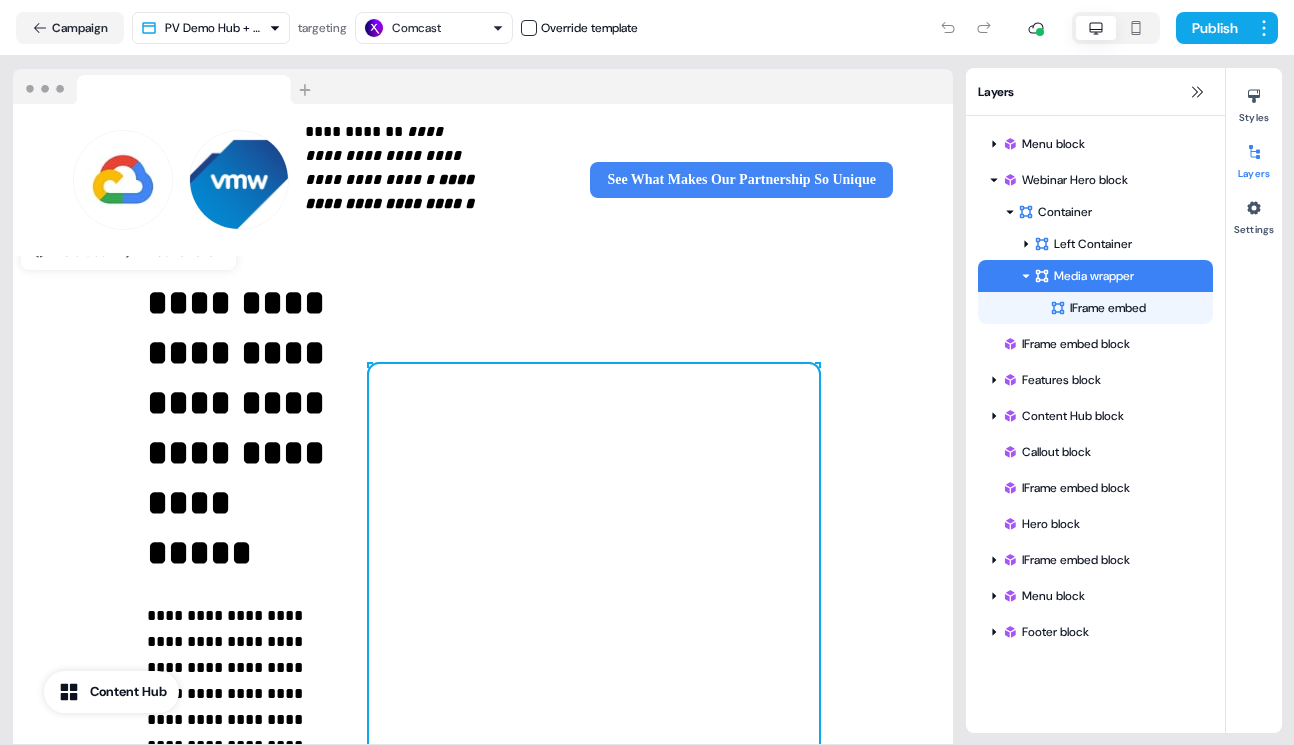 scroll, scrollTop: 0, scrollLeft: 0, axis: both 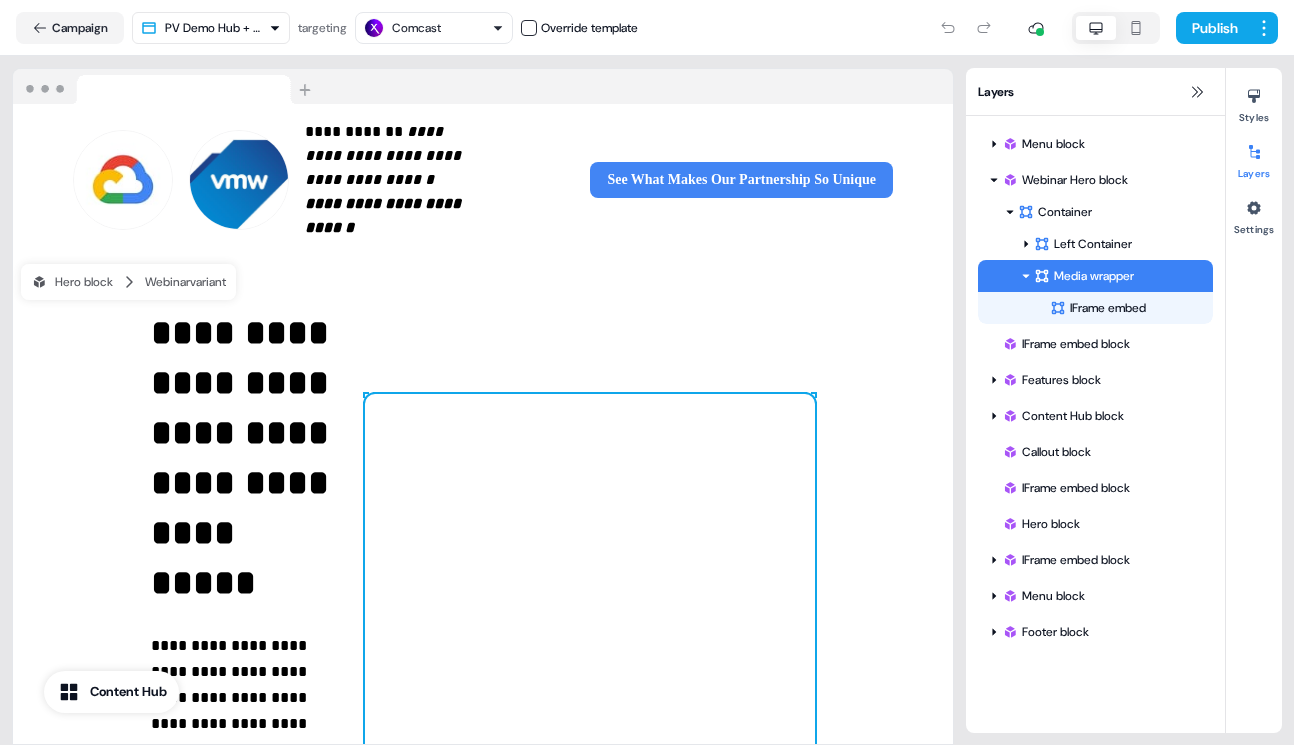 click at bounding box center (590, 644) 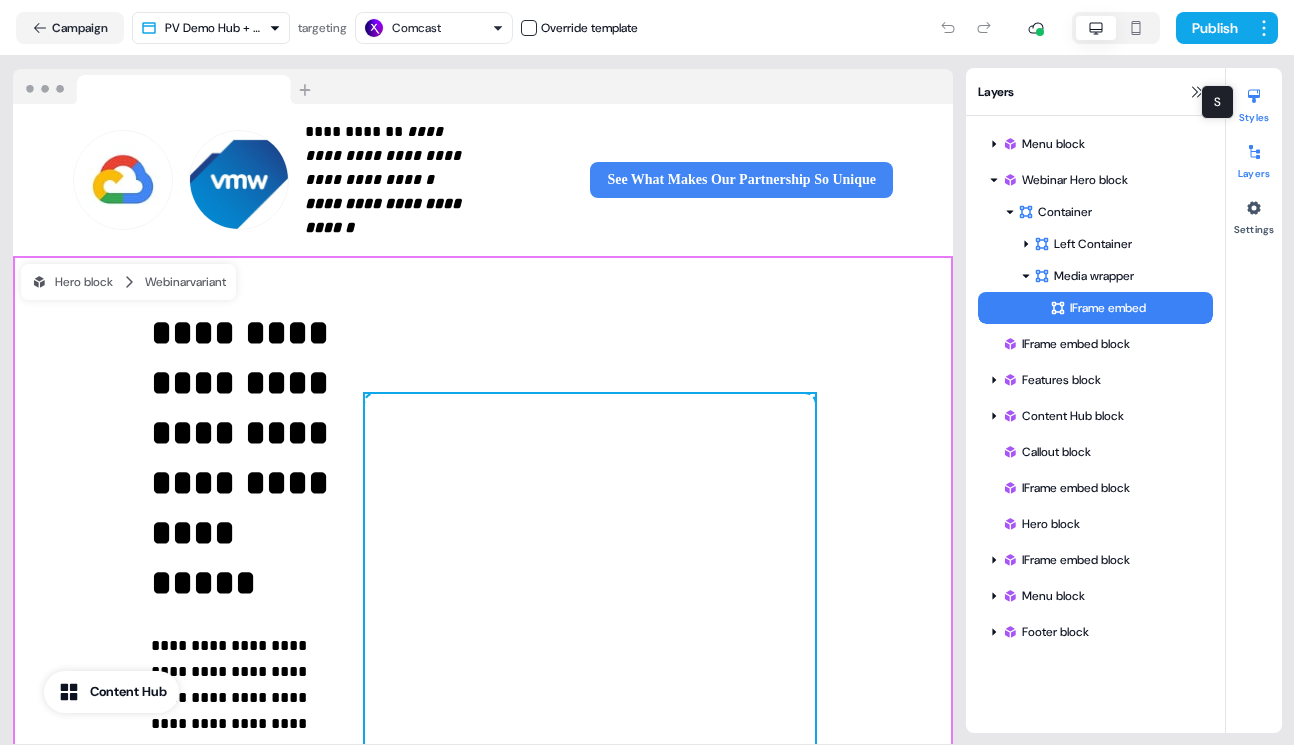 click 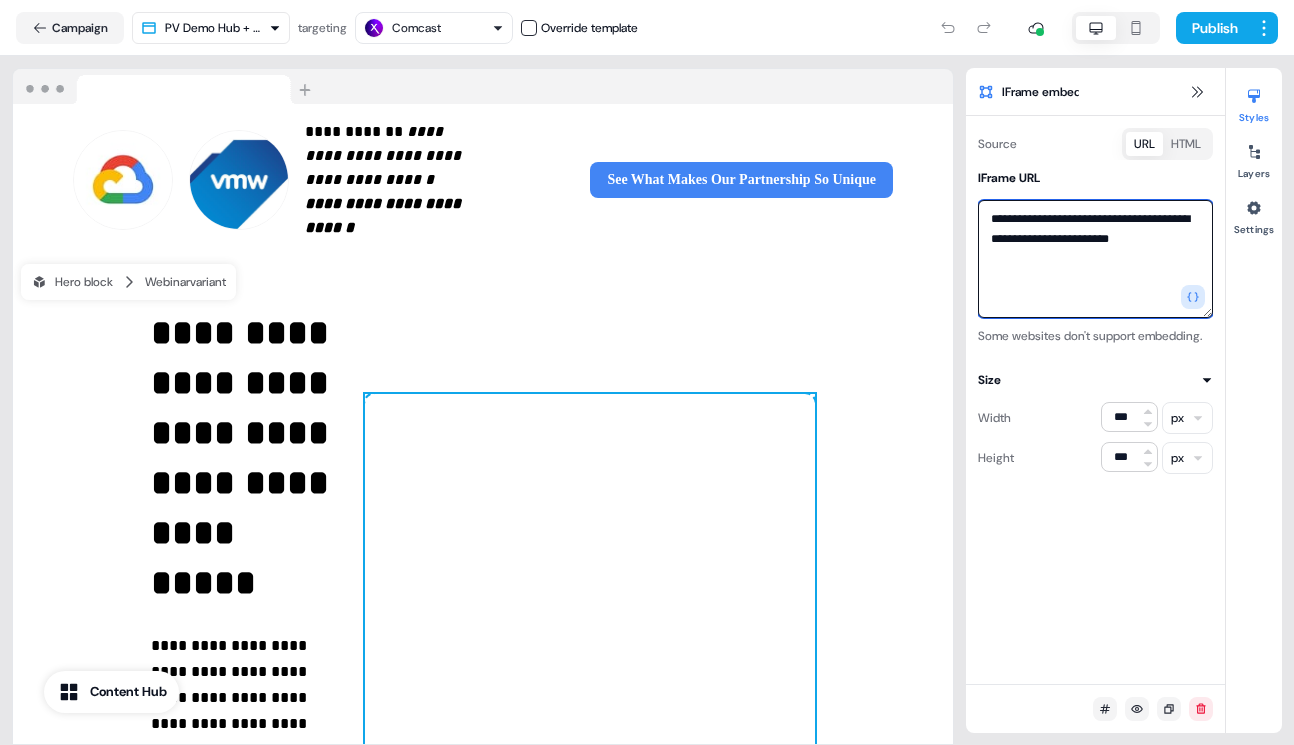 drag, startPoint x: 1160, startPoint y: 238, endPoint x: 983, endPoint y: 215, distance: 178.4881 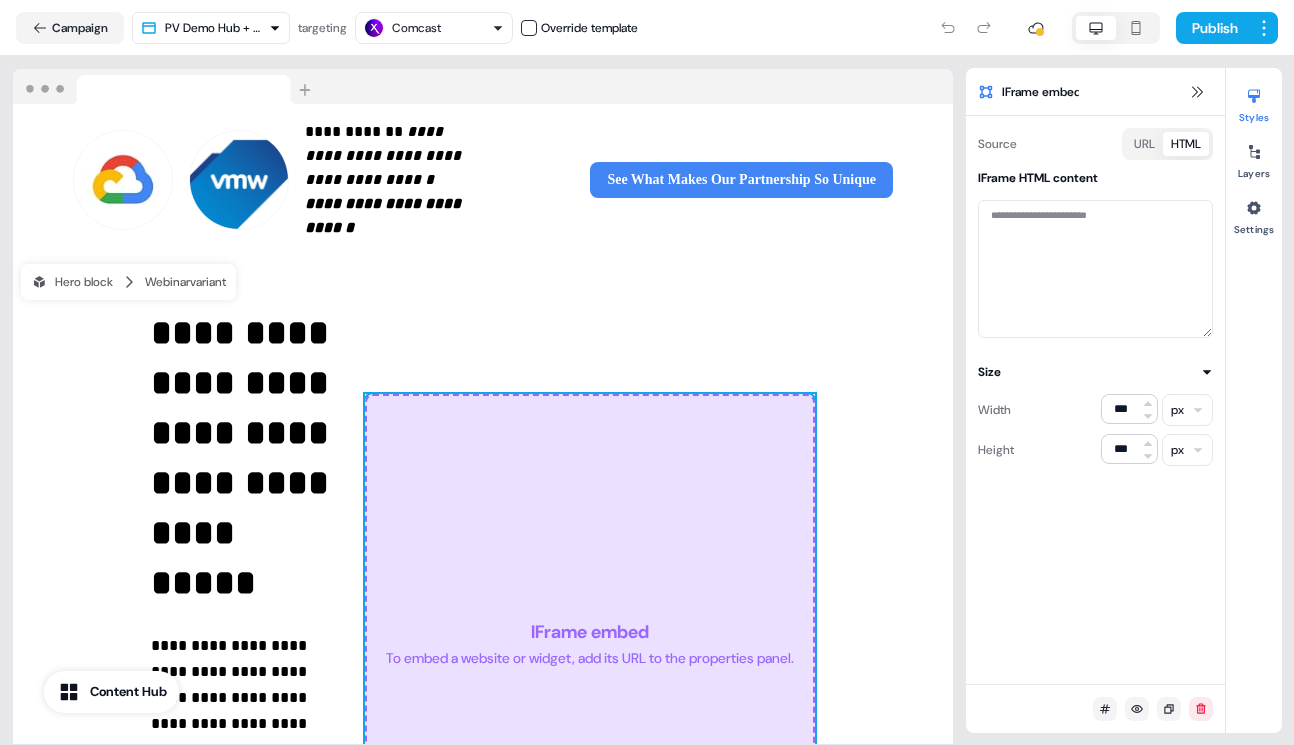 click on "HTML" at bounding box center [1186, 144] 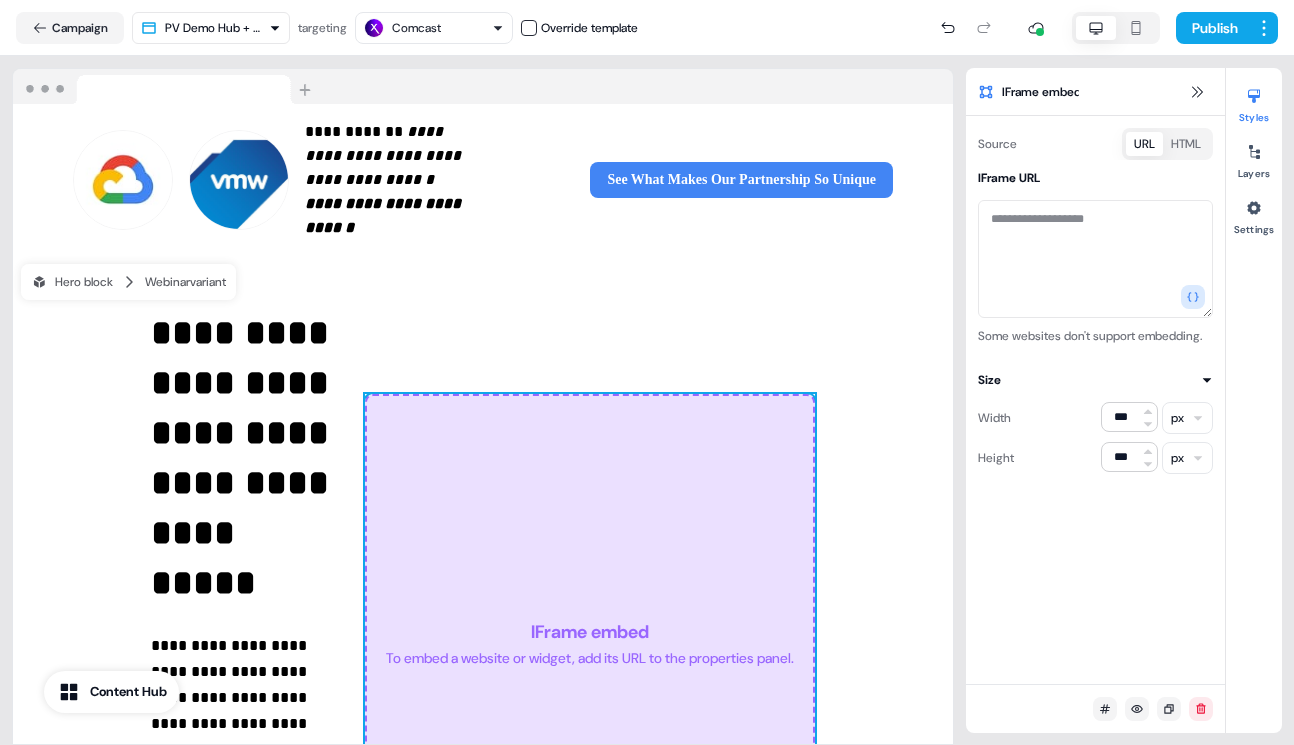 click on "HTML" at bounding box center (1186, 144) 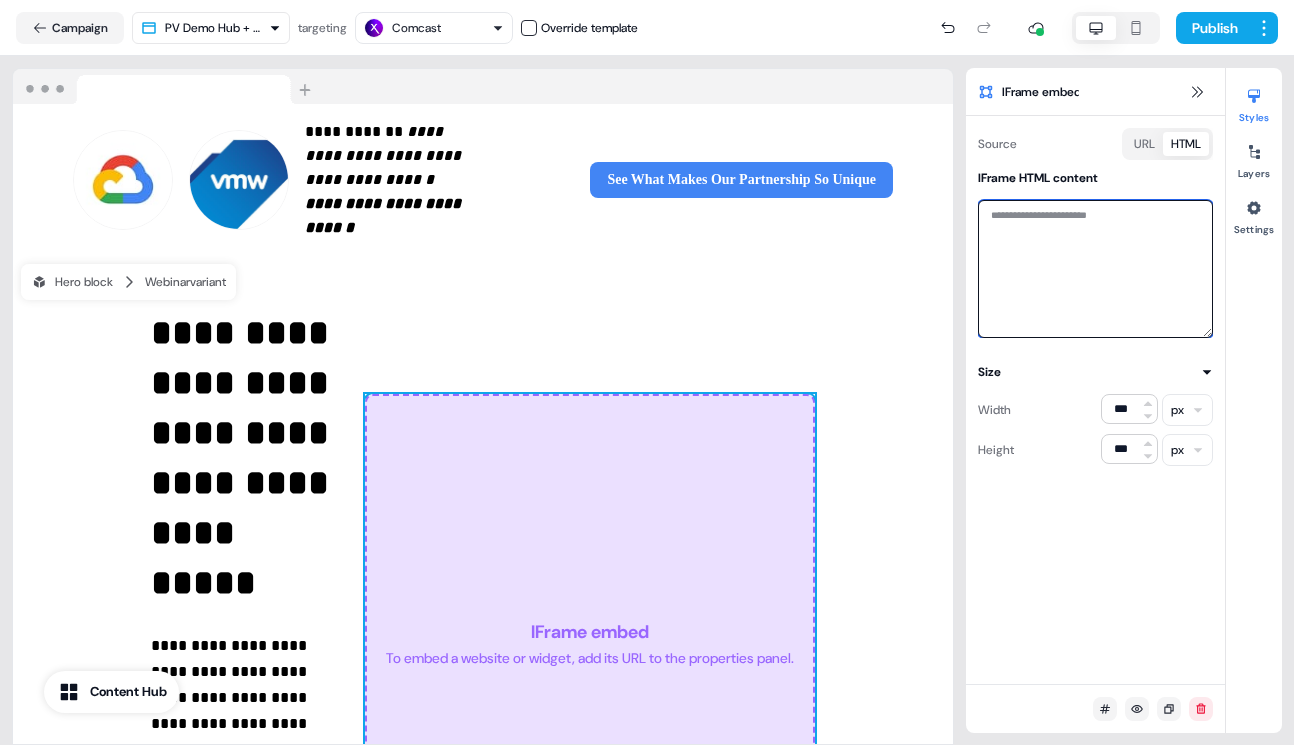 click at bounding box center (1095, 269) 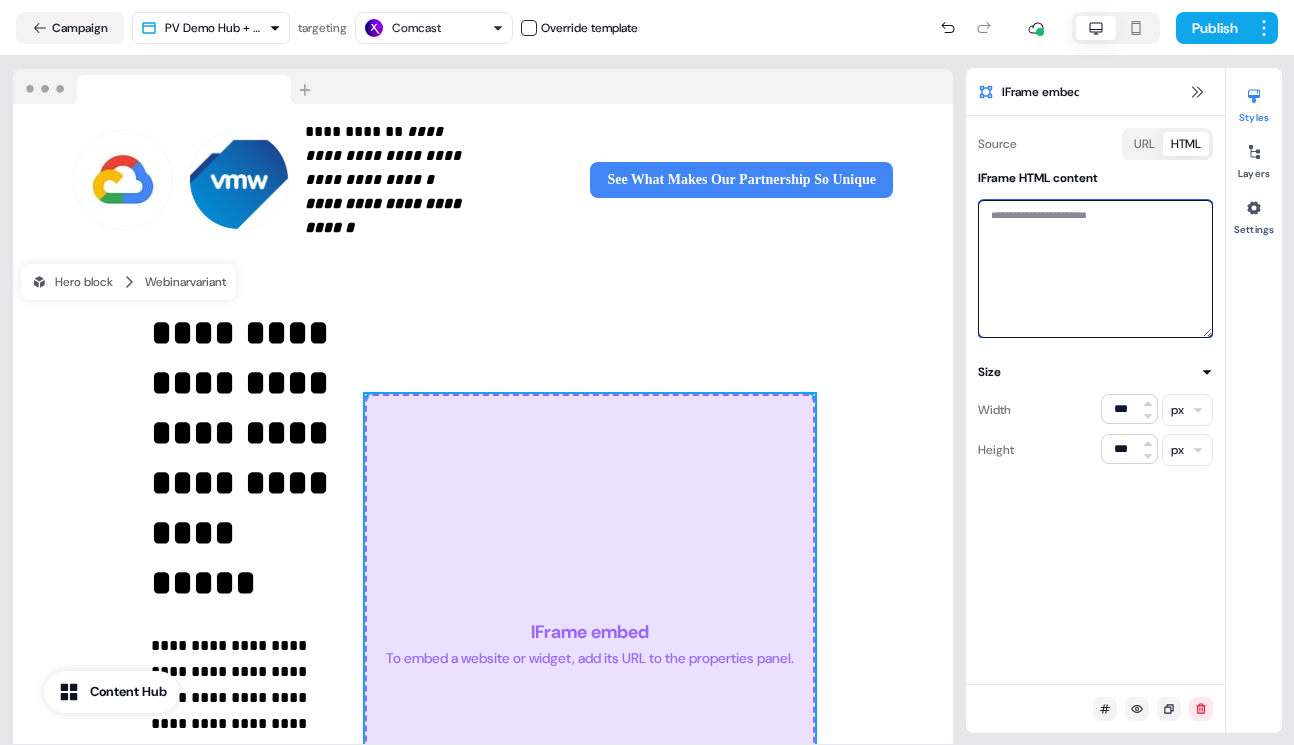 paste on "**********" 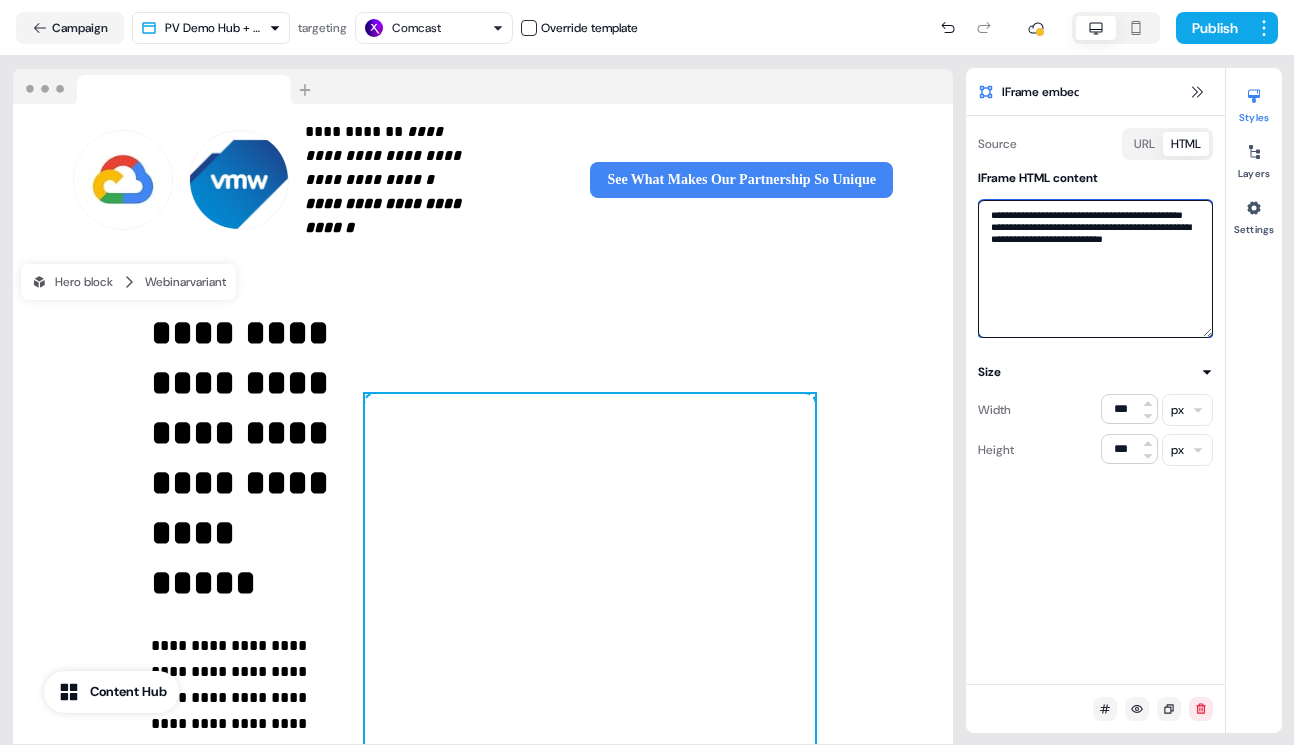 type on "**********" 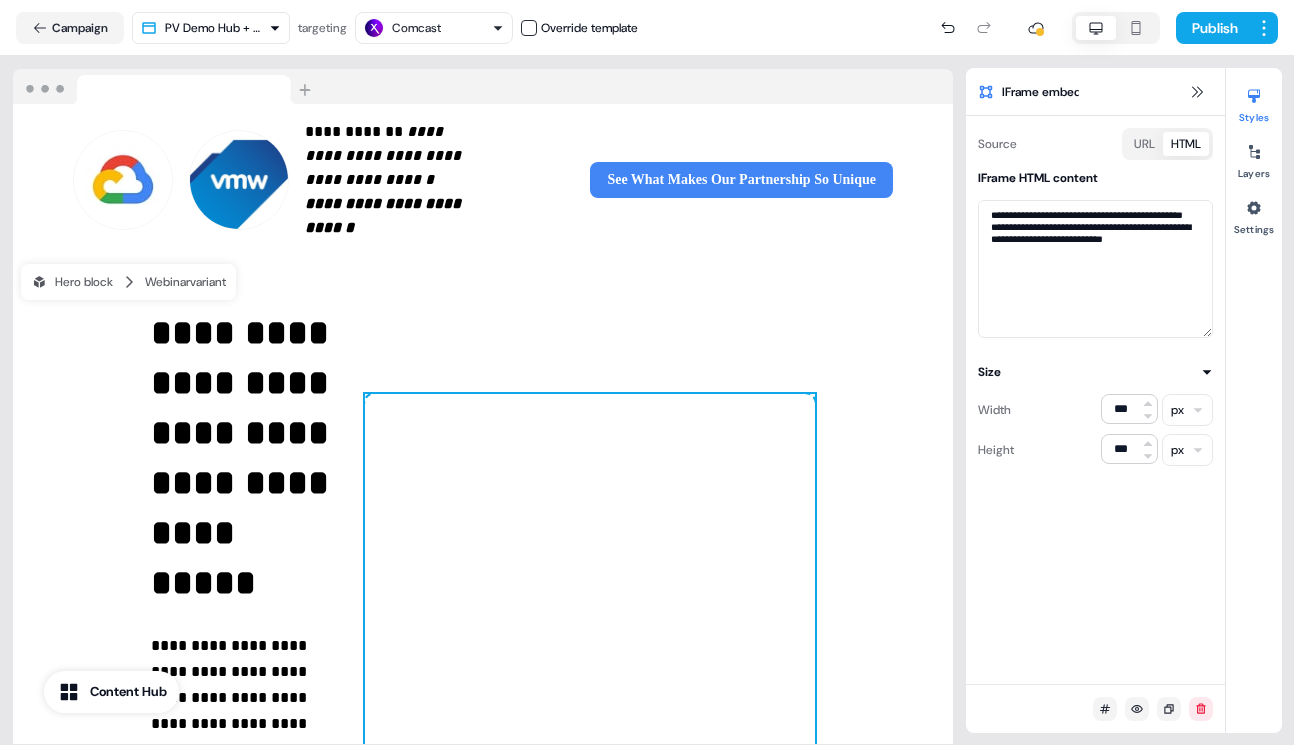 click on "**********" at bounding box center (1095, 400) 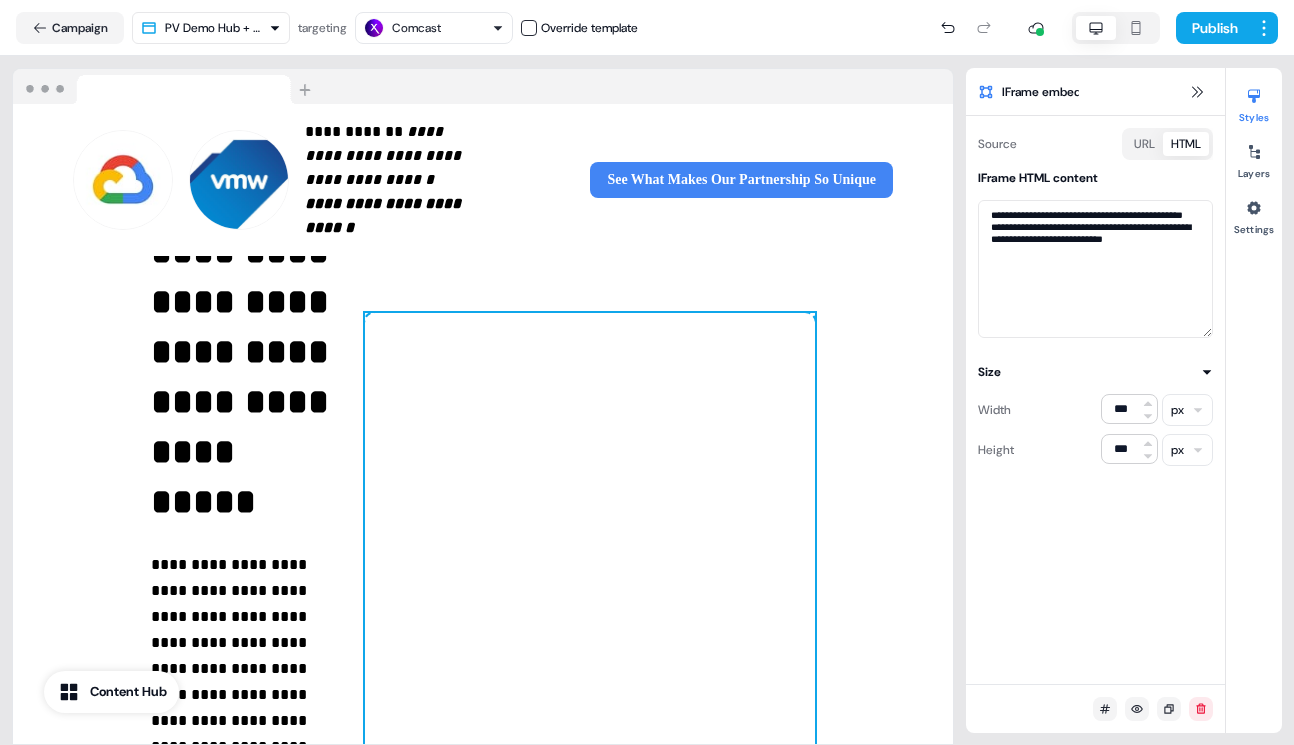 scroll, scrollTop: 47, scrollLeft: 0, axis: vertical 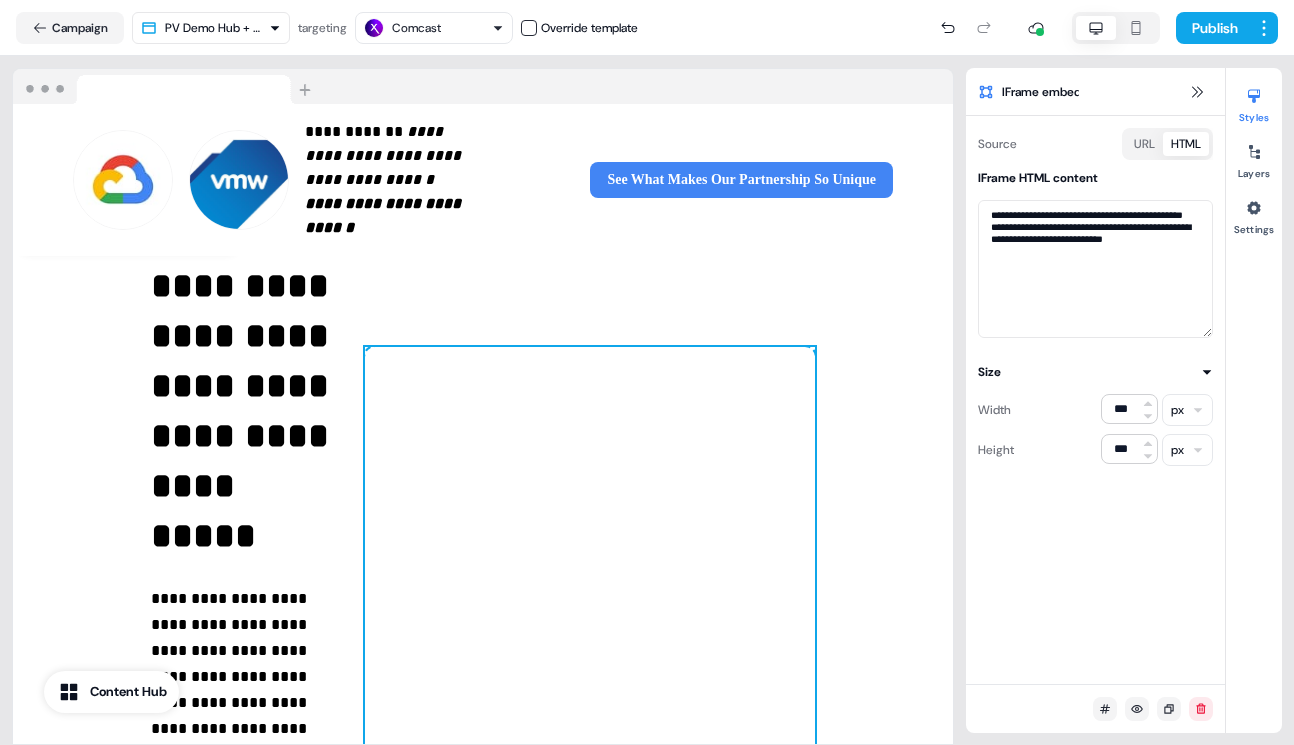 click on "**********" at bounding box center [1095, 400] 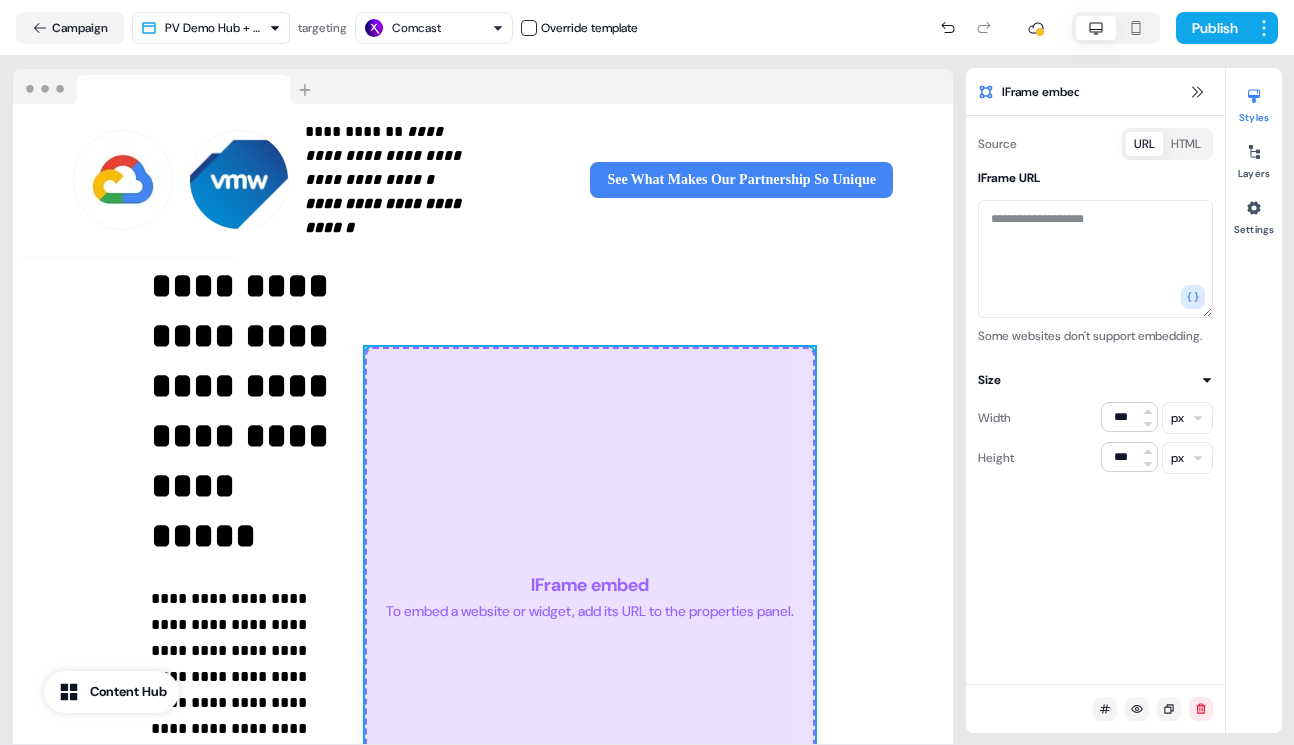 click on "URL" at bounding box center [1144, 144] 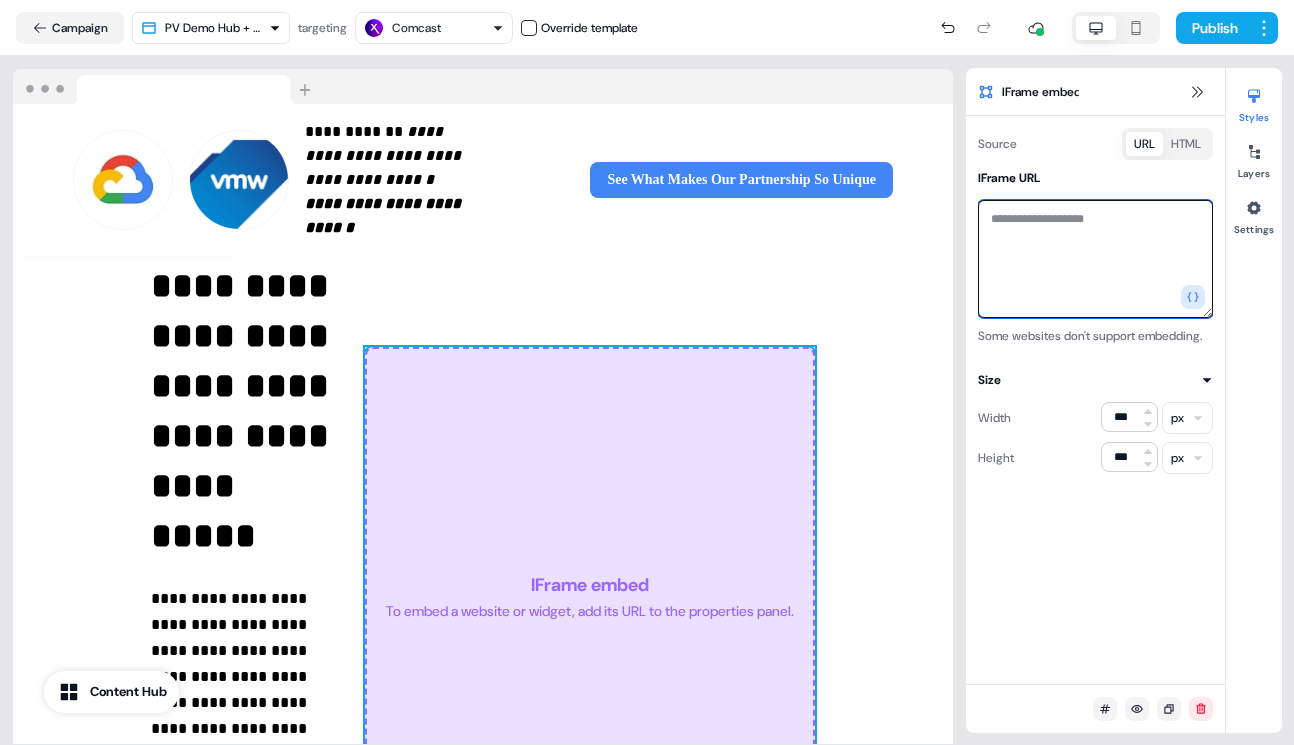 click at bounding box center [1095, 259] 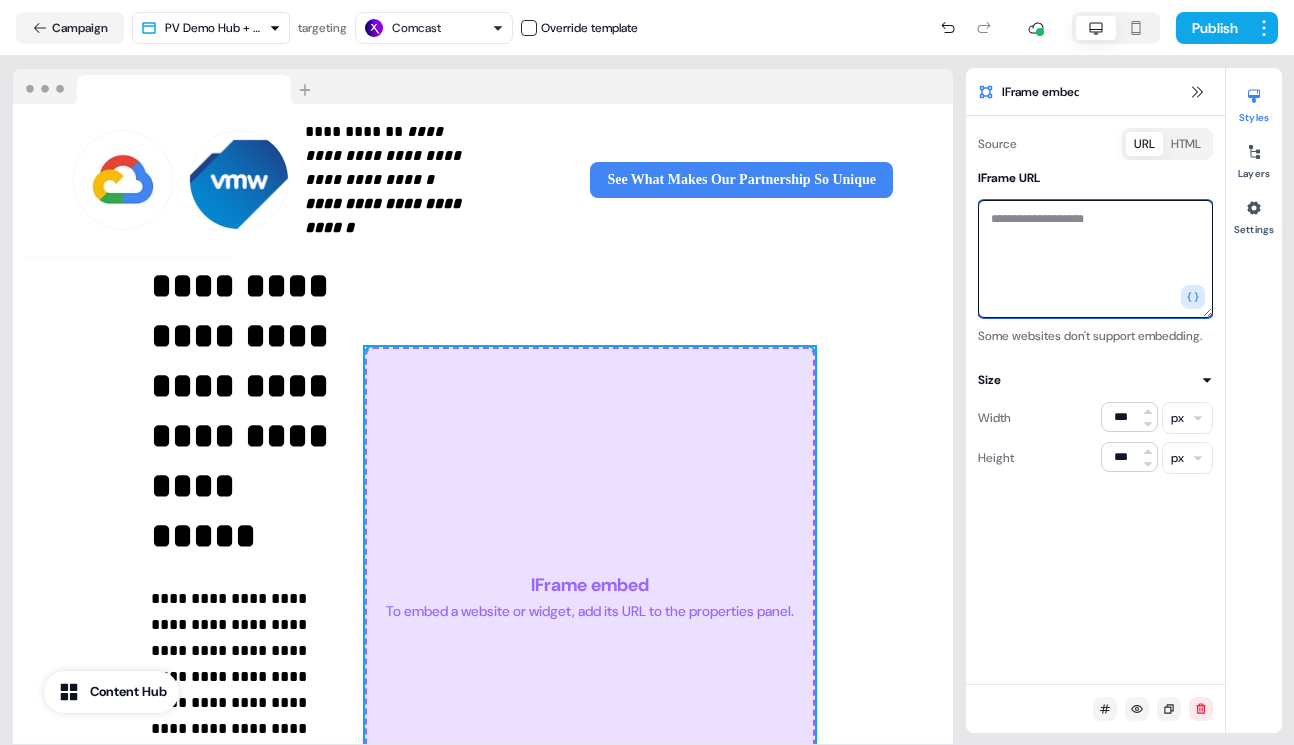 paste on "**********" 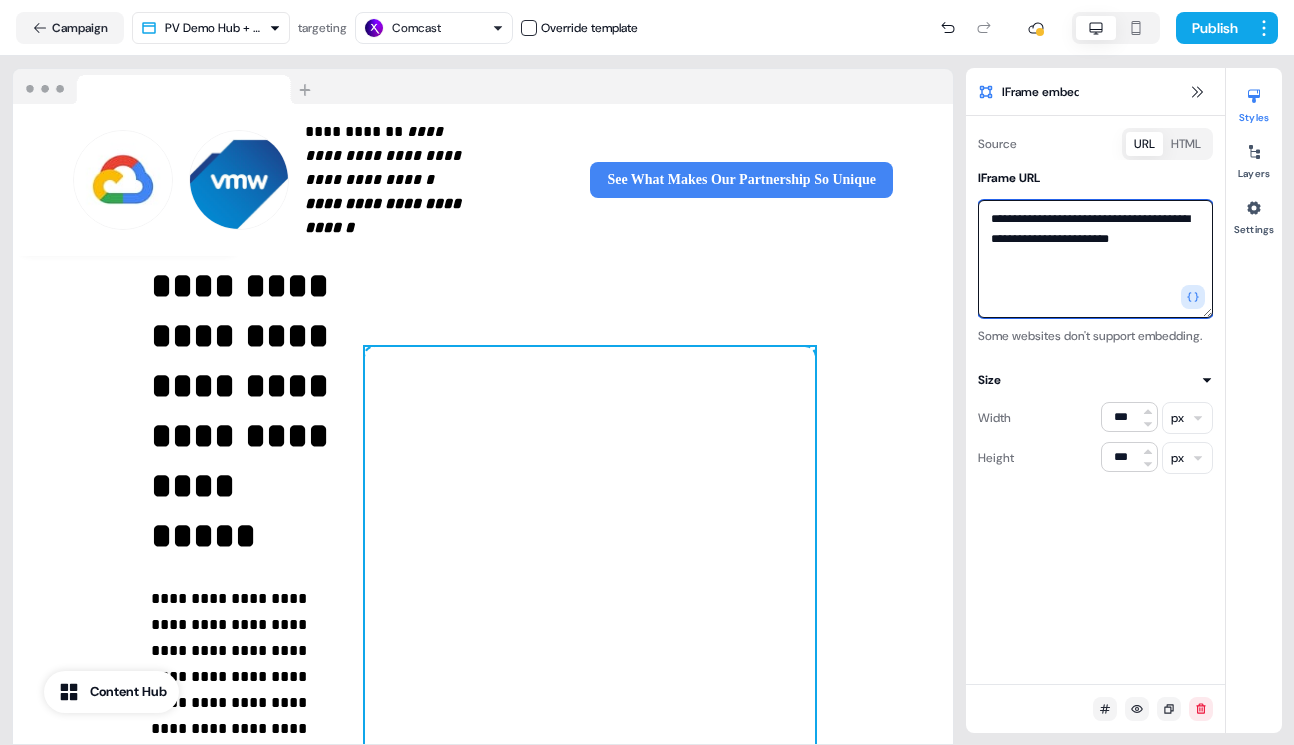 type on "**********" 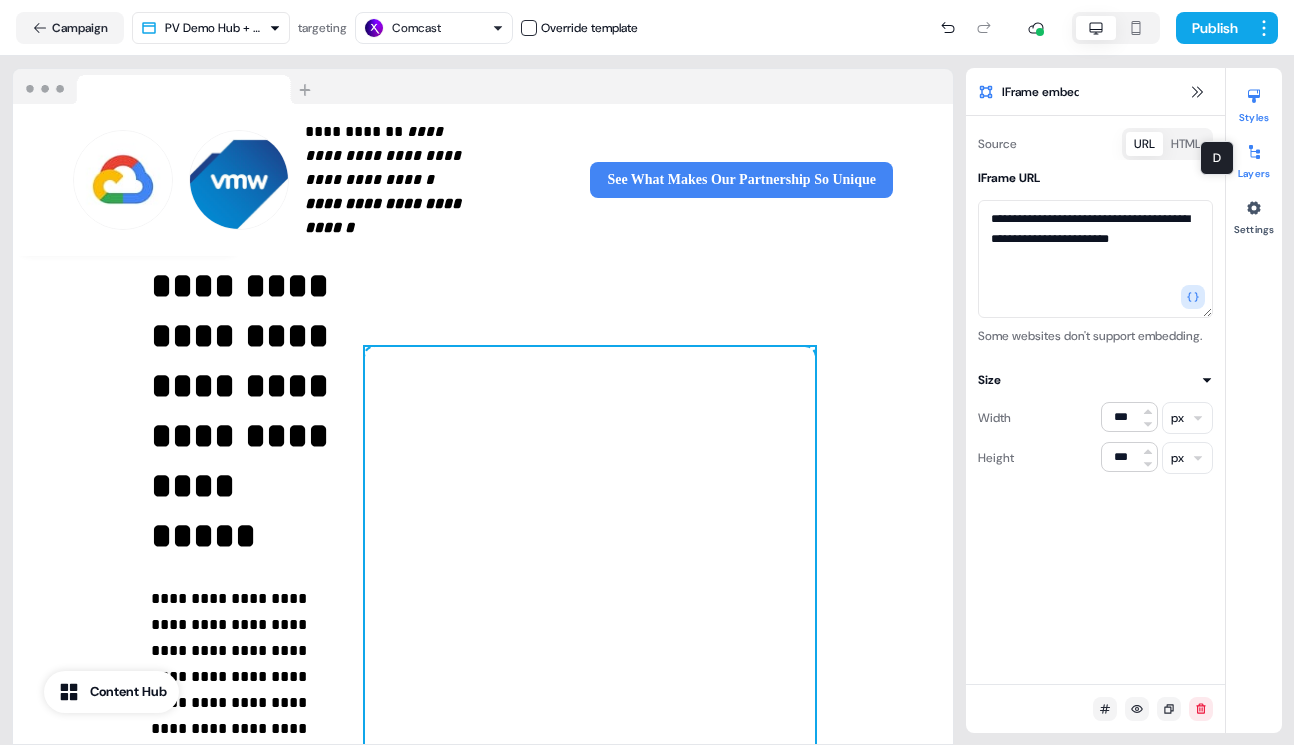 click at bounding box center (1254, 152) 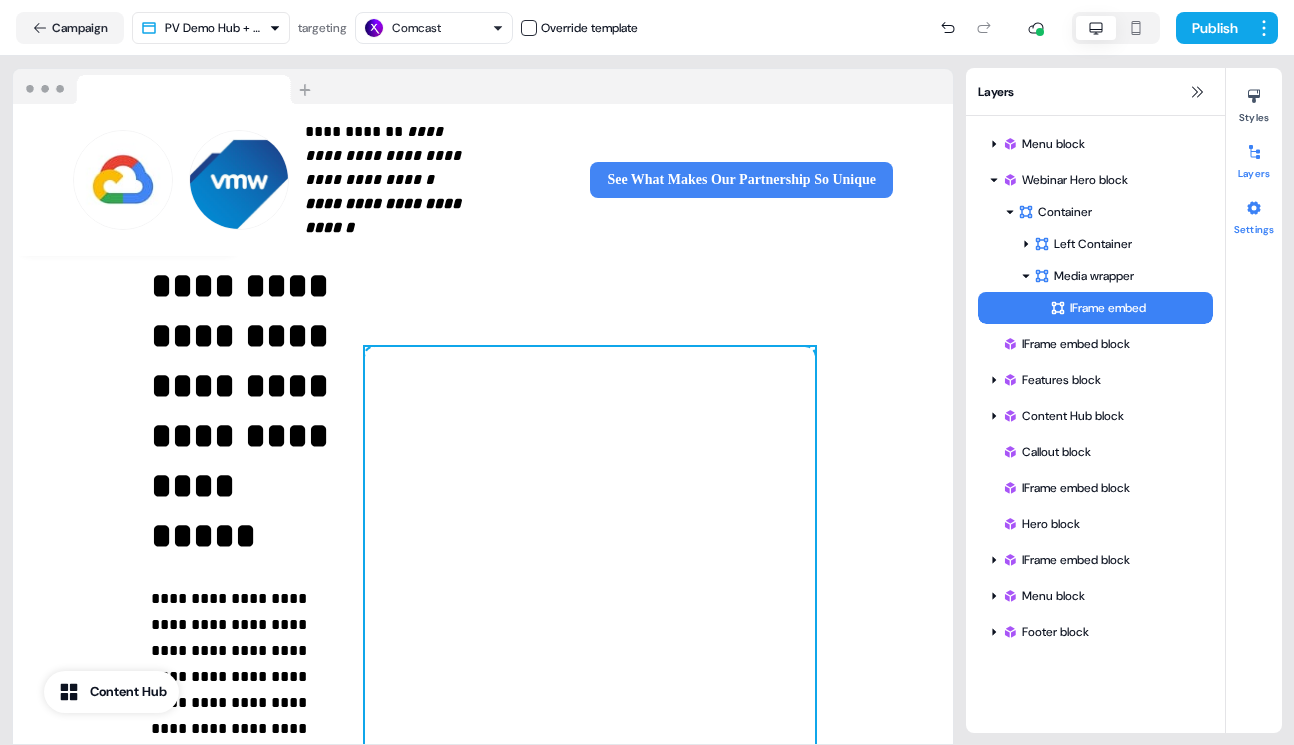 click 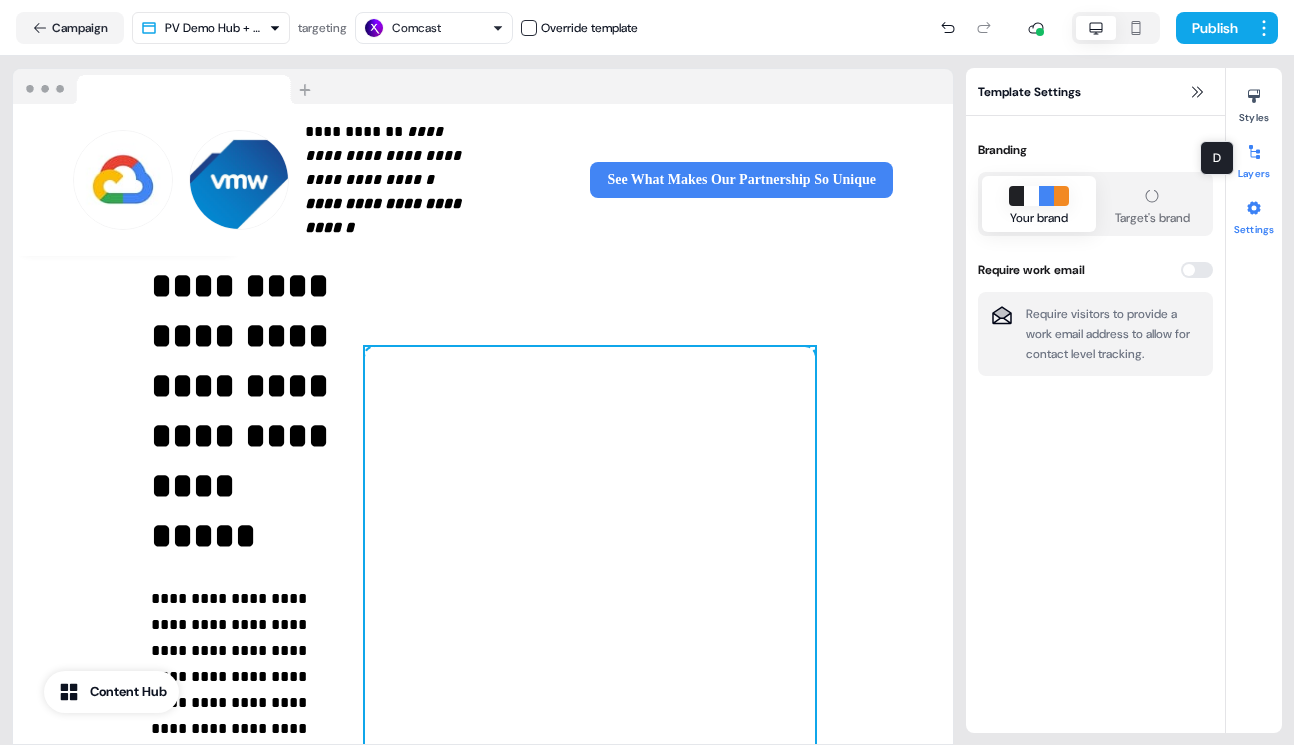 click 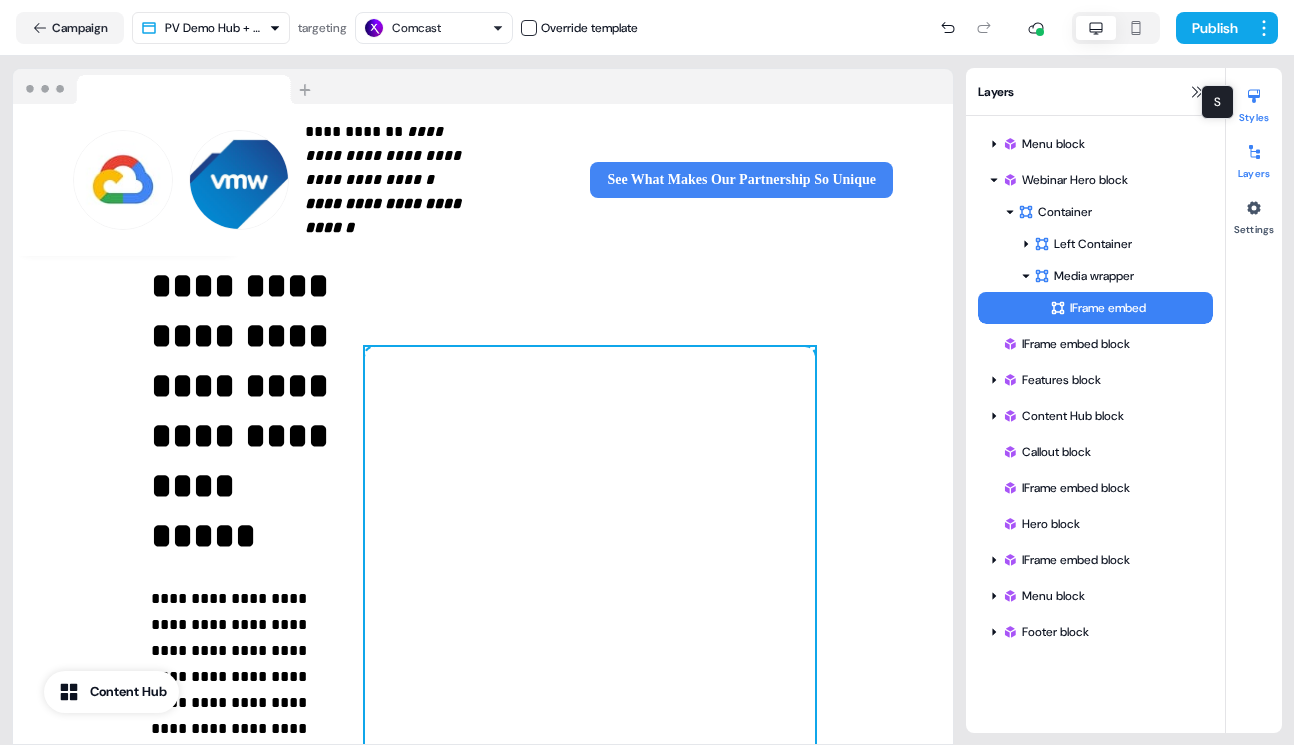 click 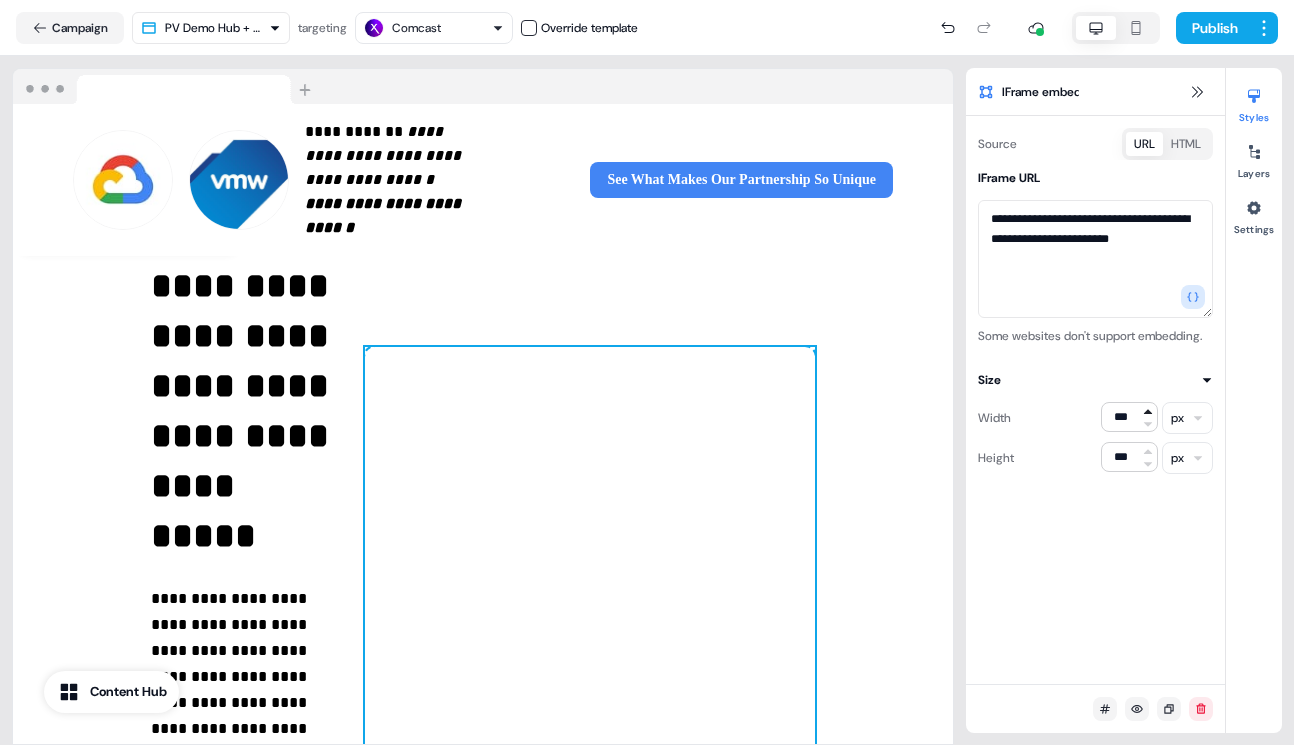 click 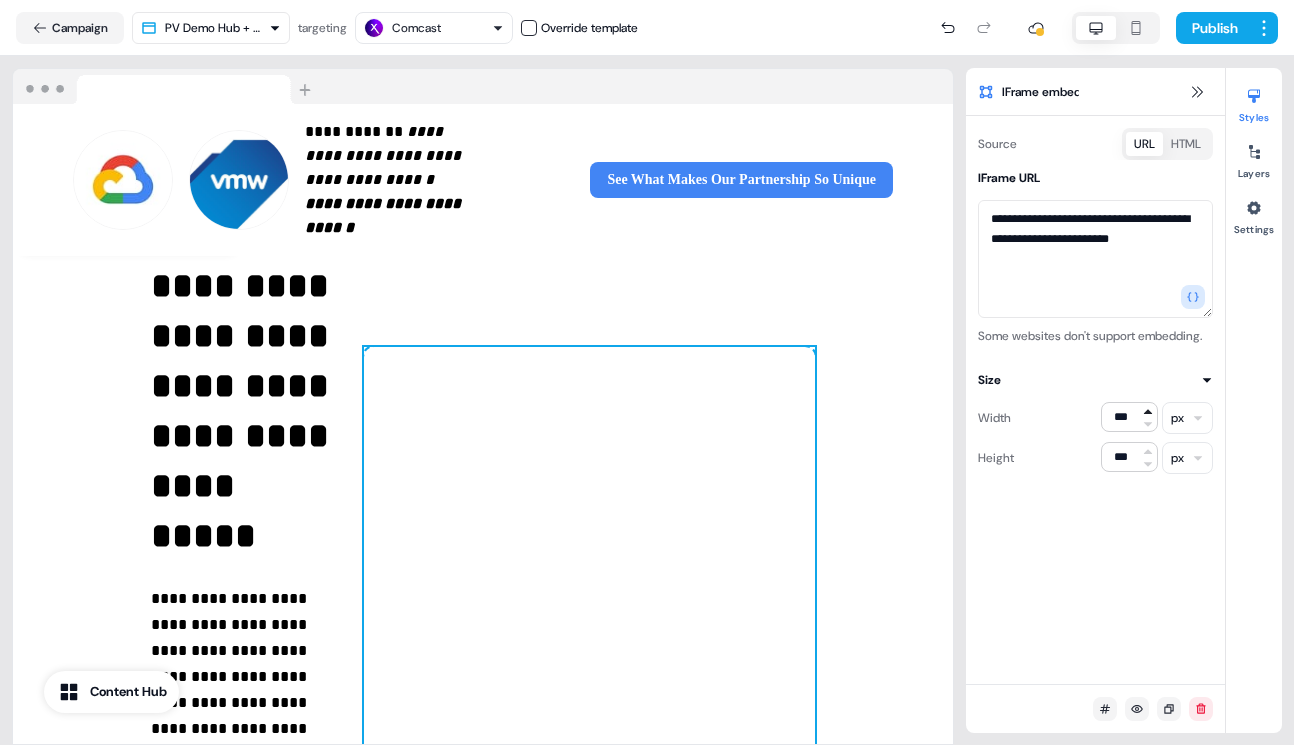 click 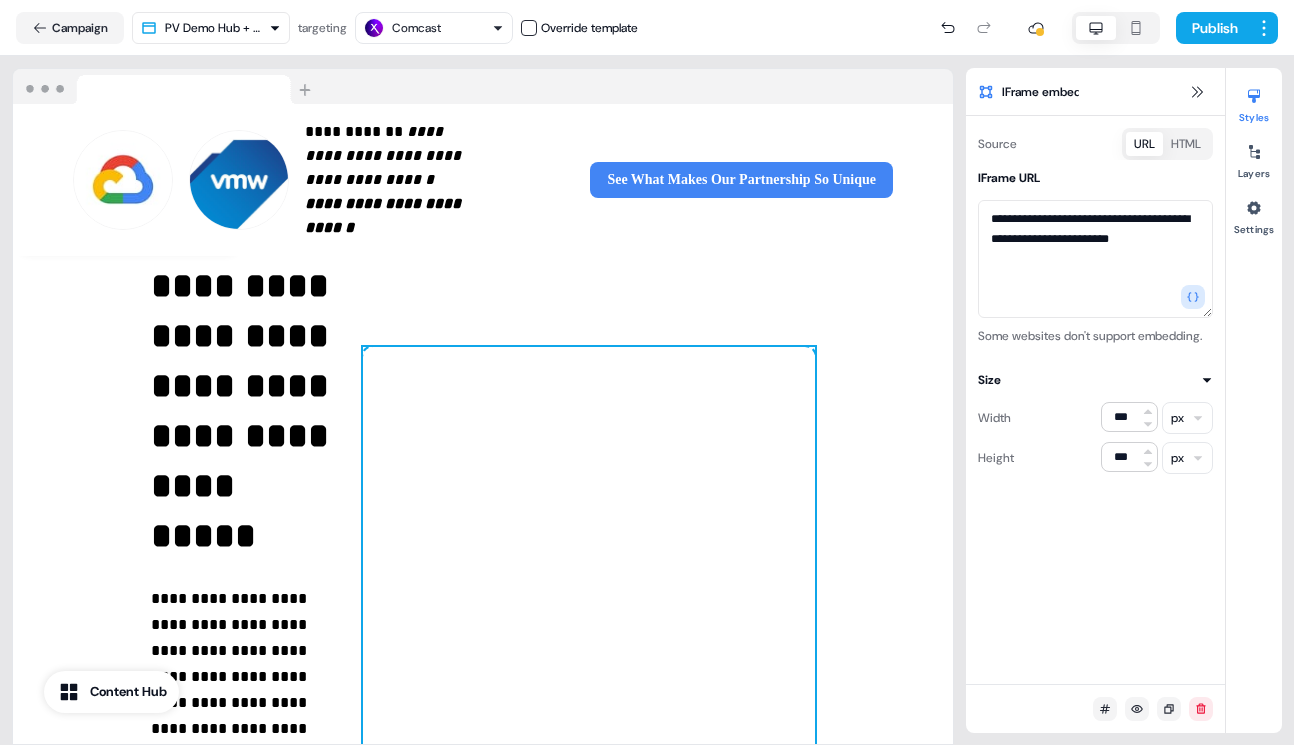 click 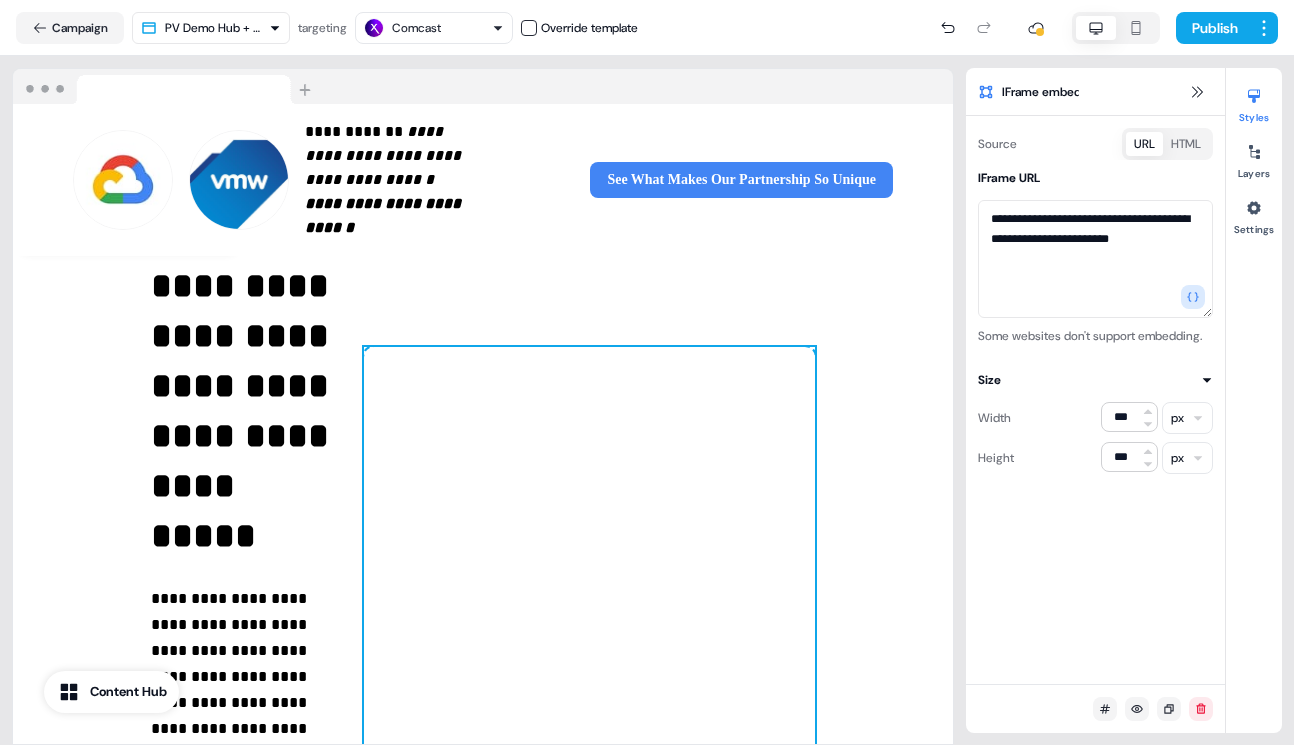 click 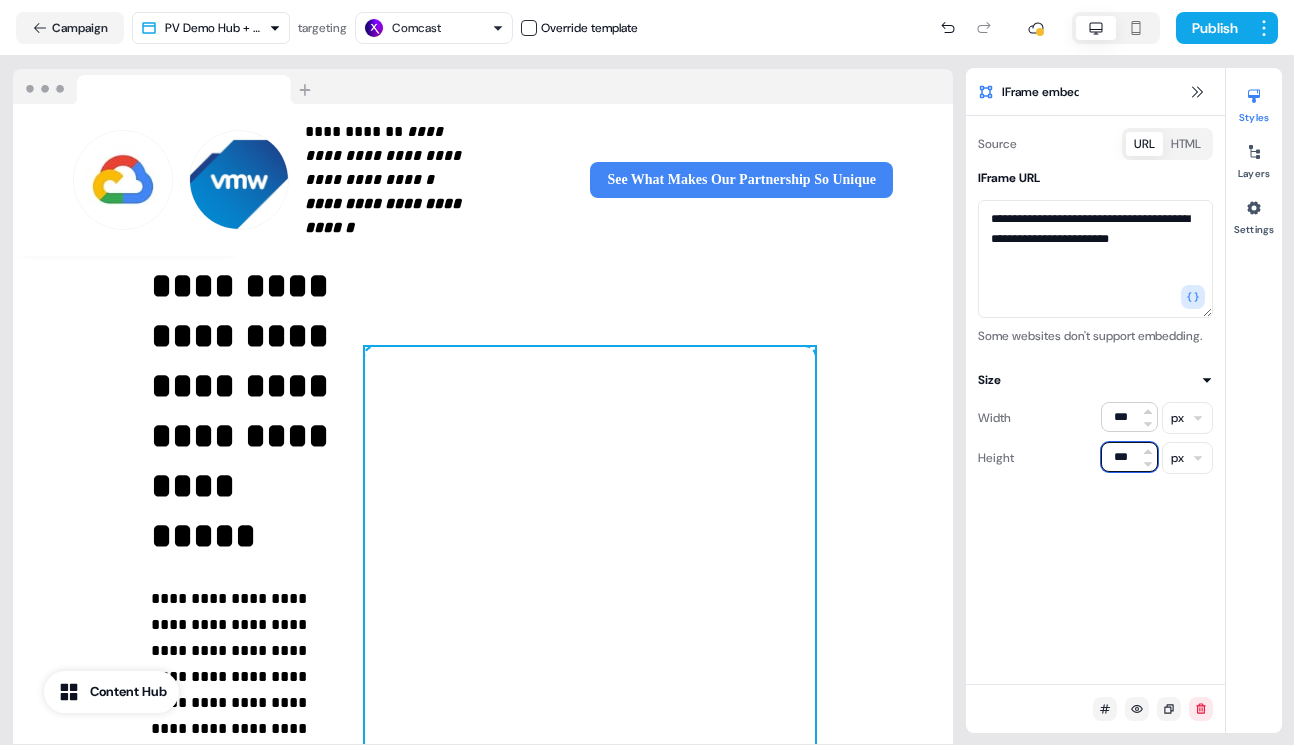 click on "***" at bounding box center [1129, 457] 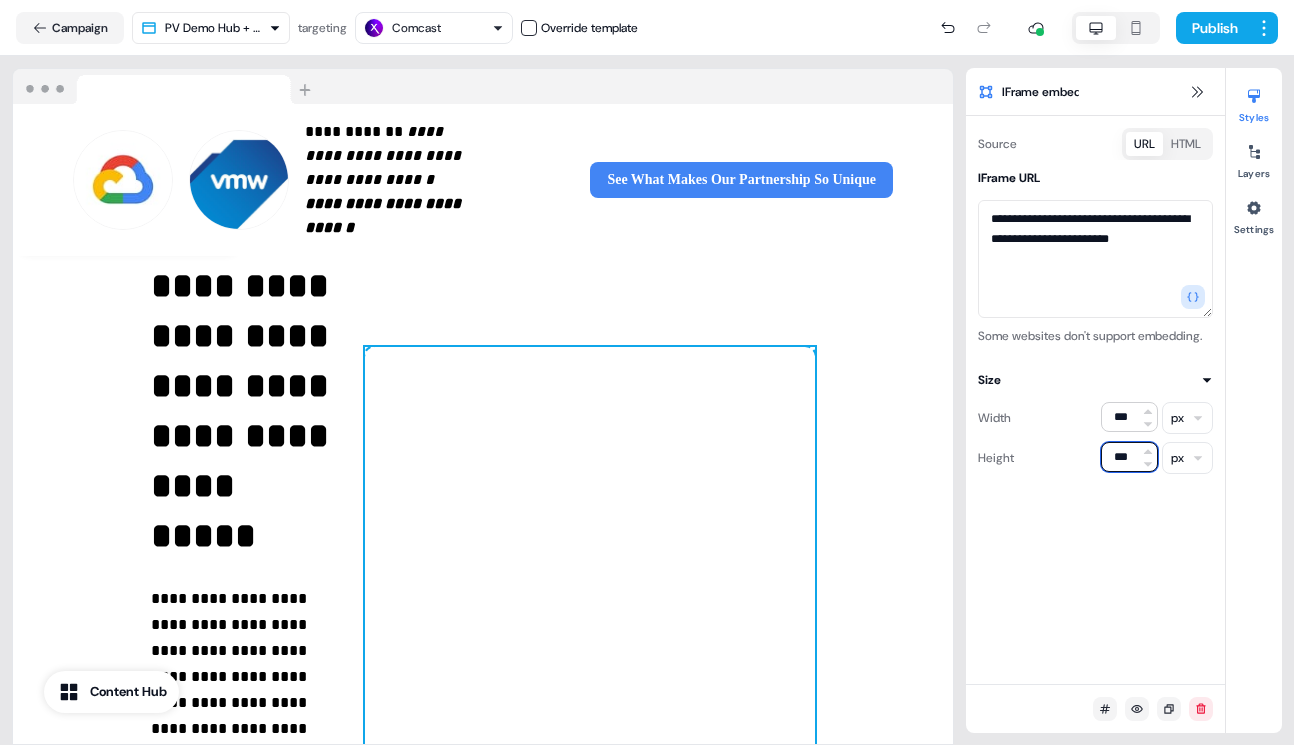 click on "***" at bounding box center [1129, 457] 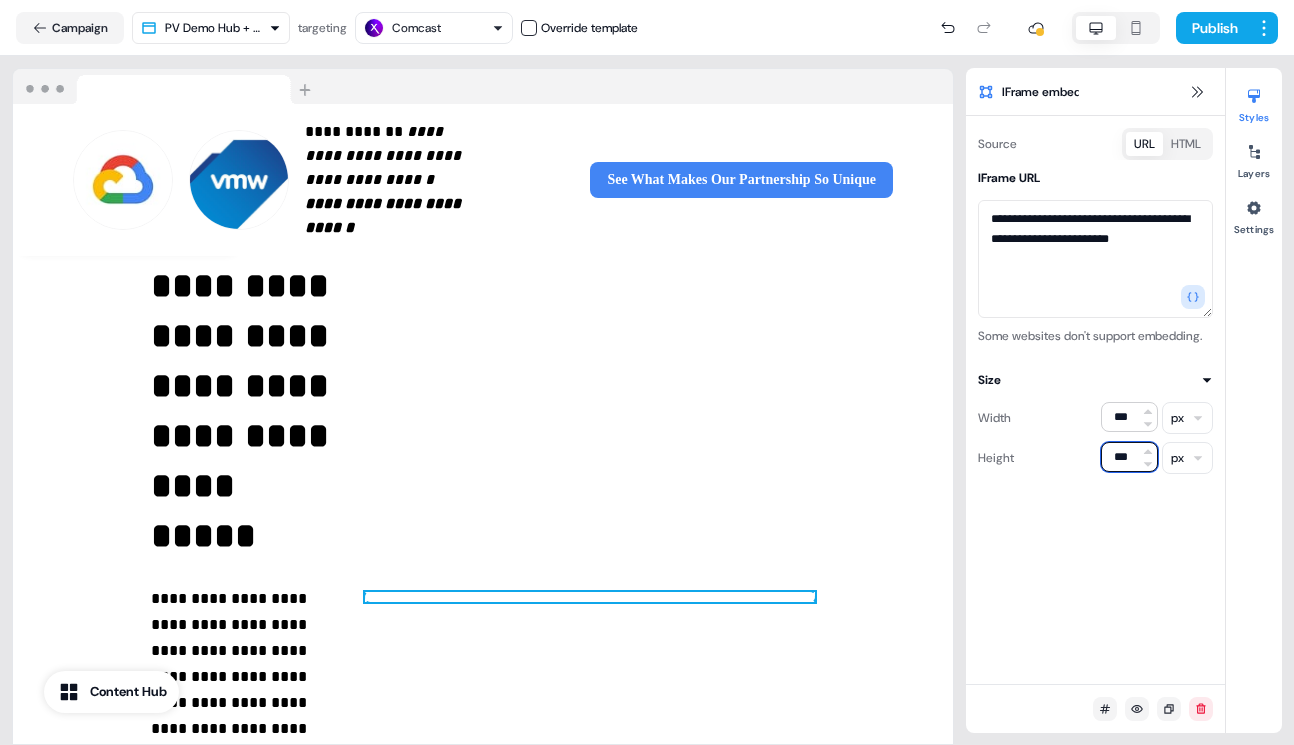 type on "****" 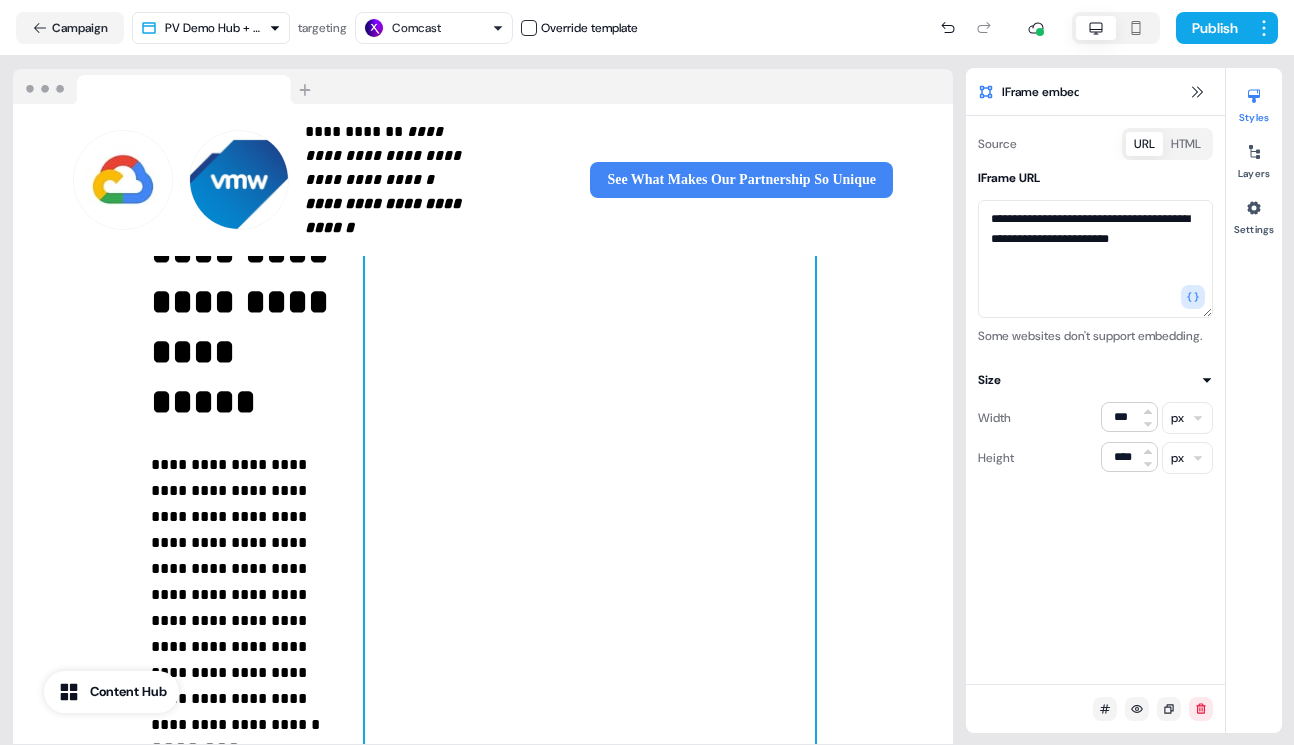scroll, scrollTop: 296, scrollLeft: 0, axis: vertical 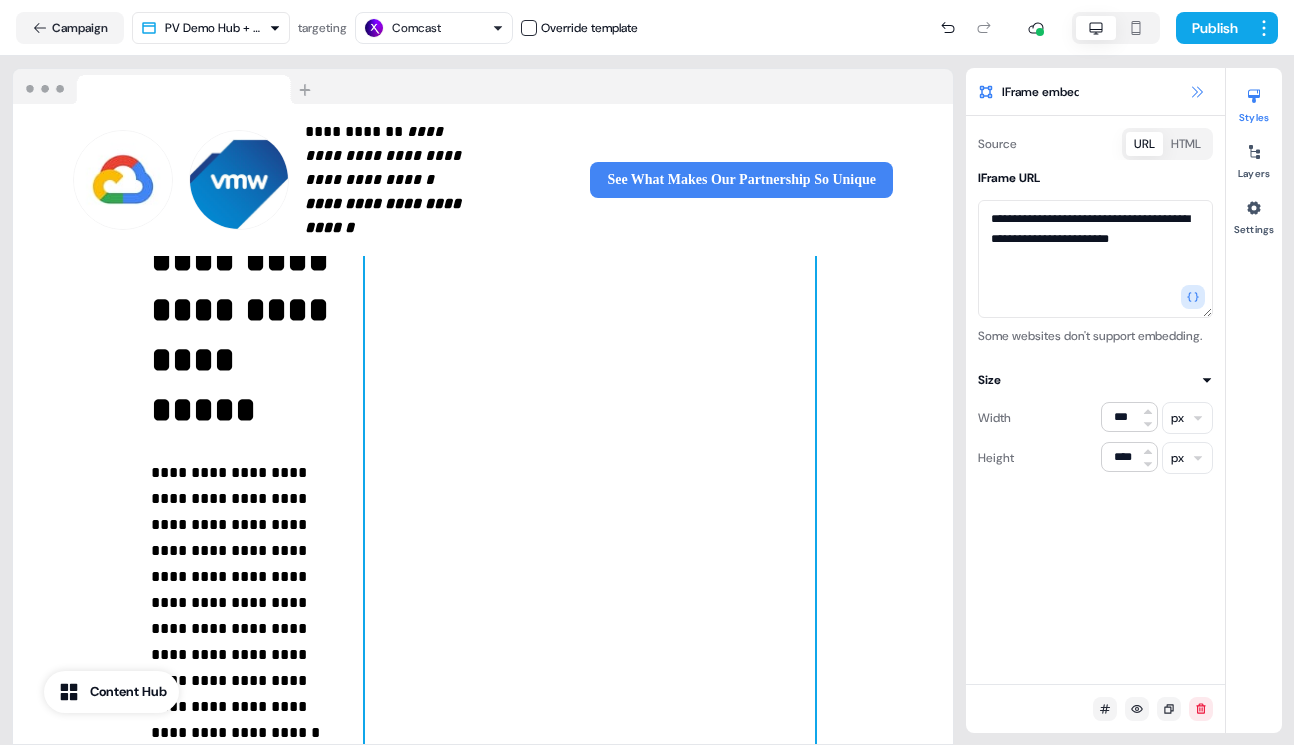 click 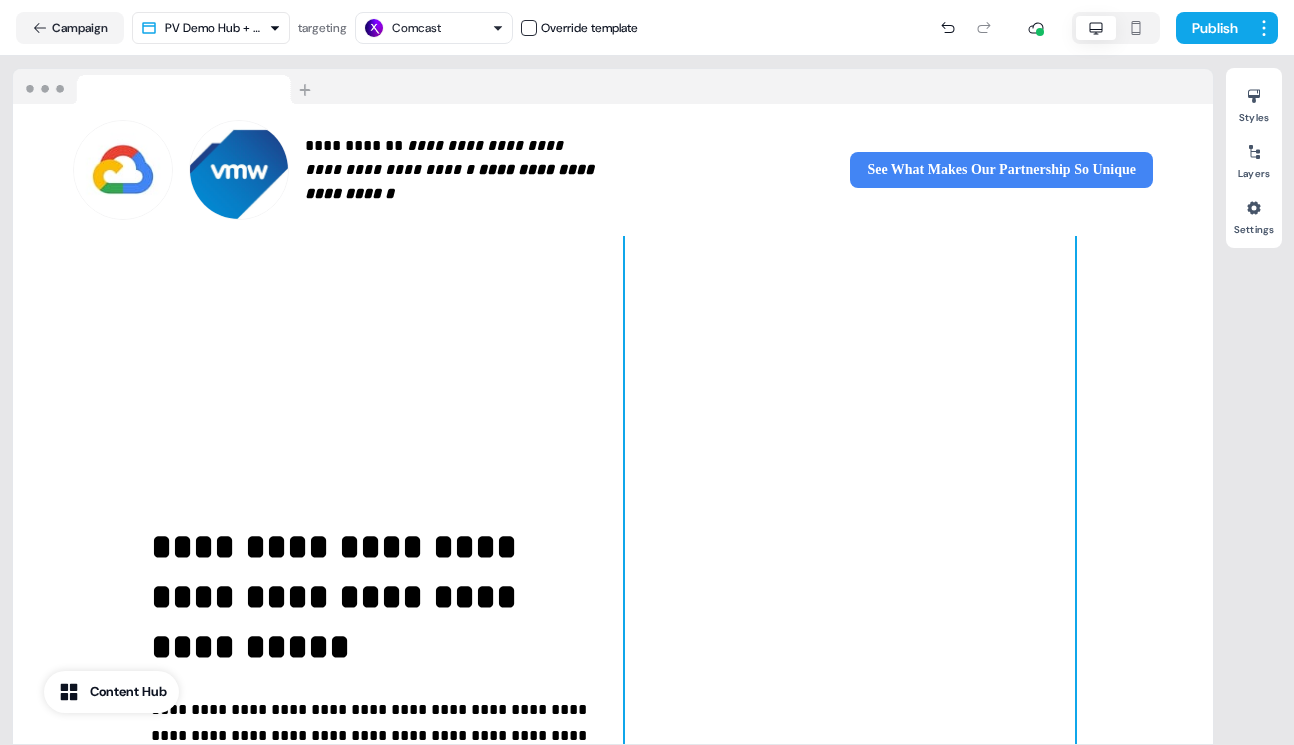 scroll, scrollTop: 0, scrollLeft: 0, axis: both 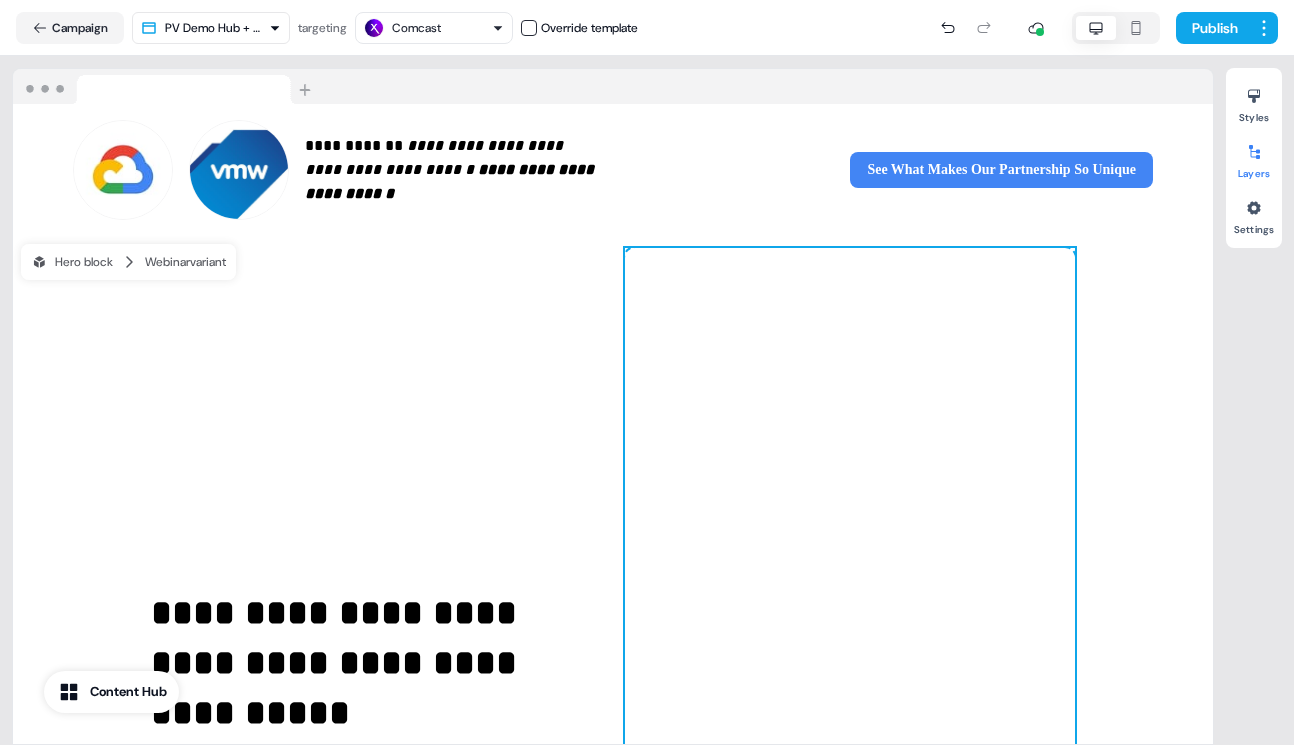 click 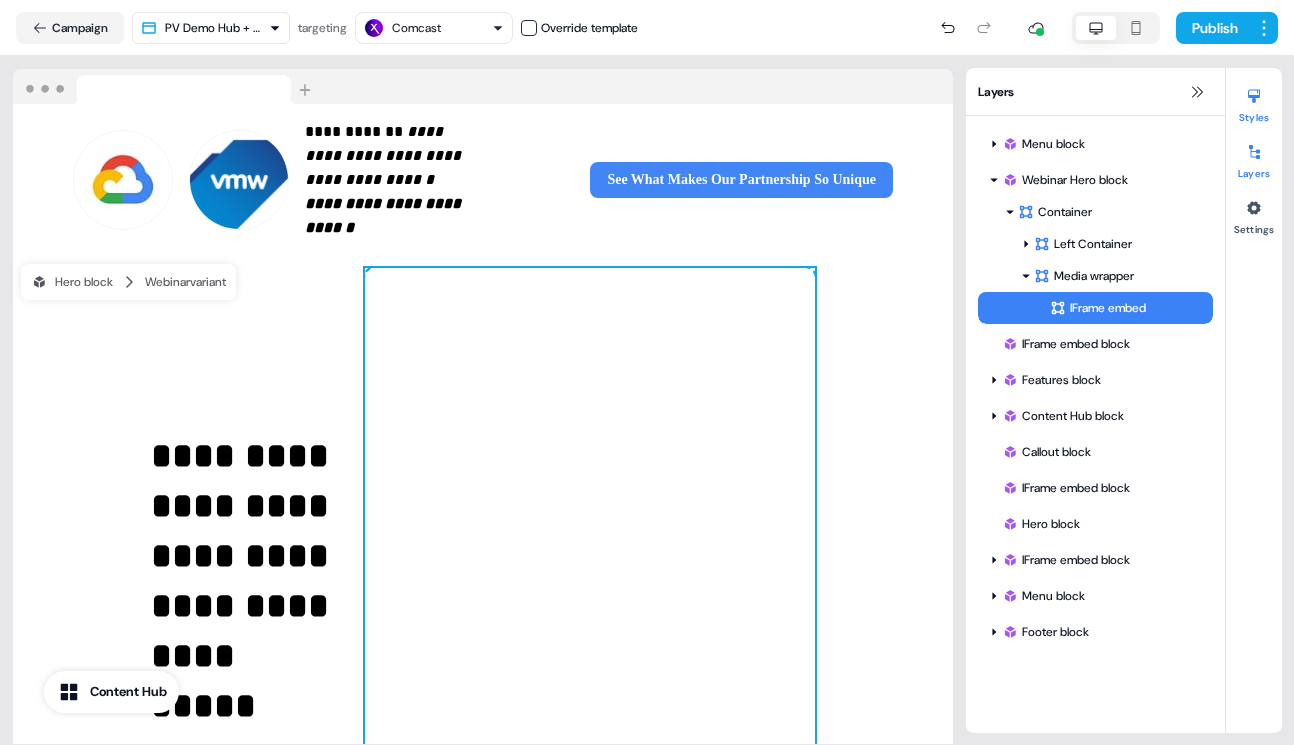 click 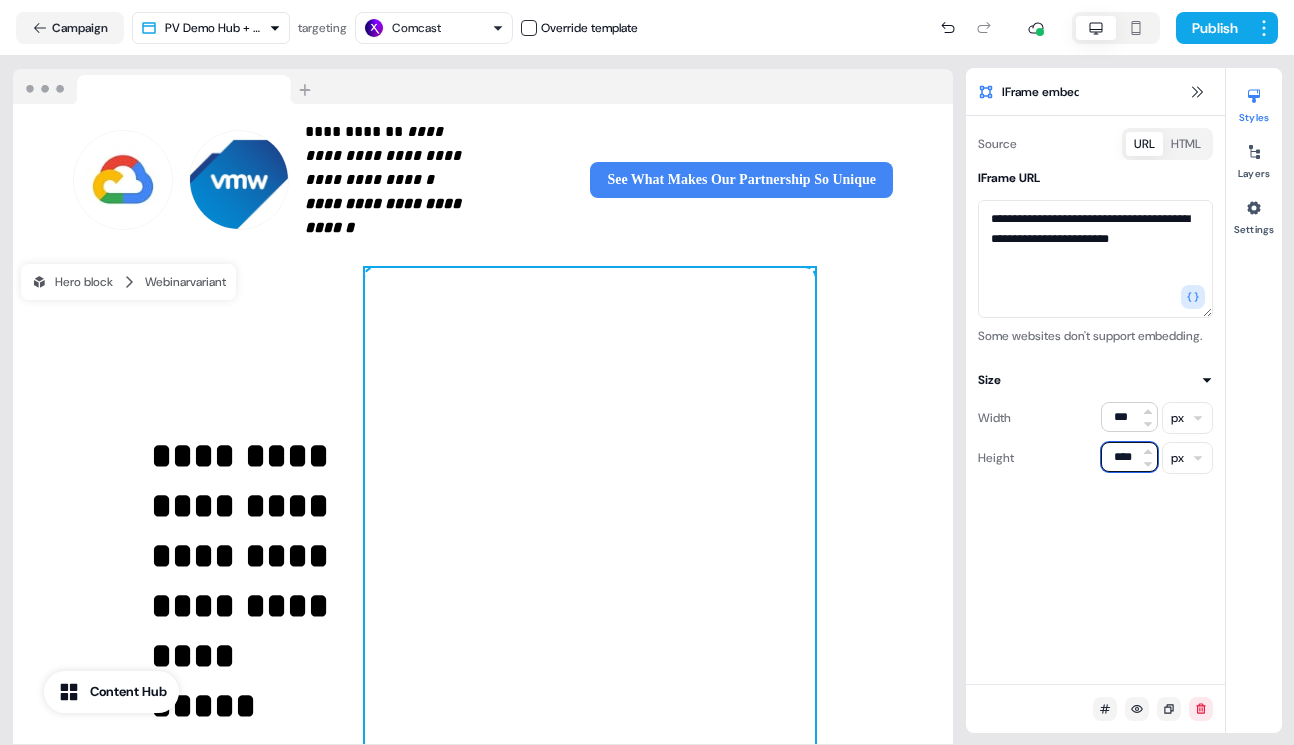 click on "****" at bounding box center [1129, 457] 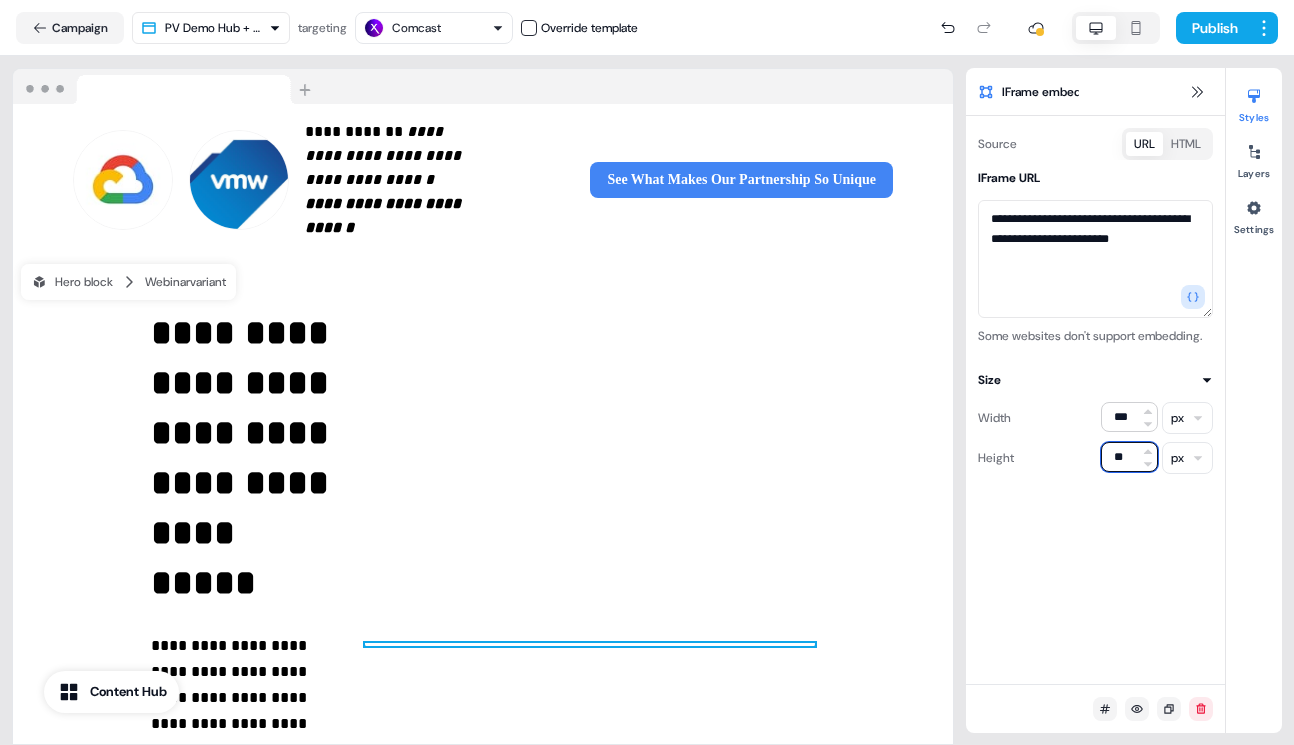 type on "***" 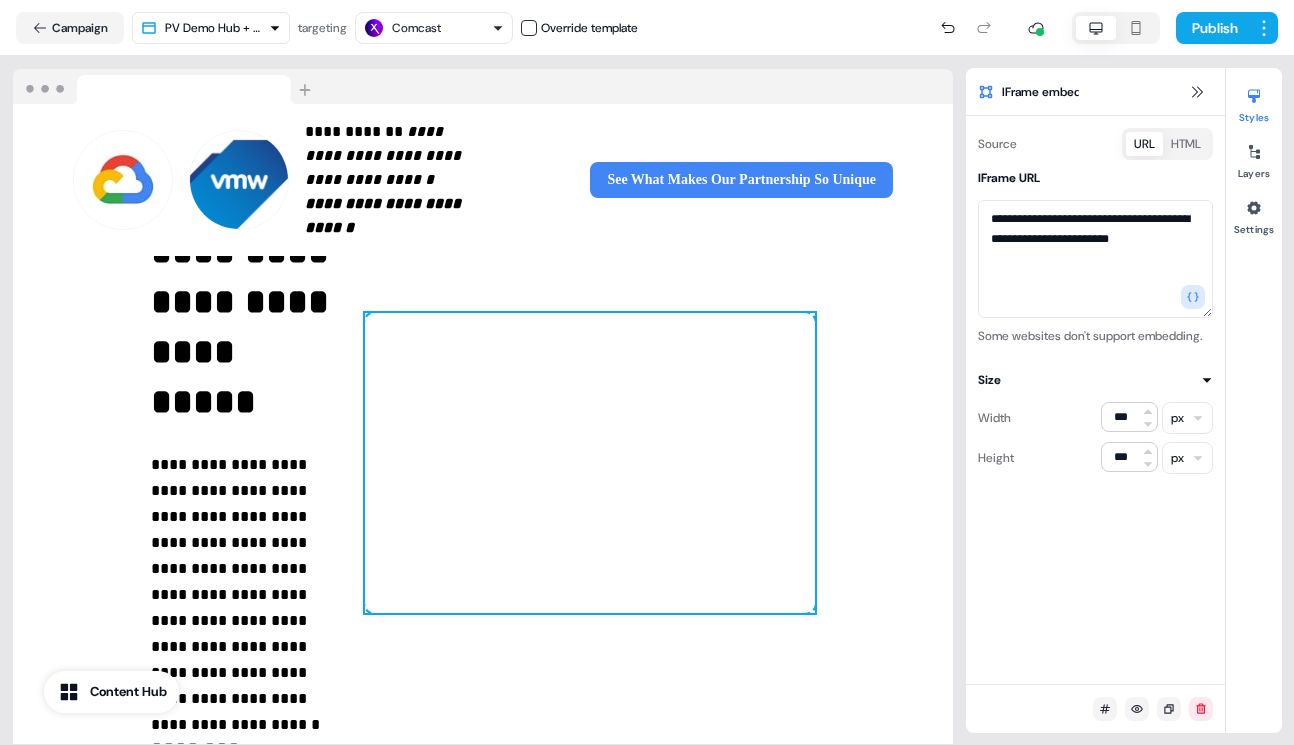 scroll, scrollTop: 180, scrollLeft: 0, axis: vertical 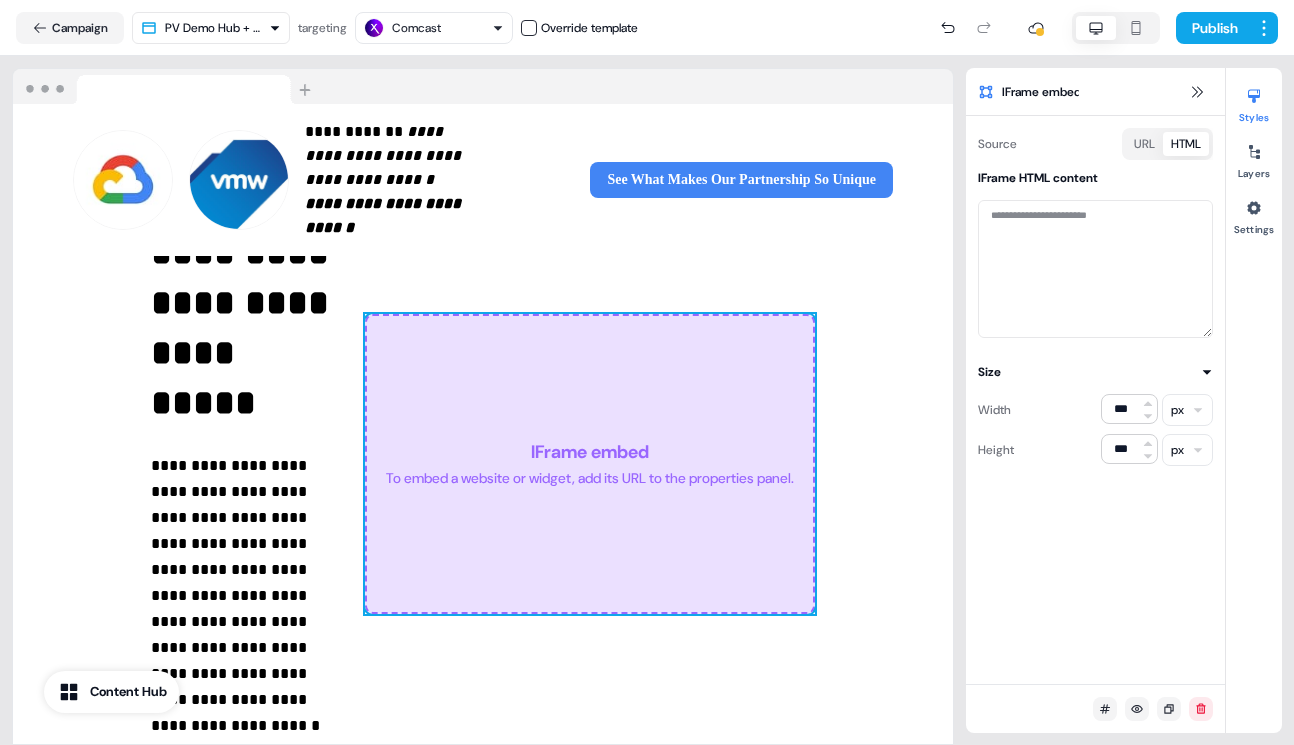 click on "HTML" at bounding box center (1186, 144) 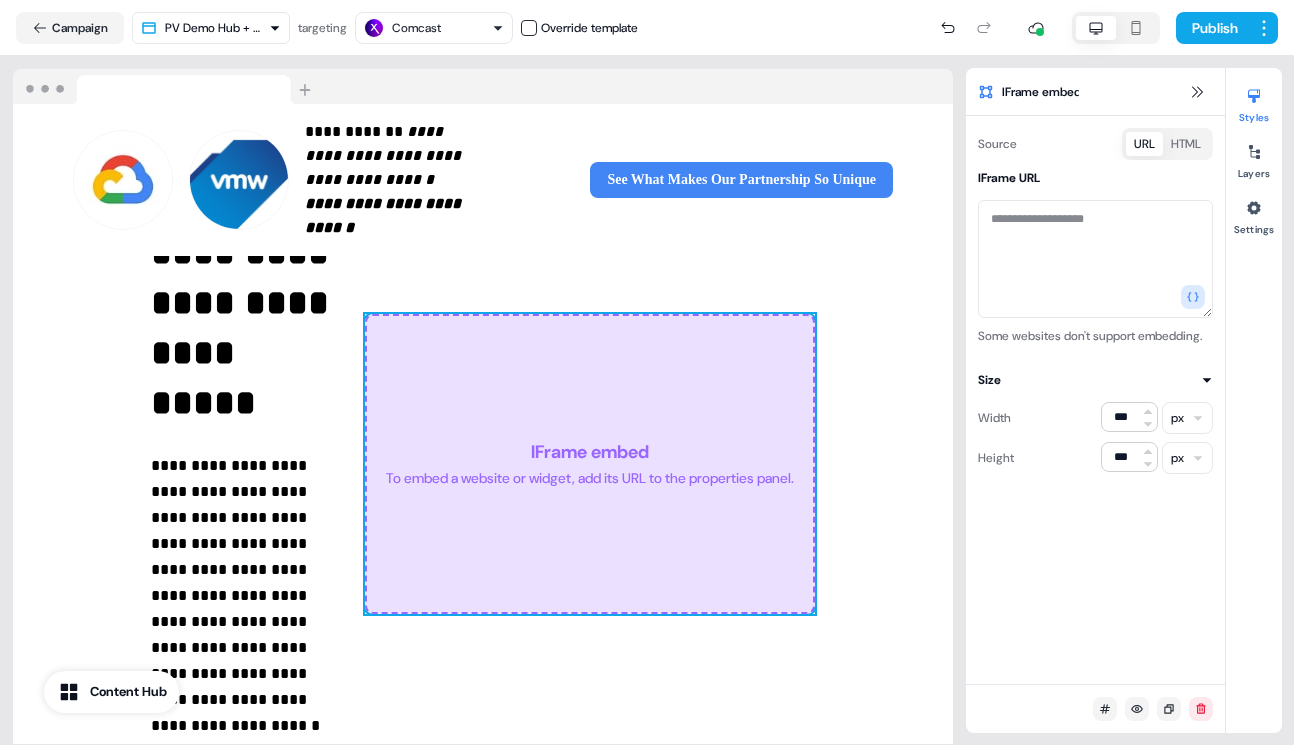click on "URL" at bounding box center [1144, 144] 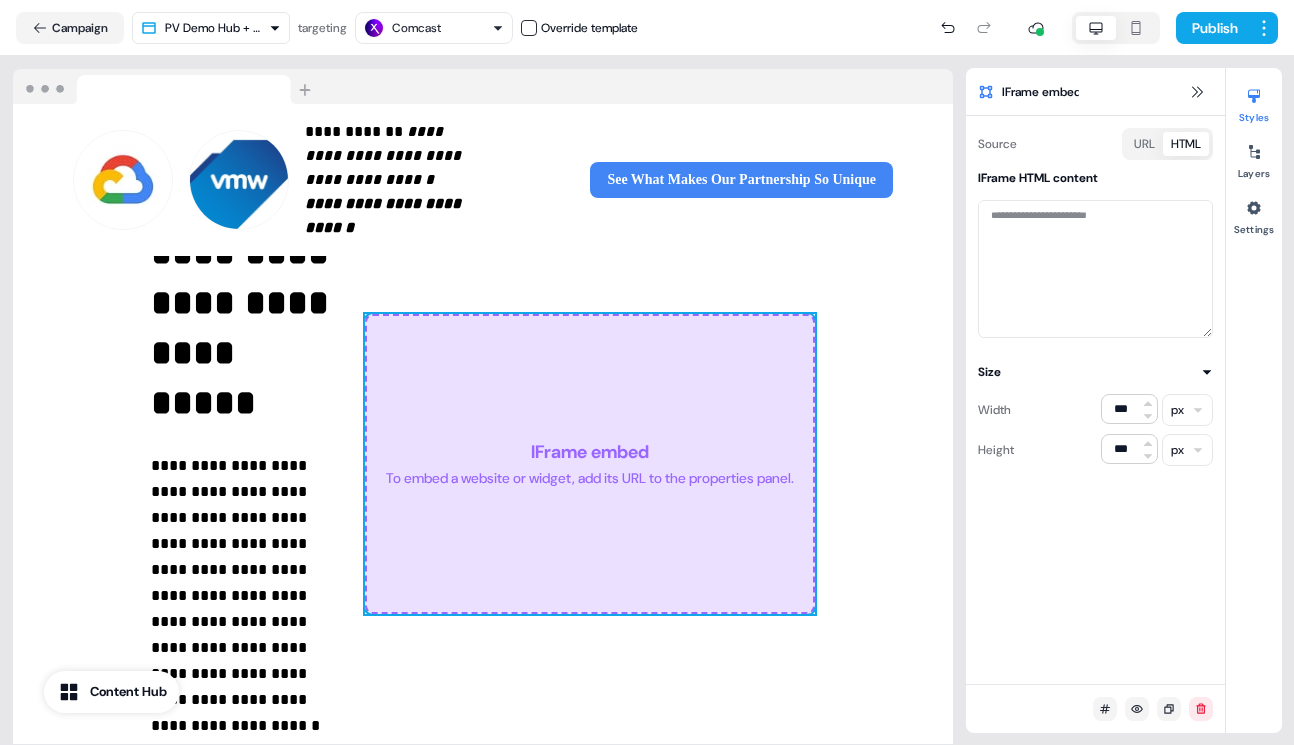 click on "HTML" at bounding box center (1186, 144) 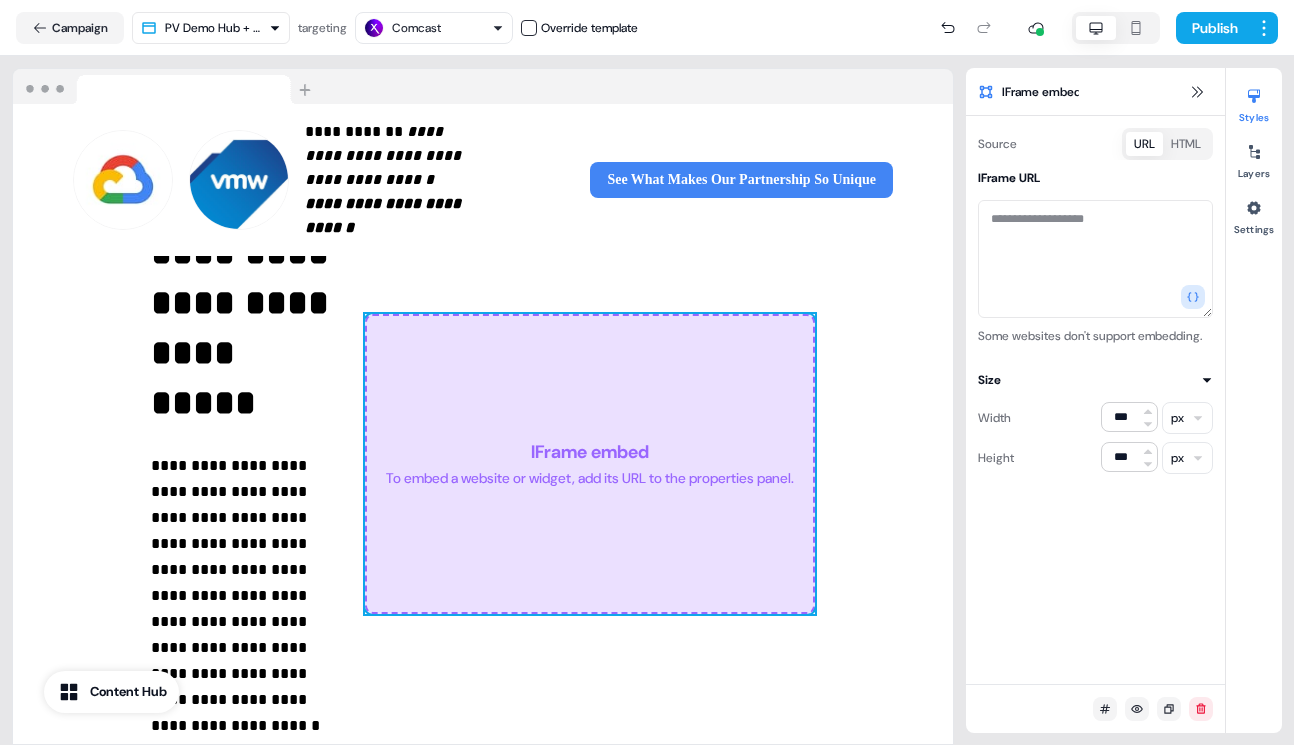click on "URL" at bounding box center [1144, 144] 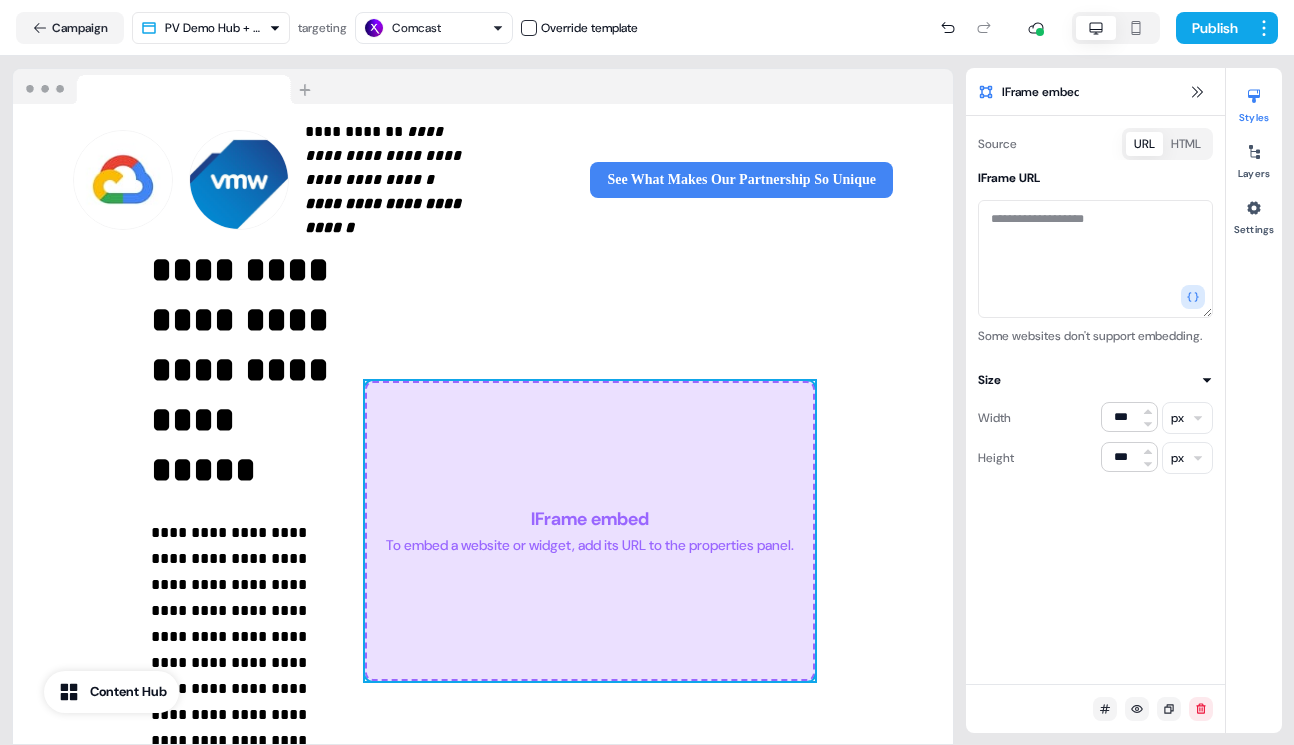 scroll, scrollTop: 141, scrollLeft: 0, axis: vertical 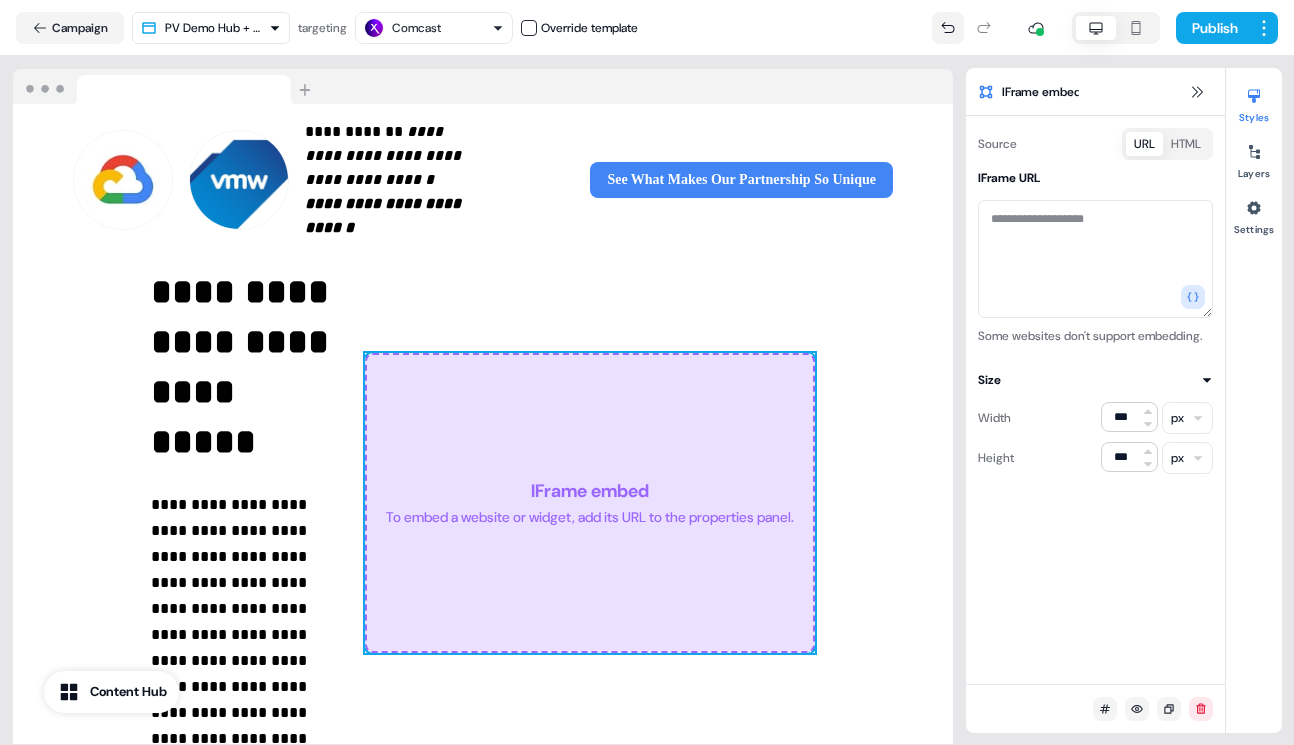 click 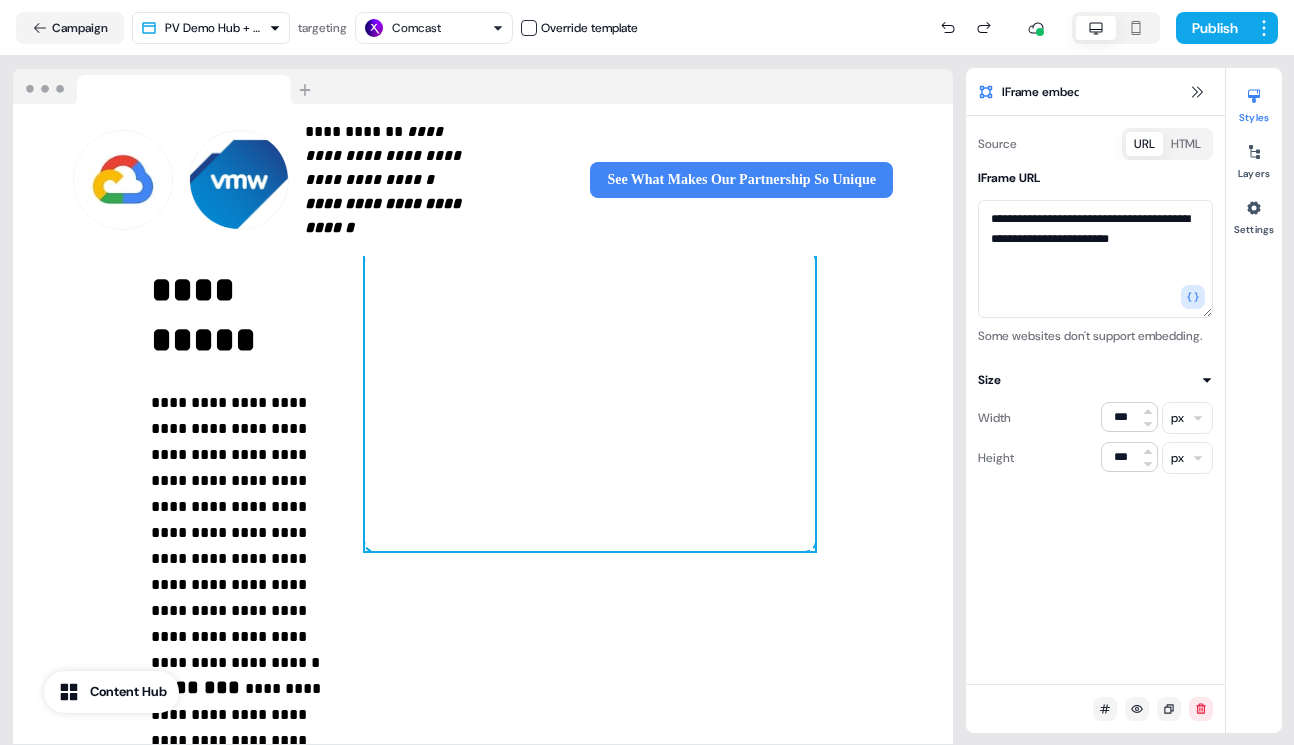 scroll, scrollTop: 249, scrollLeft: 0, axis: vertical 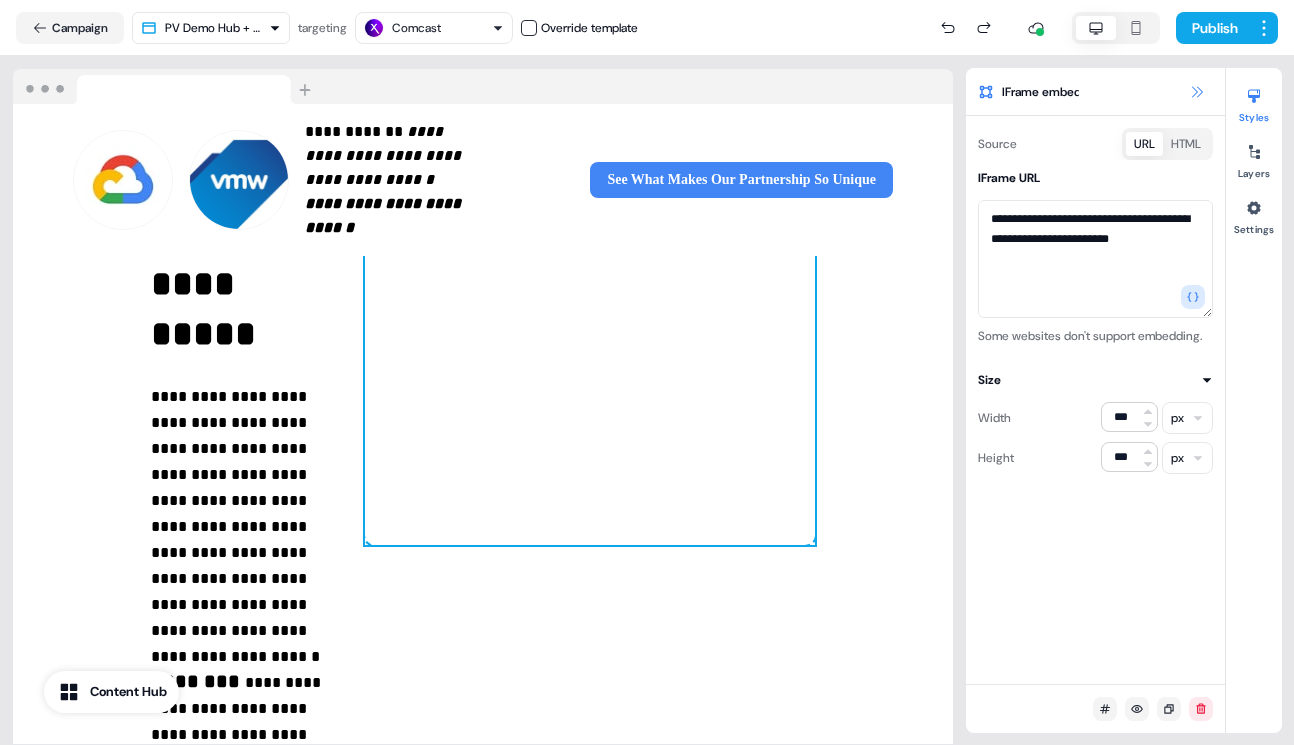 click 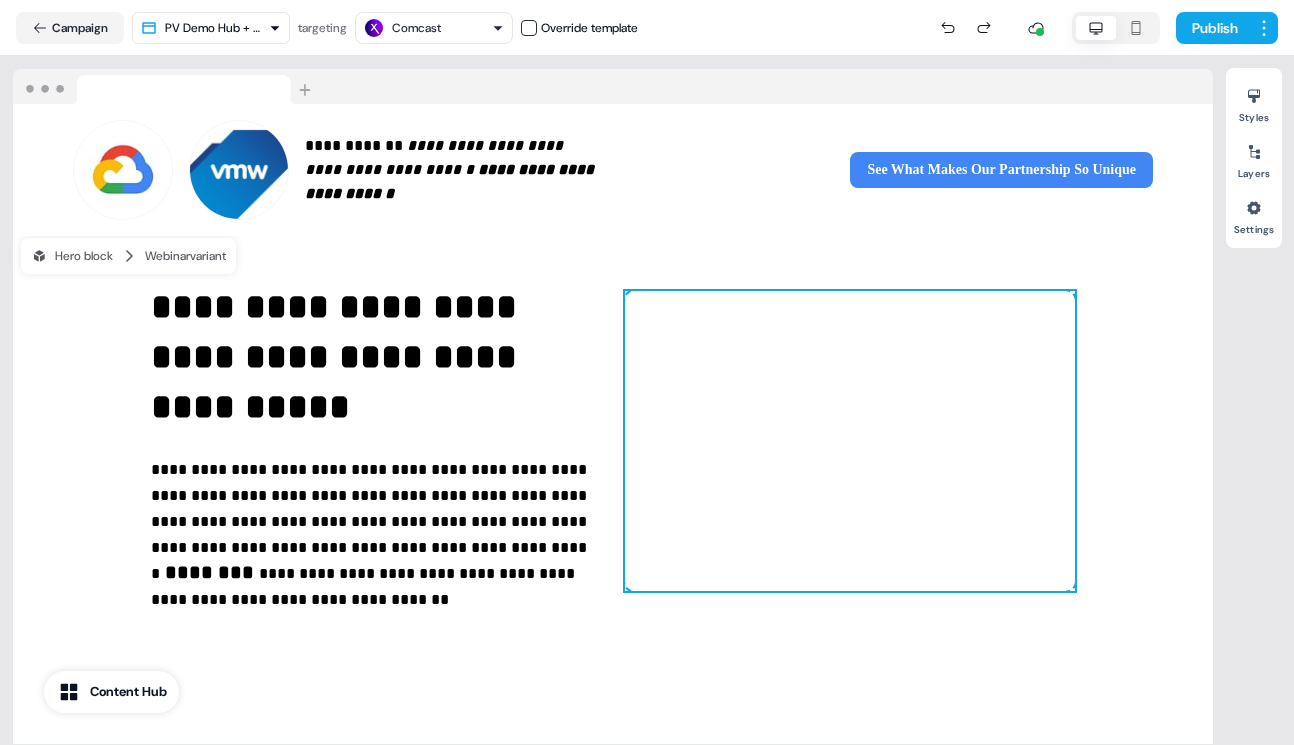 scroll, scrollTop: 0, scrollLeft: 0, axis: both 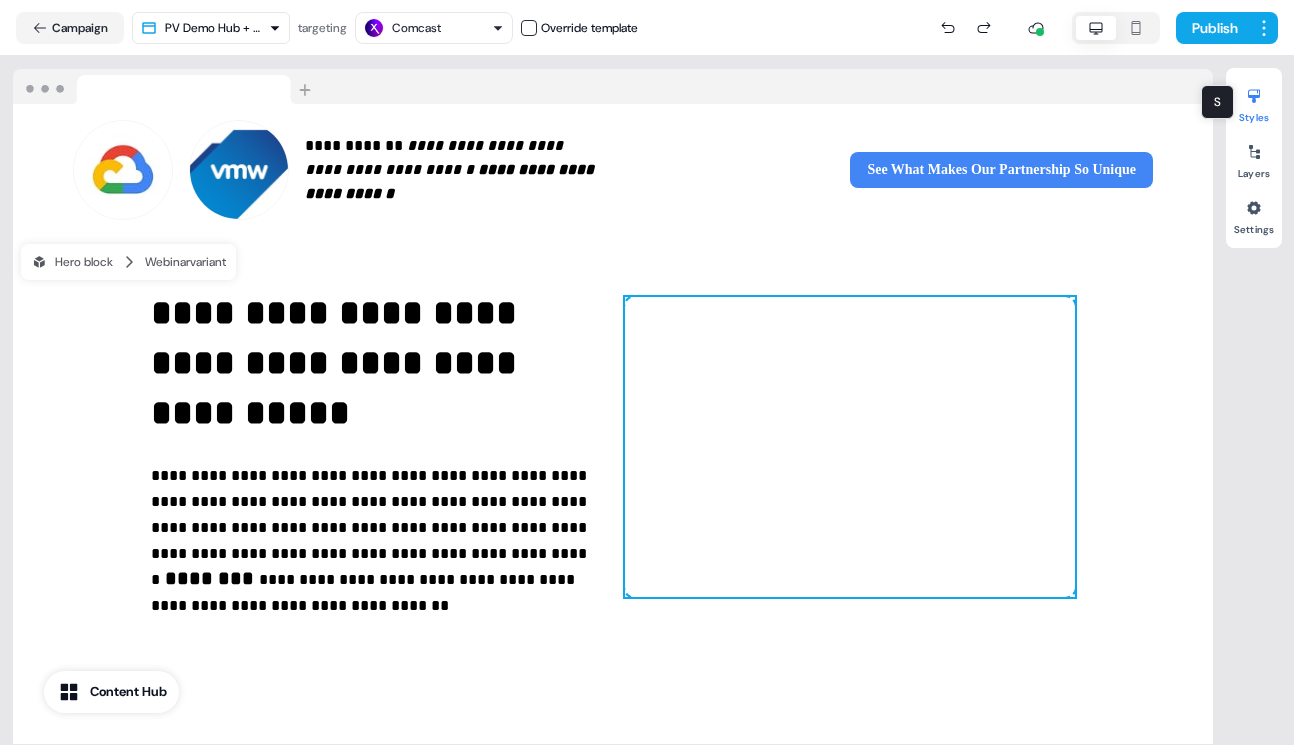 click 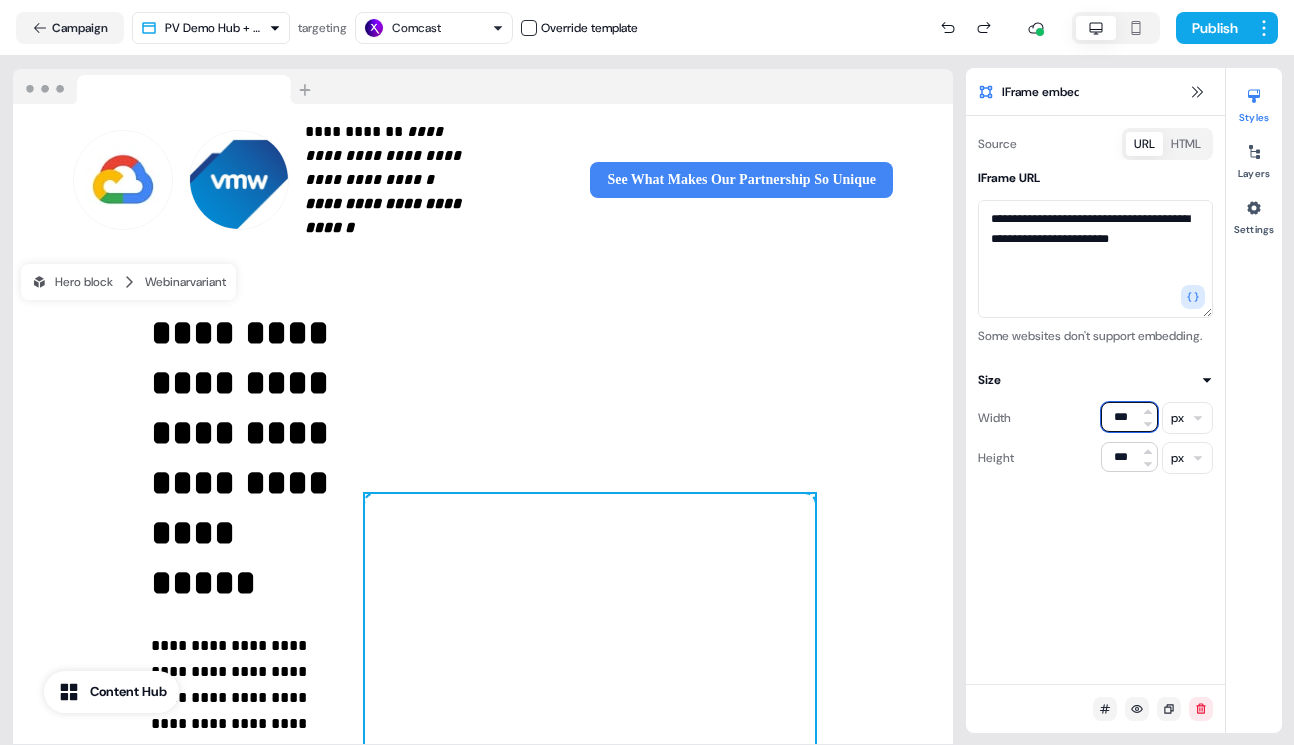 click on "***" at bounding box center [1129, 417] 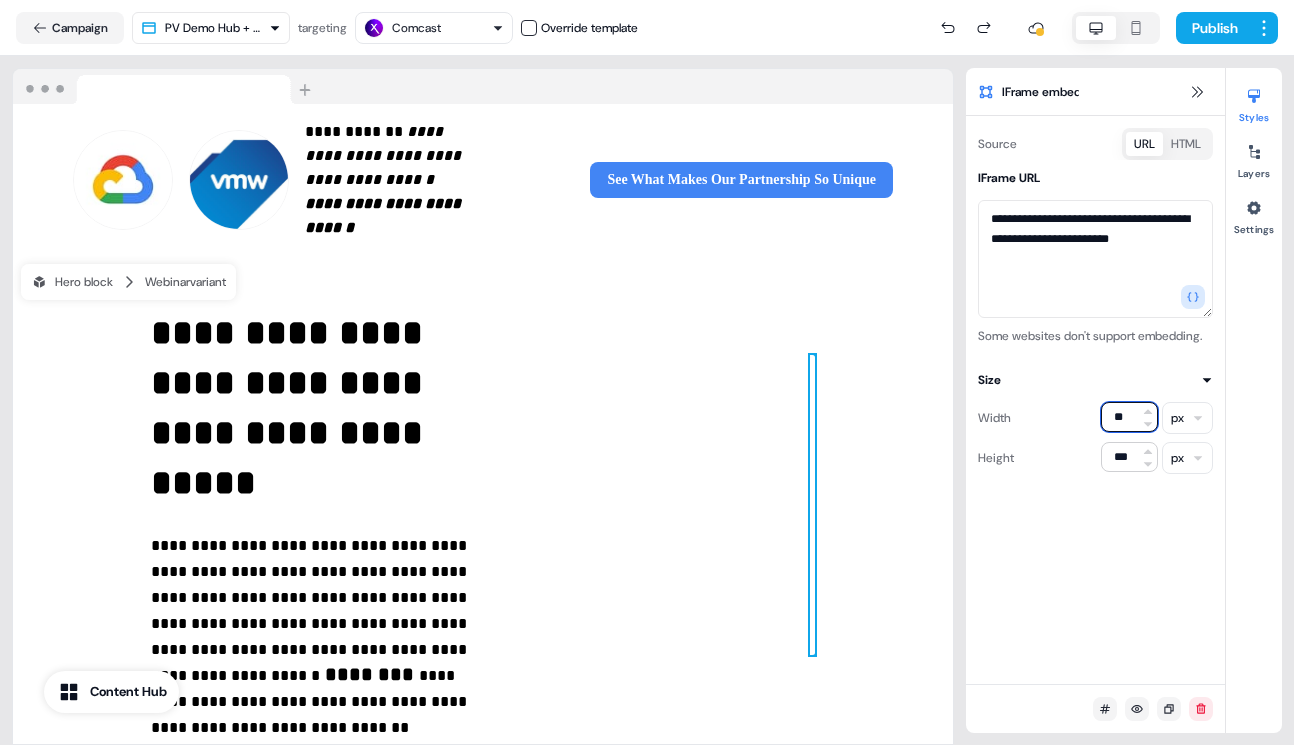 type on "***" 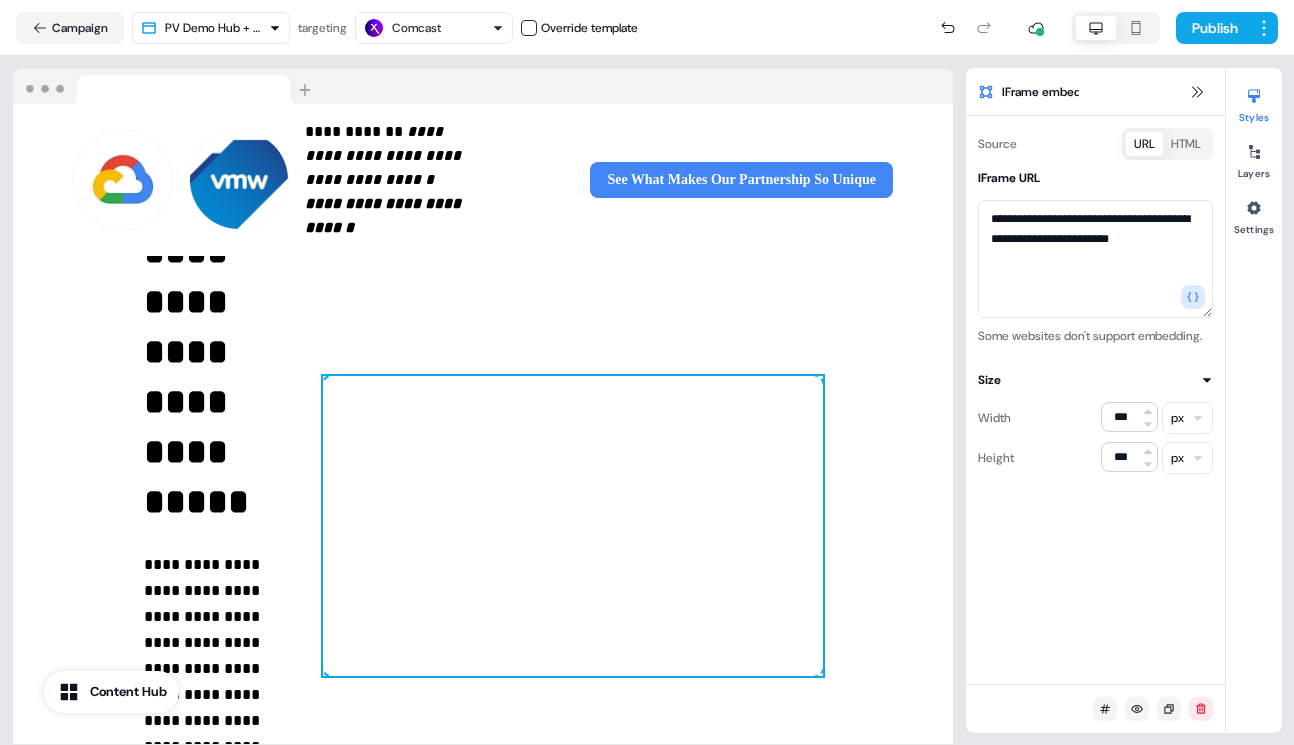 scroll, scrollTop: 280, scrollLeft: 0, axis: vertical 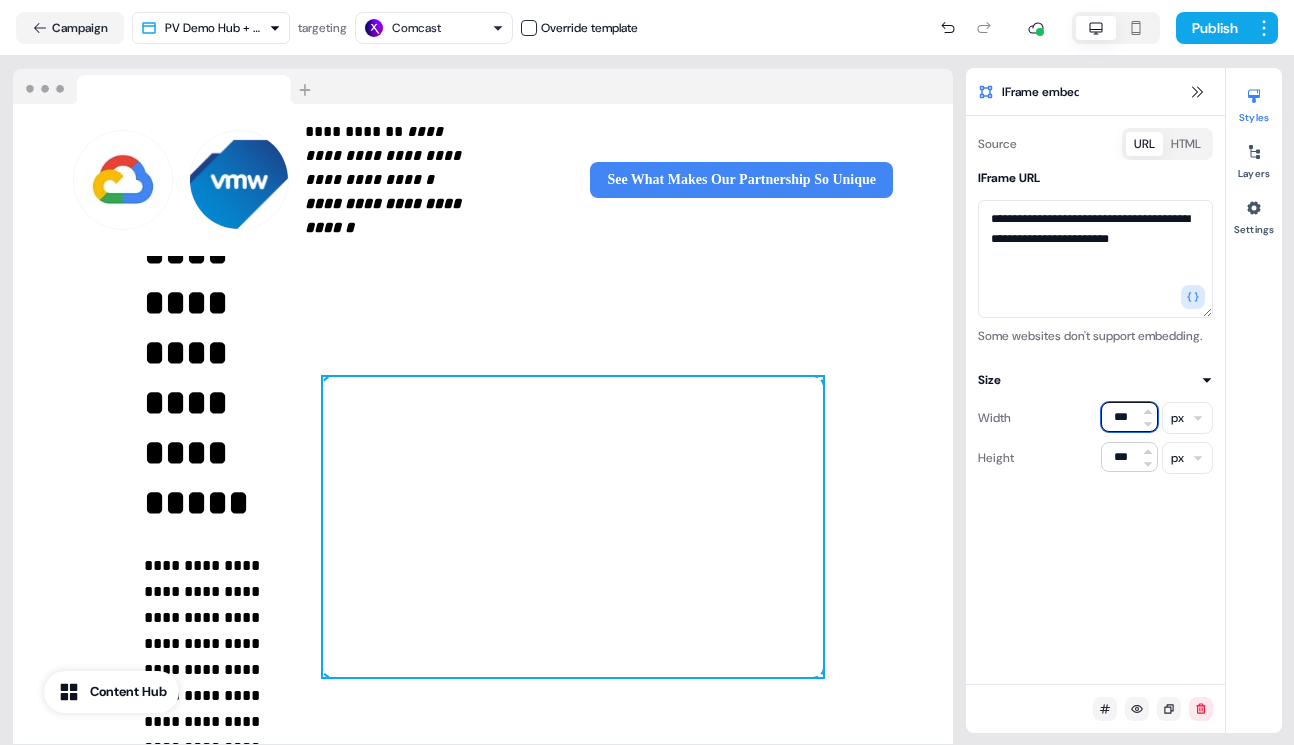 click on "***" at bounding box center [1129, 417] 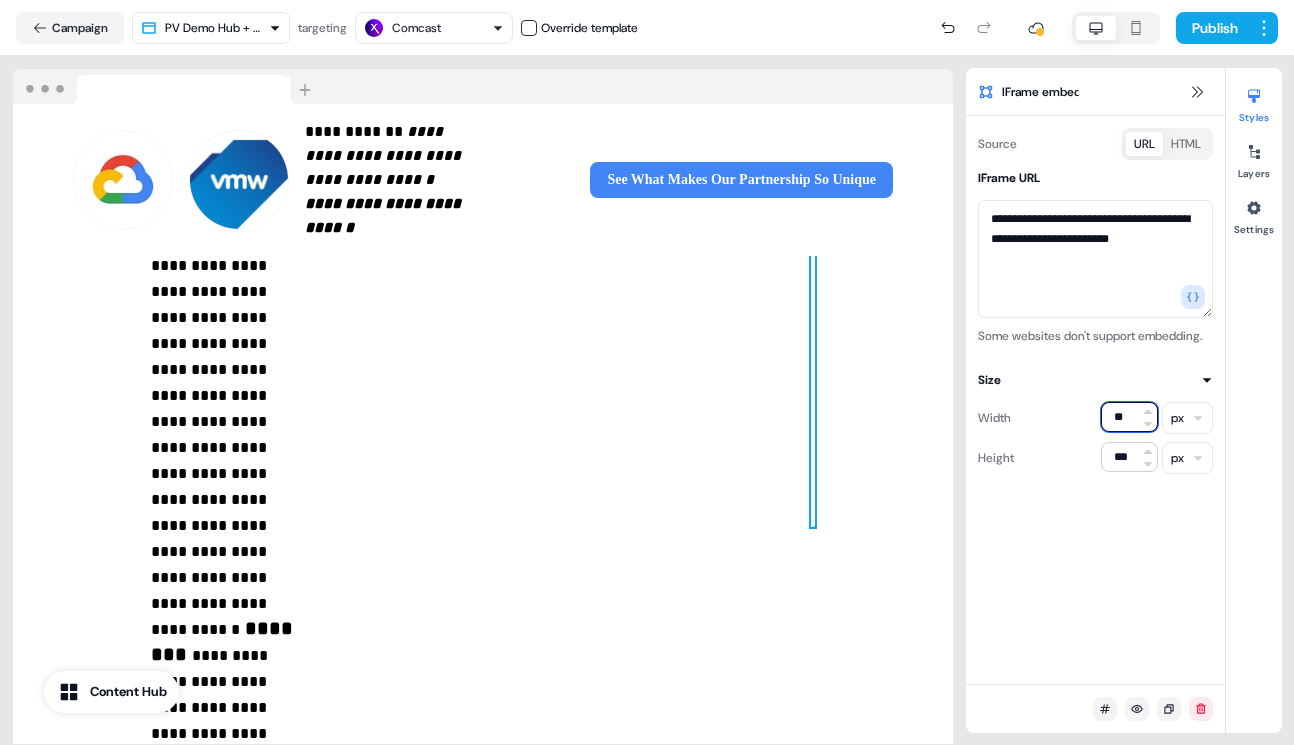 type on "***" 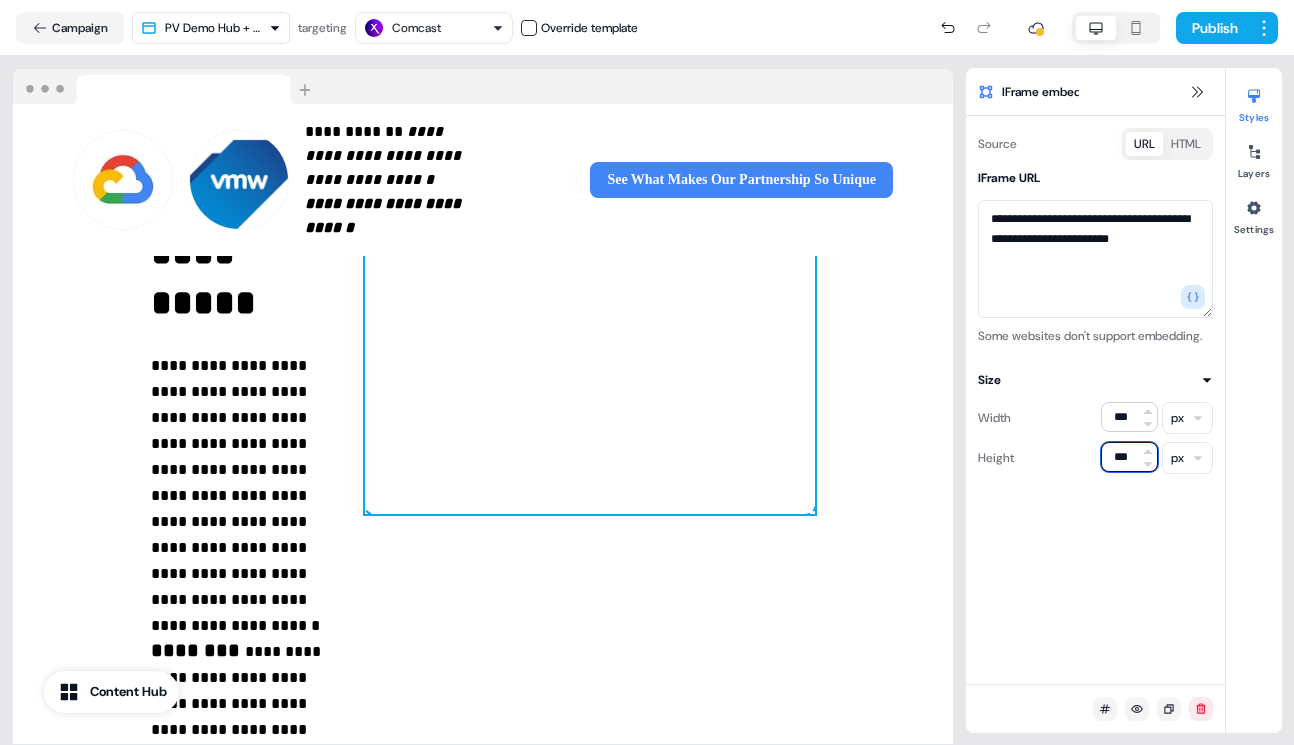 click on "***" at bounding box center [1129, 457] 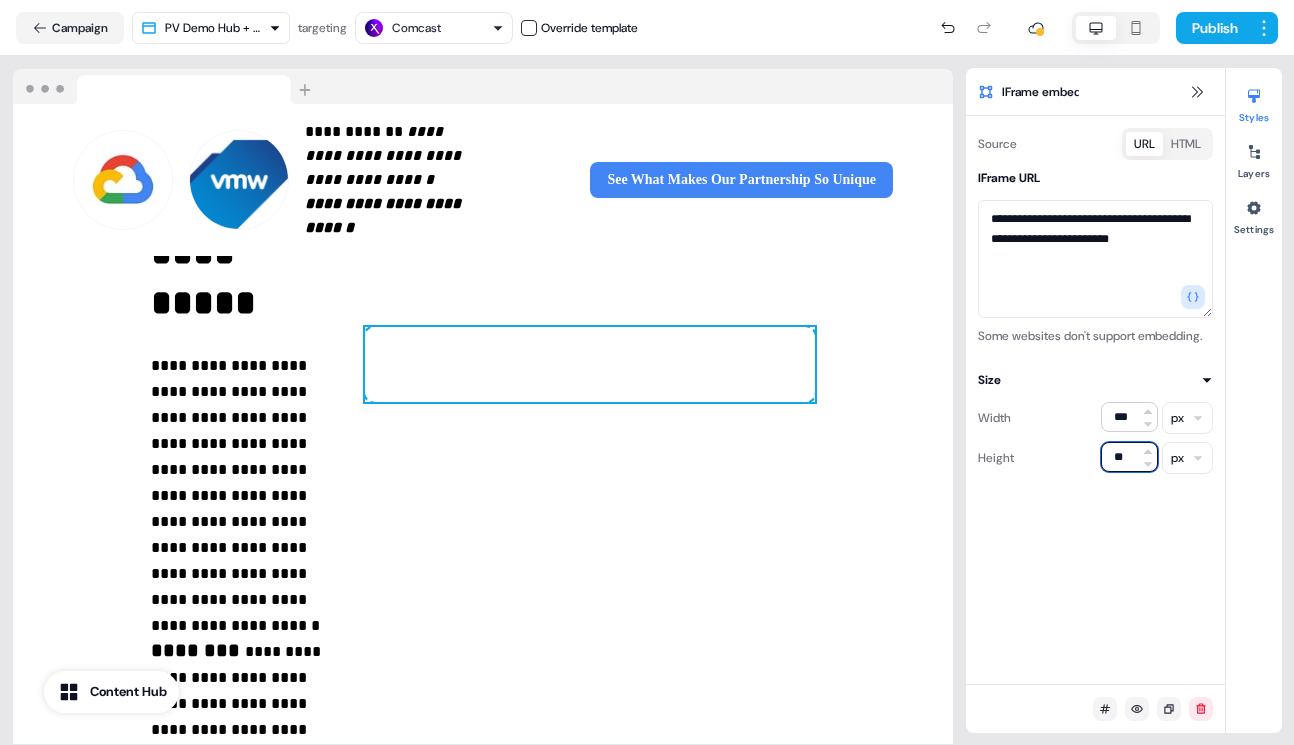 type on "***" 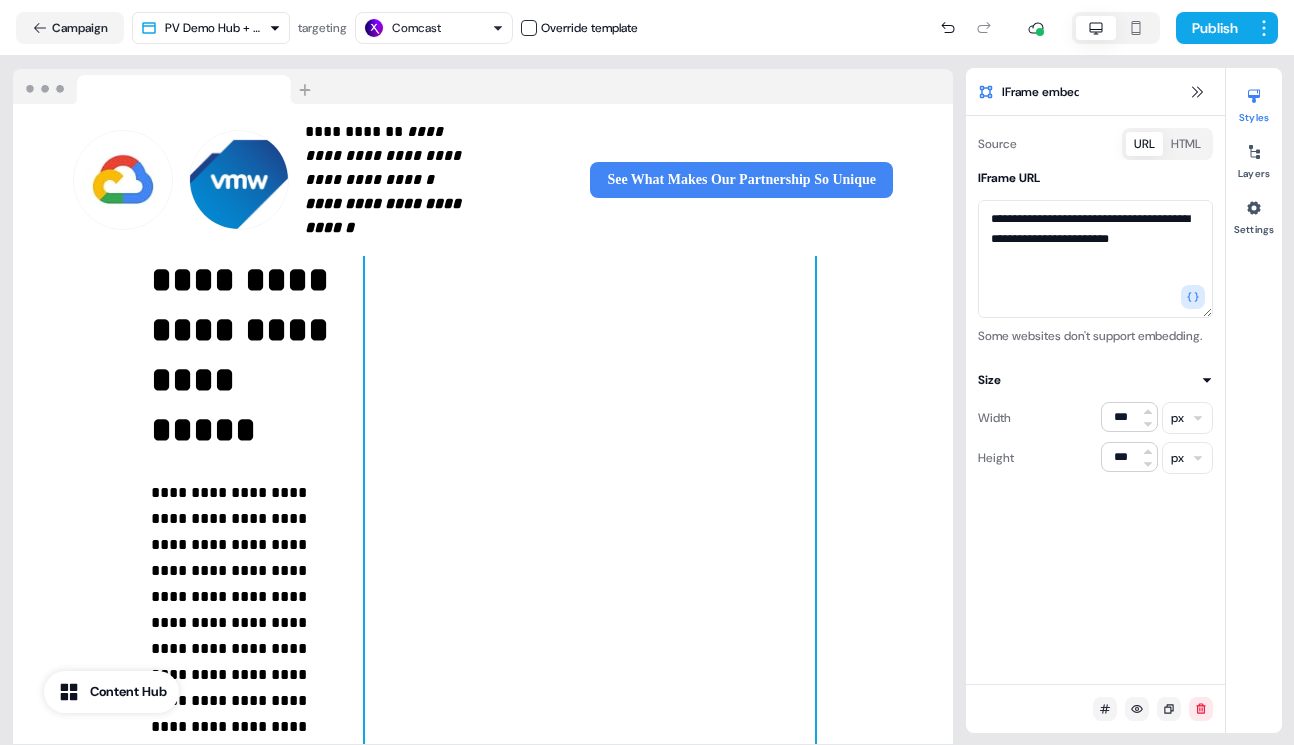 scroll, scrollTop: 154, scrollLeft: 0, axis: vertical 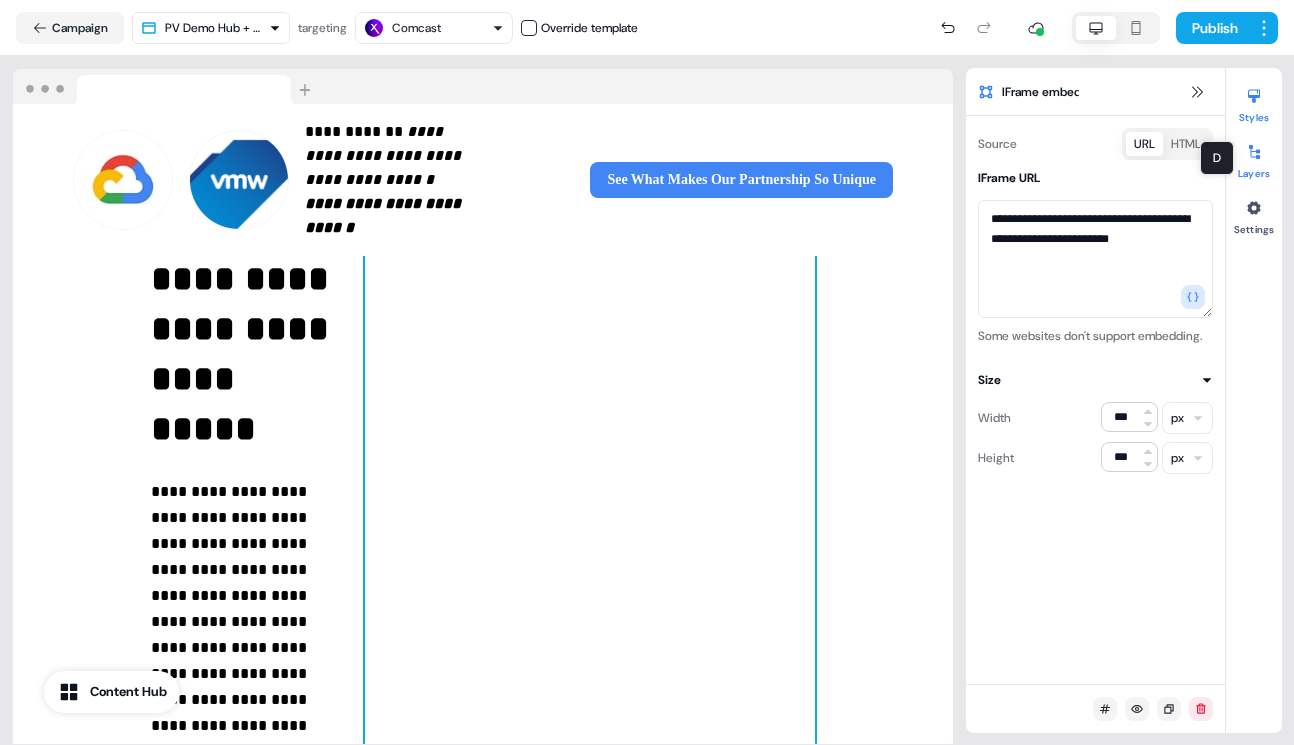 click 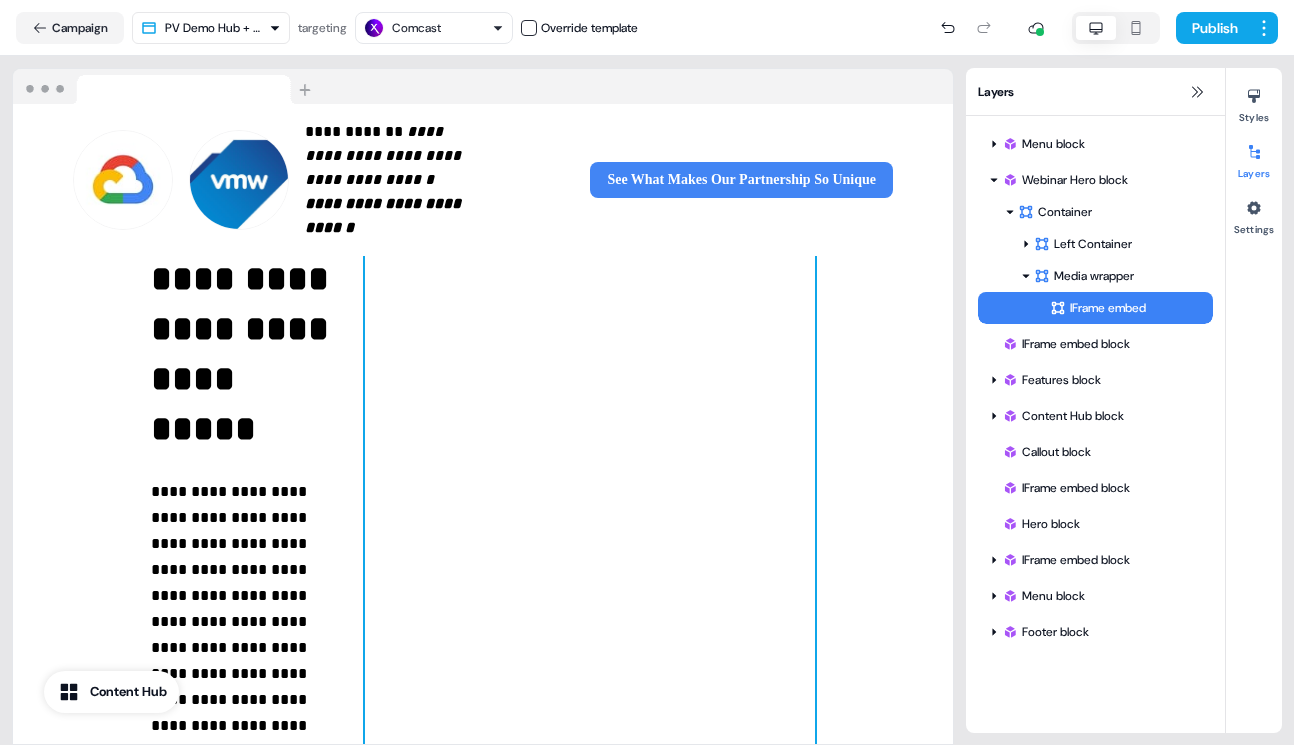 type 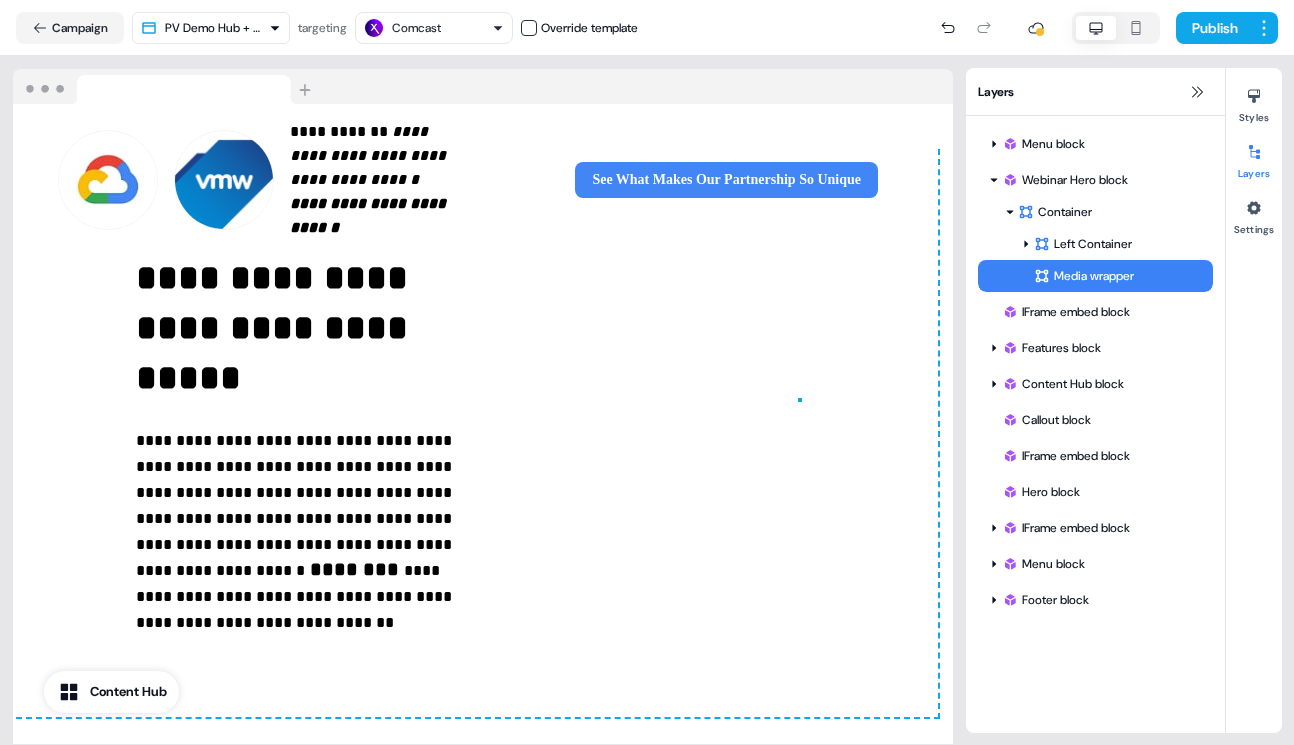 scroll, scrollTop: 56, scrollLeft: 30, axis: both 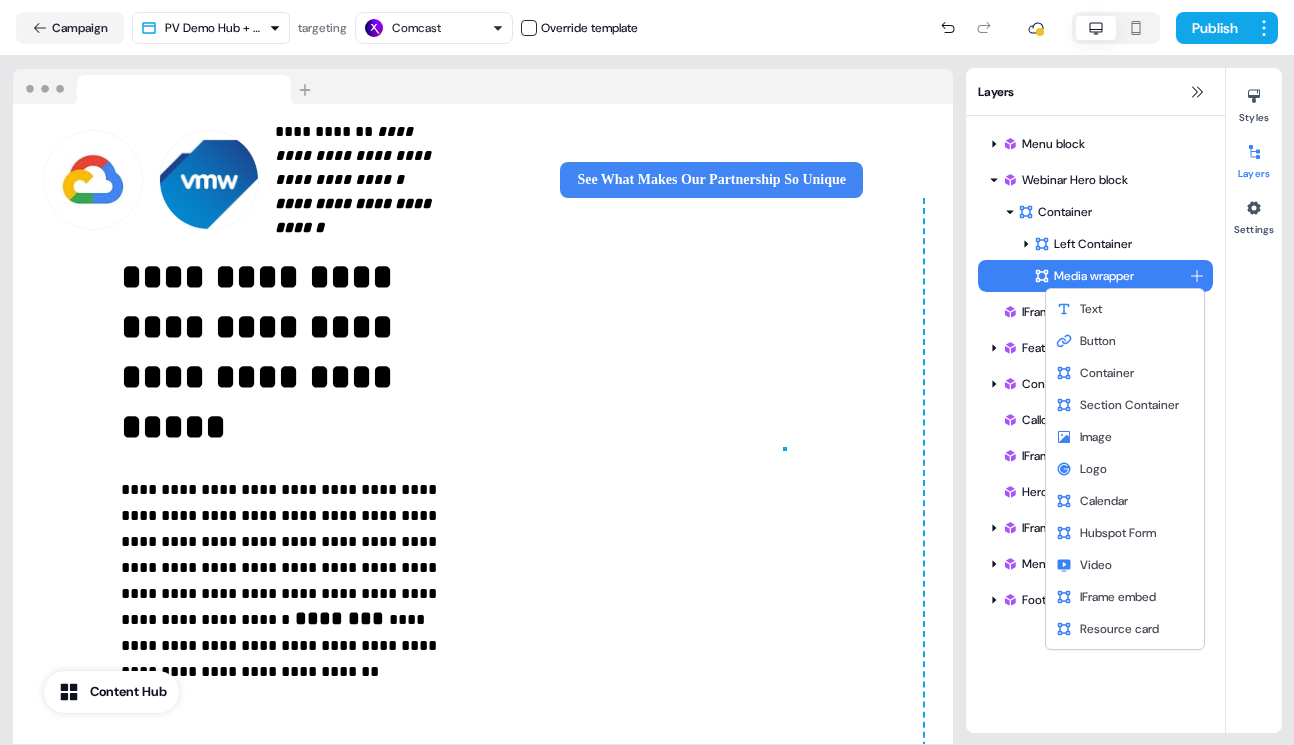 click on "**********" at bounding box center [647, 372] 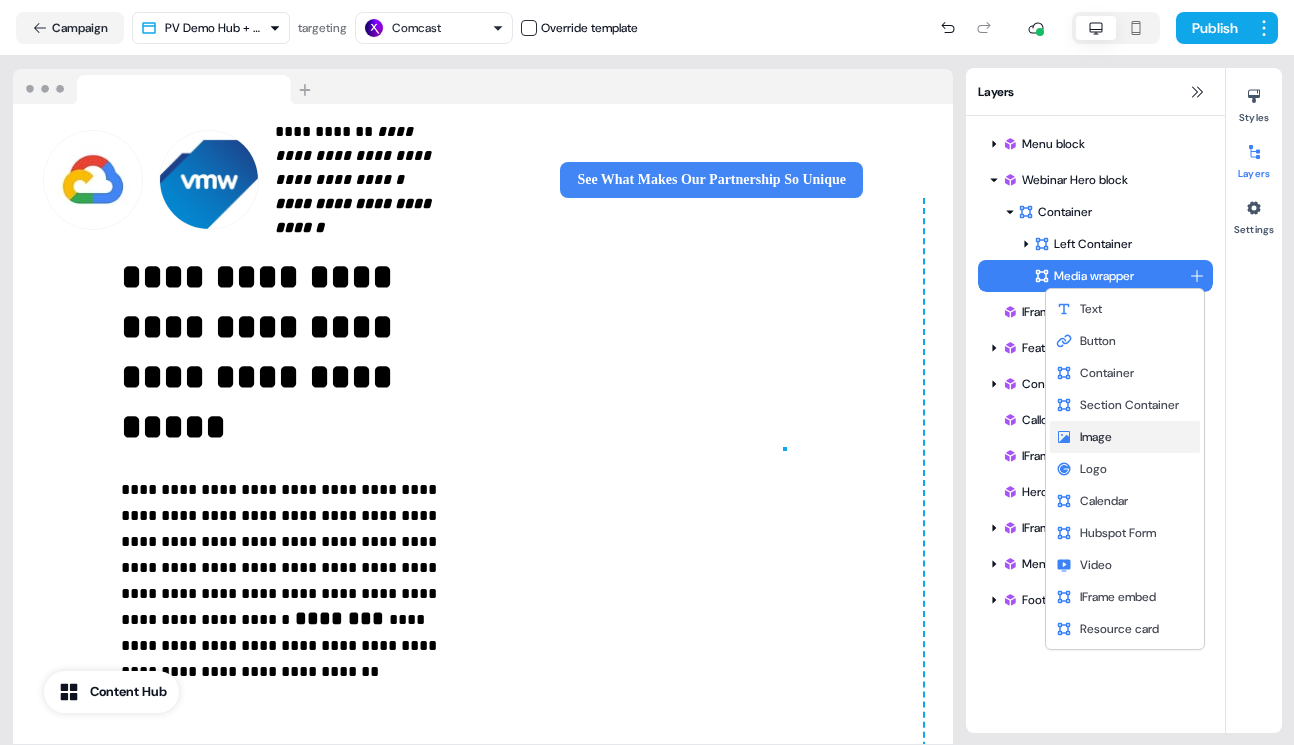 click on "Image" at bounding box center (1096, 437) 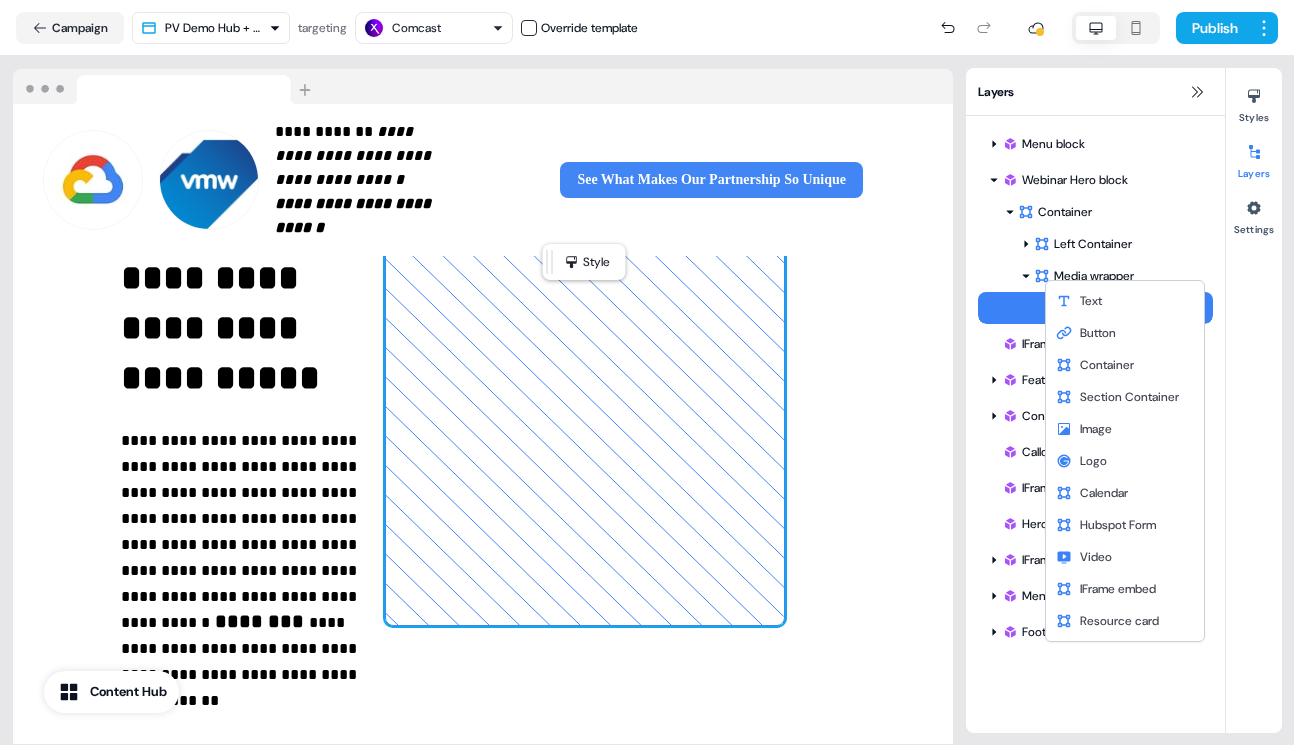 scroll, scrollTop: 157, scrollLeft: 30, axis: both 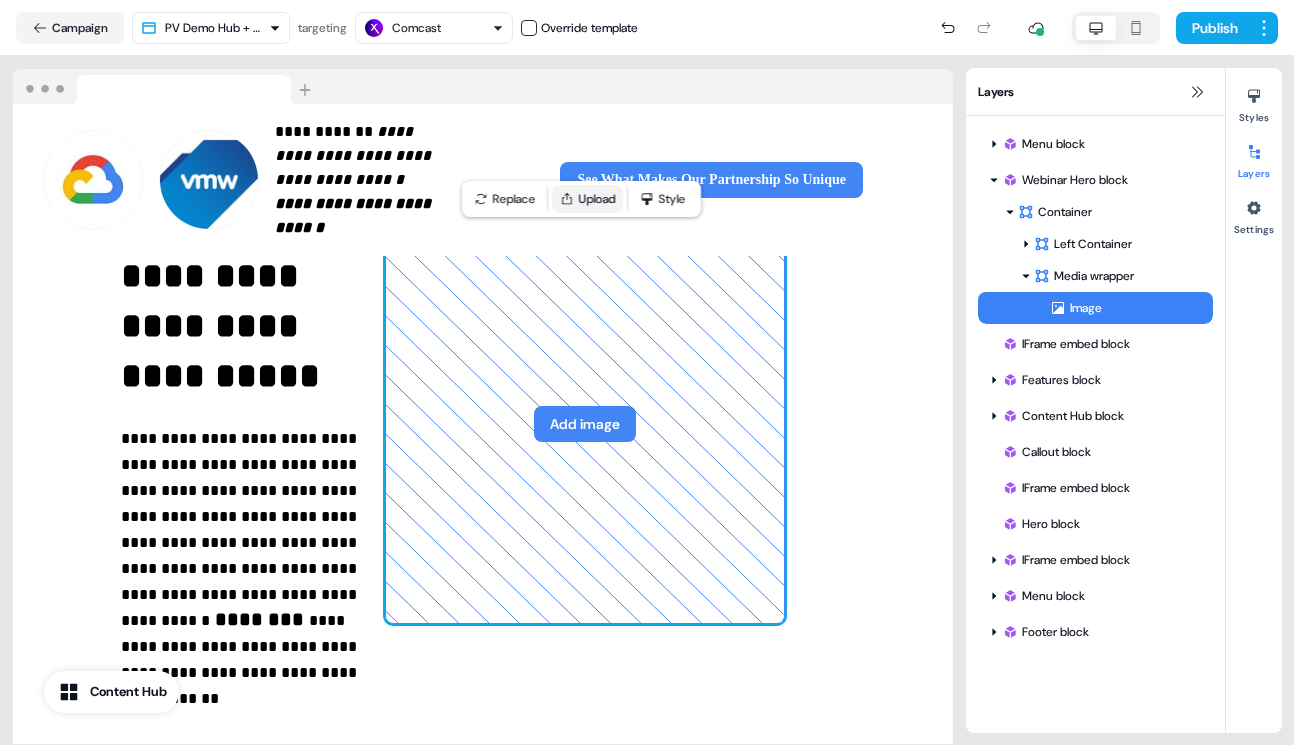 click on "Upload" at bounding box center (587, 199) 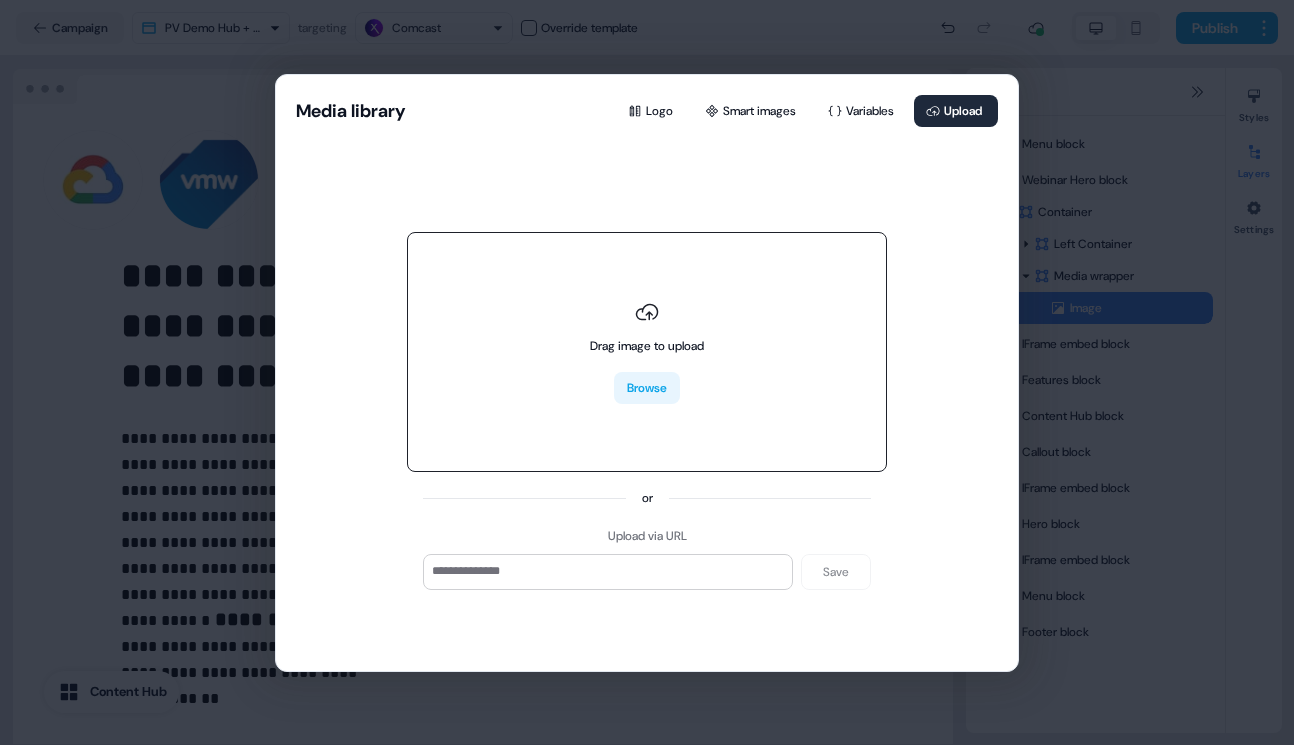 click on "Browse" at bounding box center [647, 388] 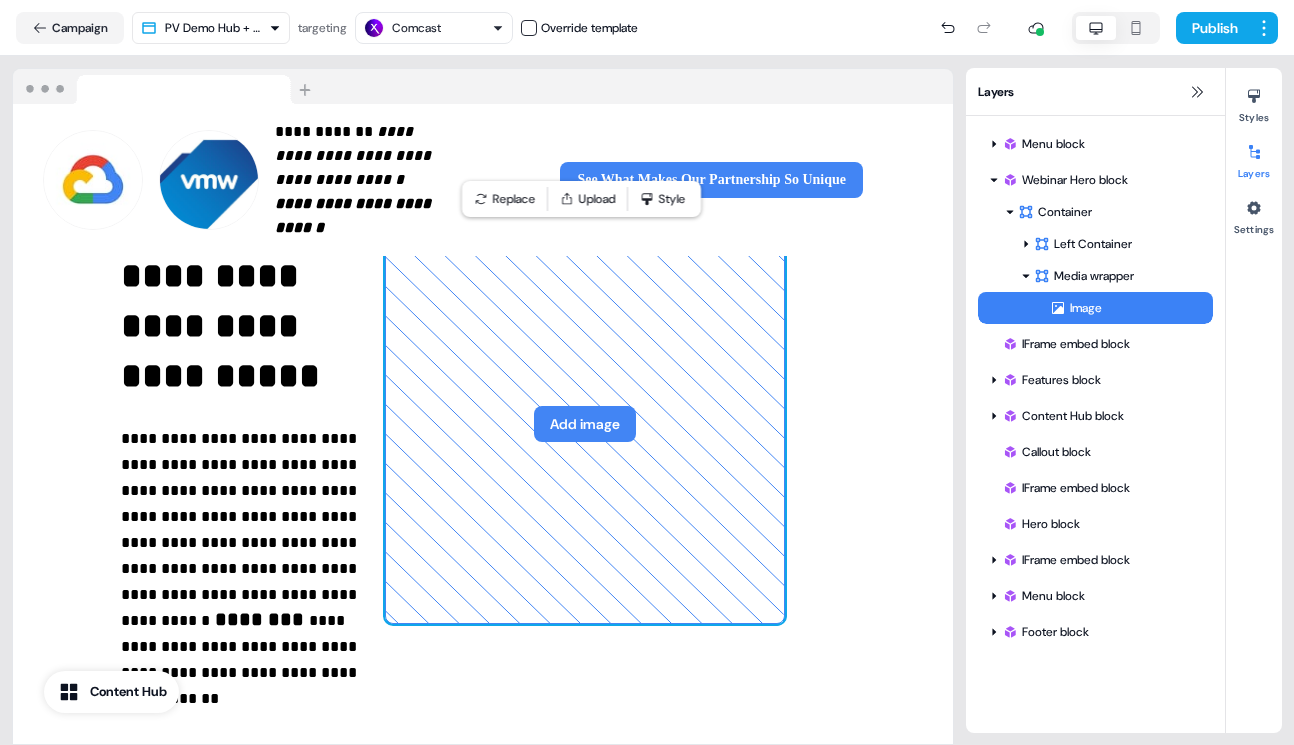 click on "Publish" at bounding box center (958, 28) 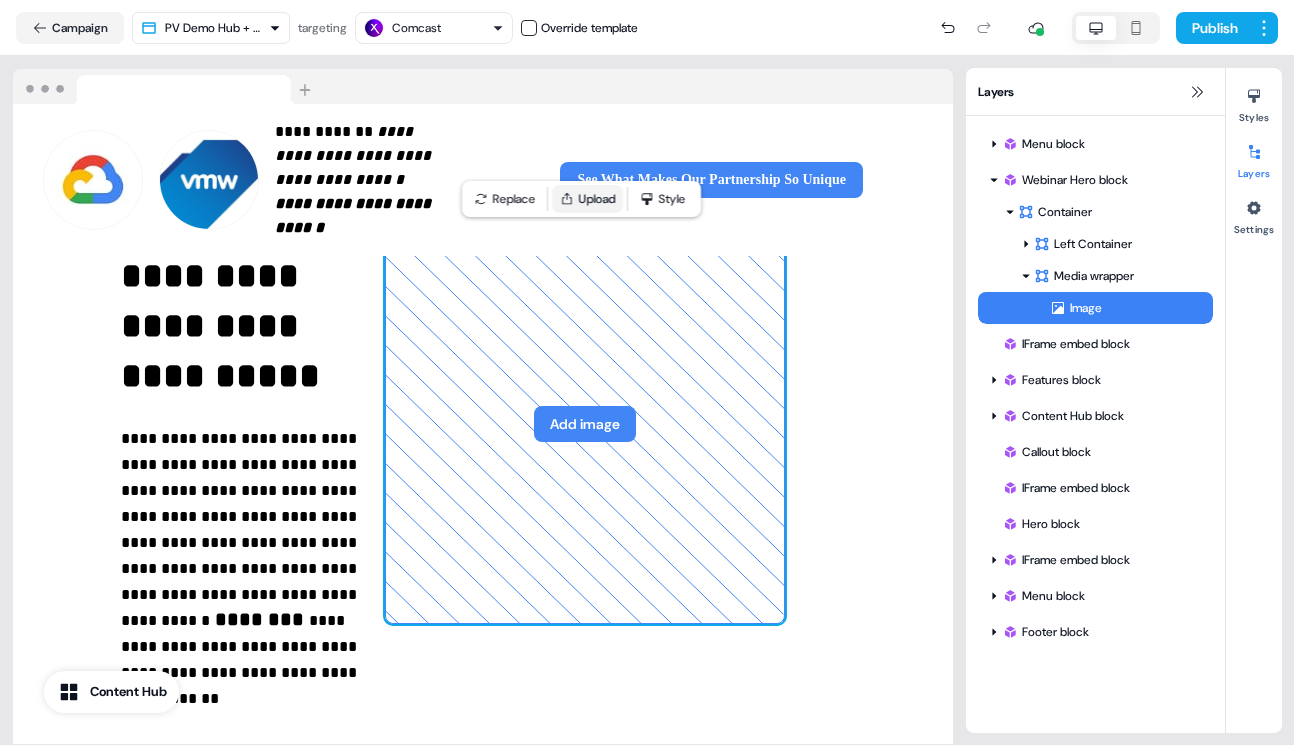 click on "Upload" at bounding box center (587, 199) 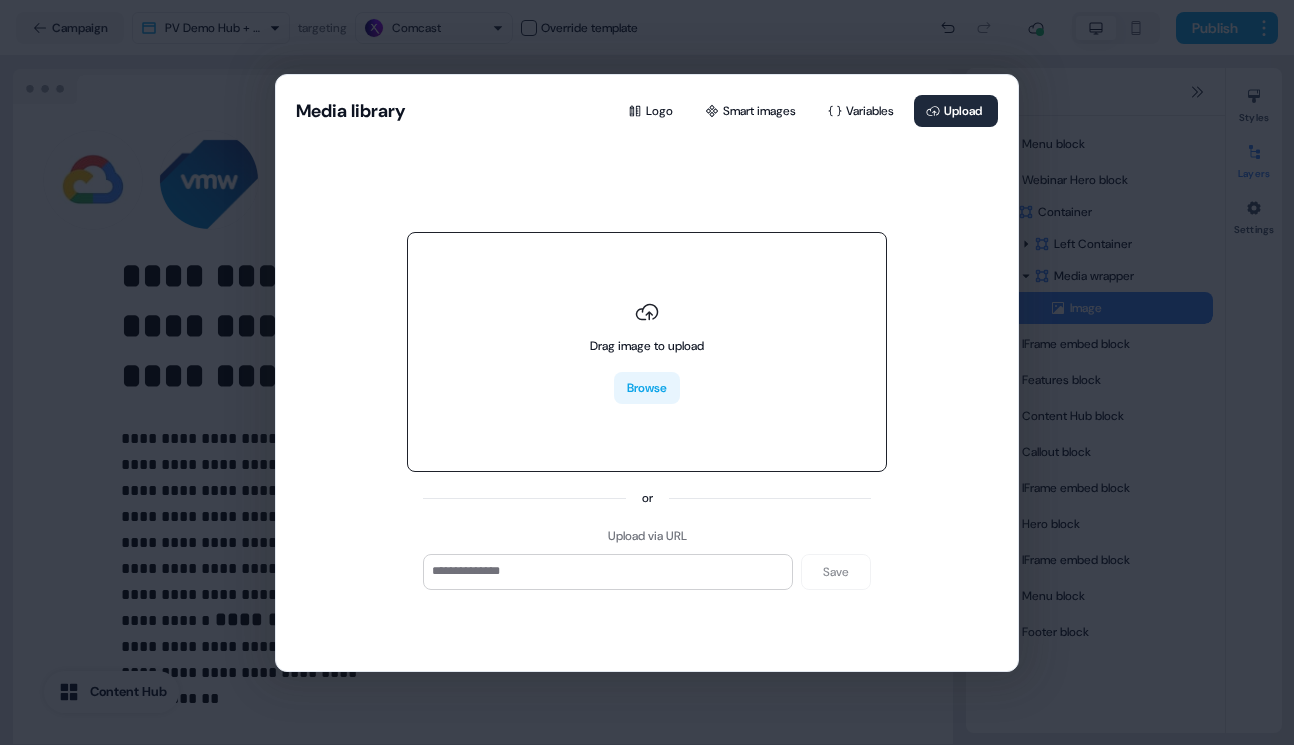 click on "Browse" at bounding box center [647, 388] 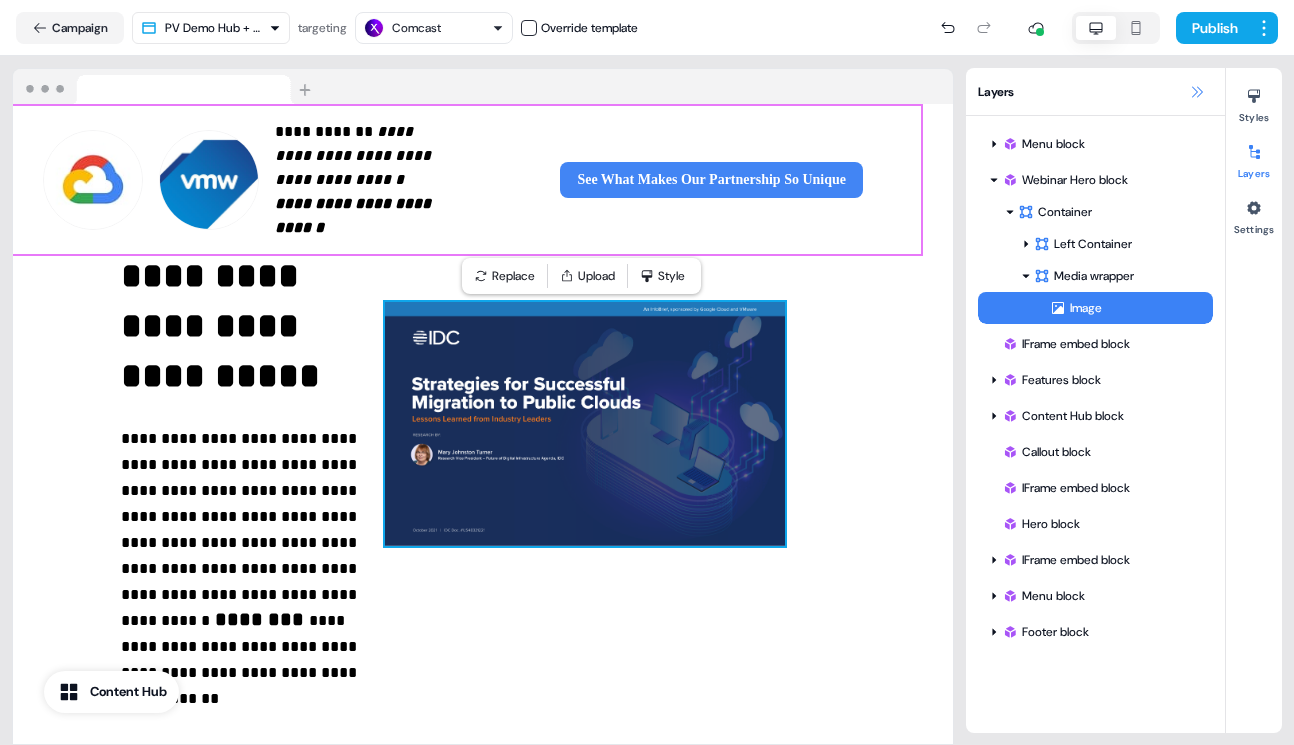 click 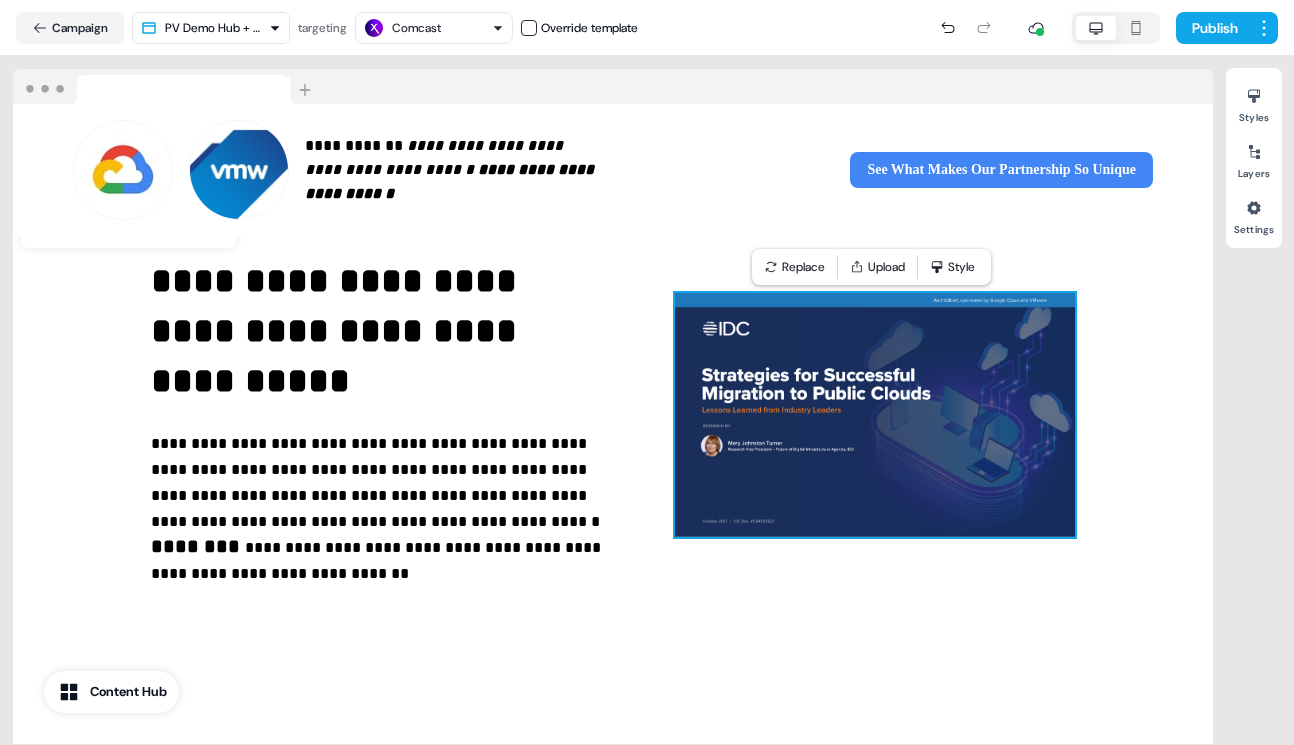 scroll, scrollTop: 32, scrollLeft: 0, axis: vertical 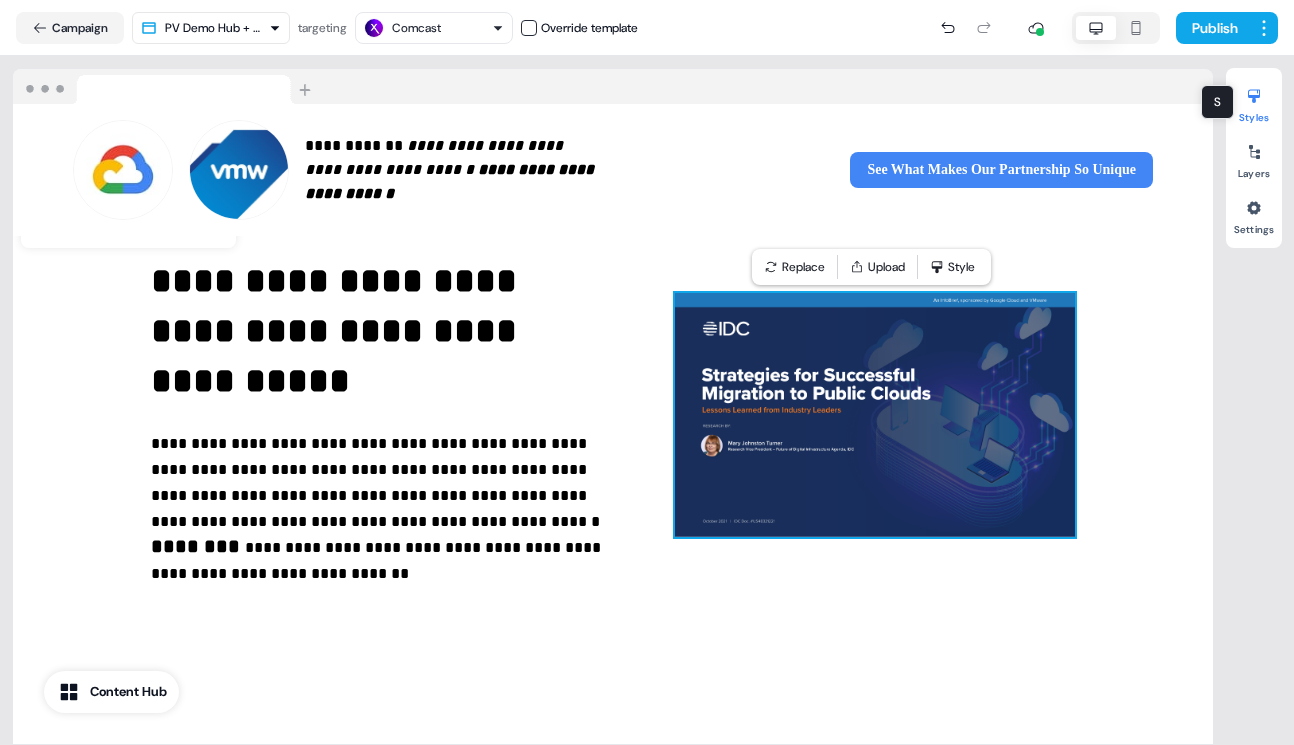 click 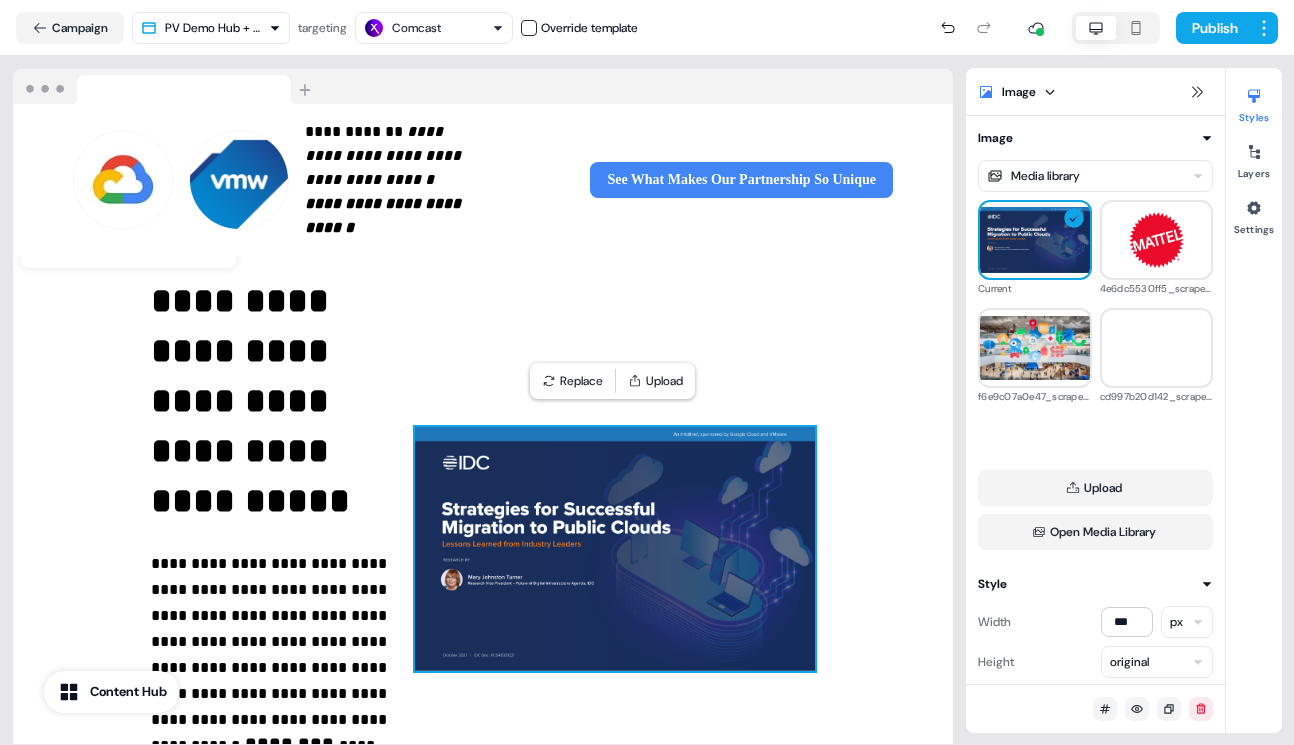 scroll, scrollTop: 52, scrollLeft: 0, axis: vertical 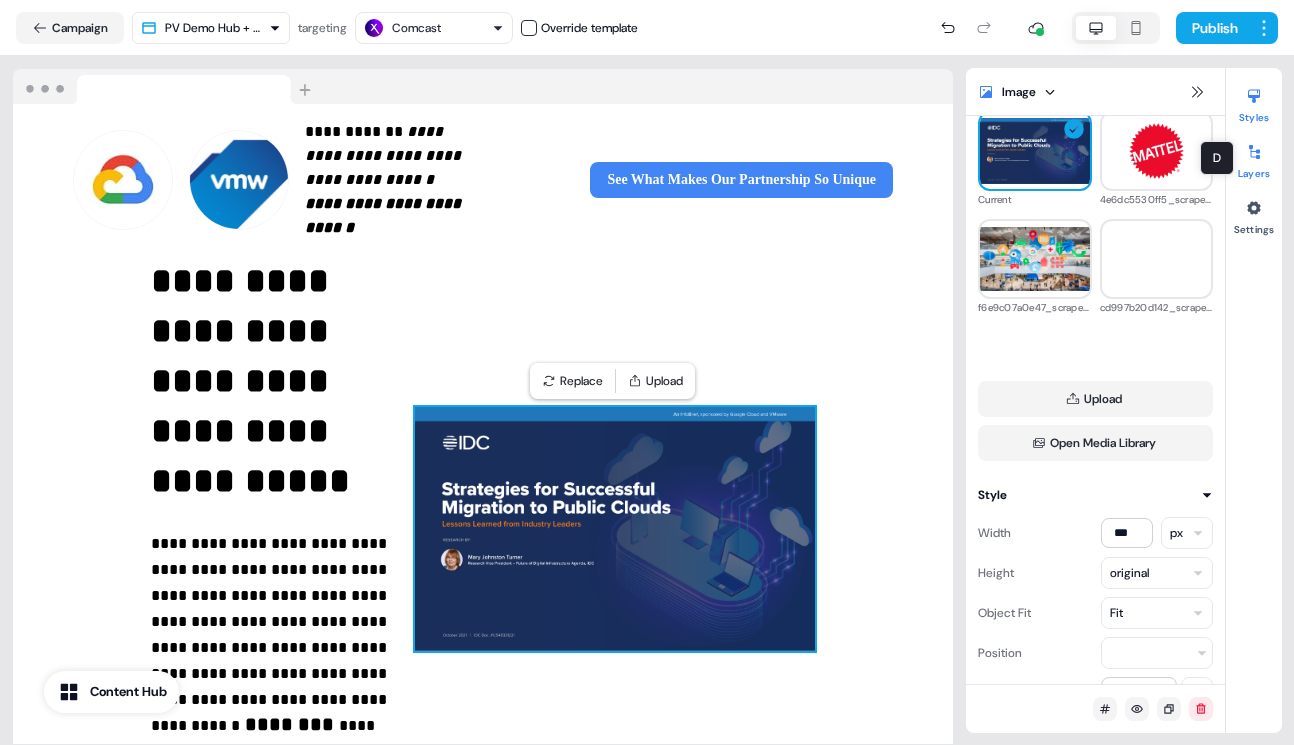 click 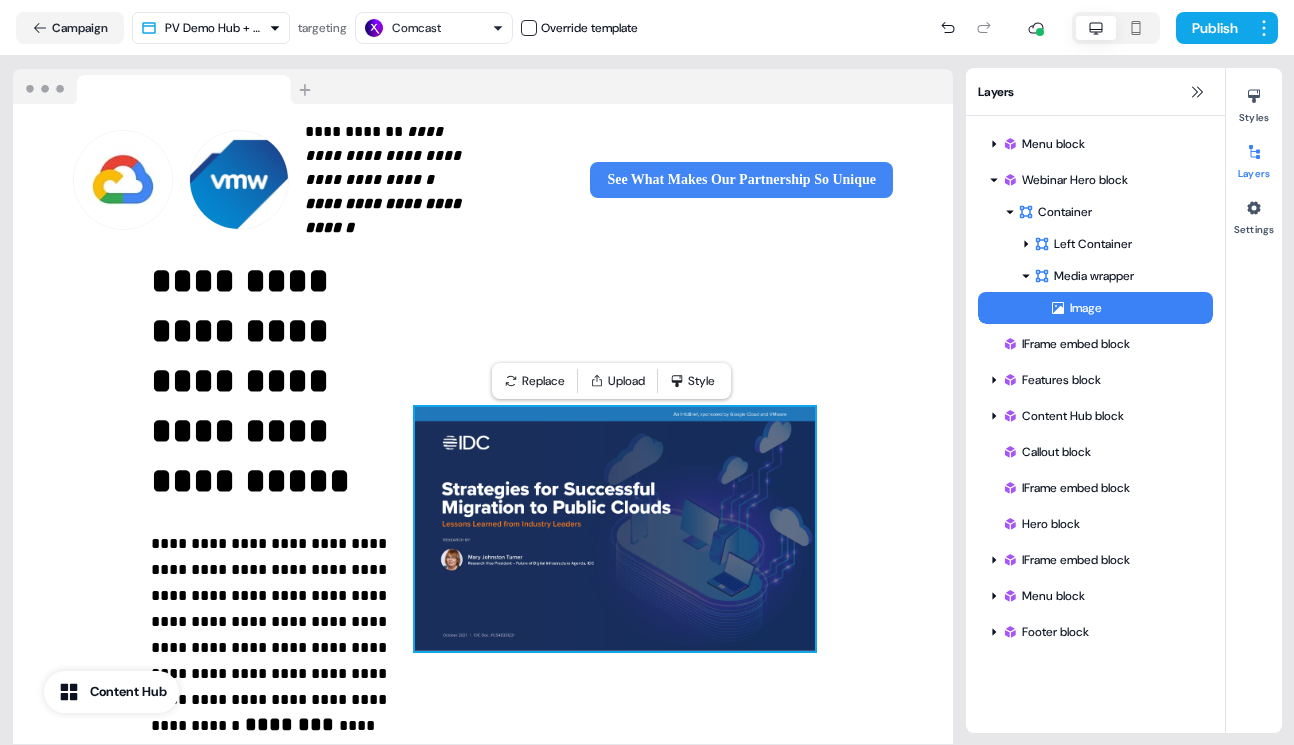 click on "Image" at bounding box center (1131, 308) 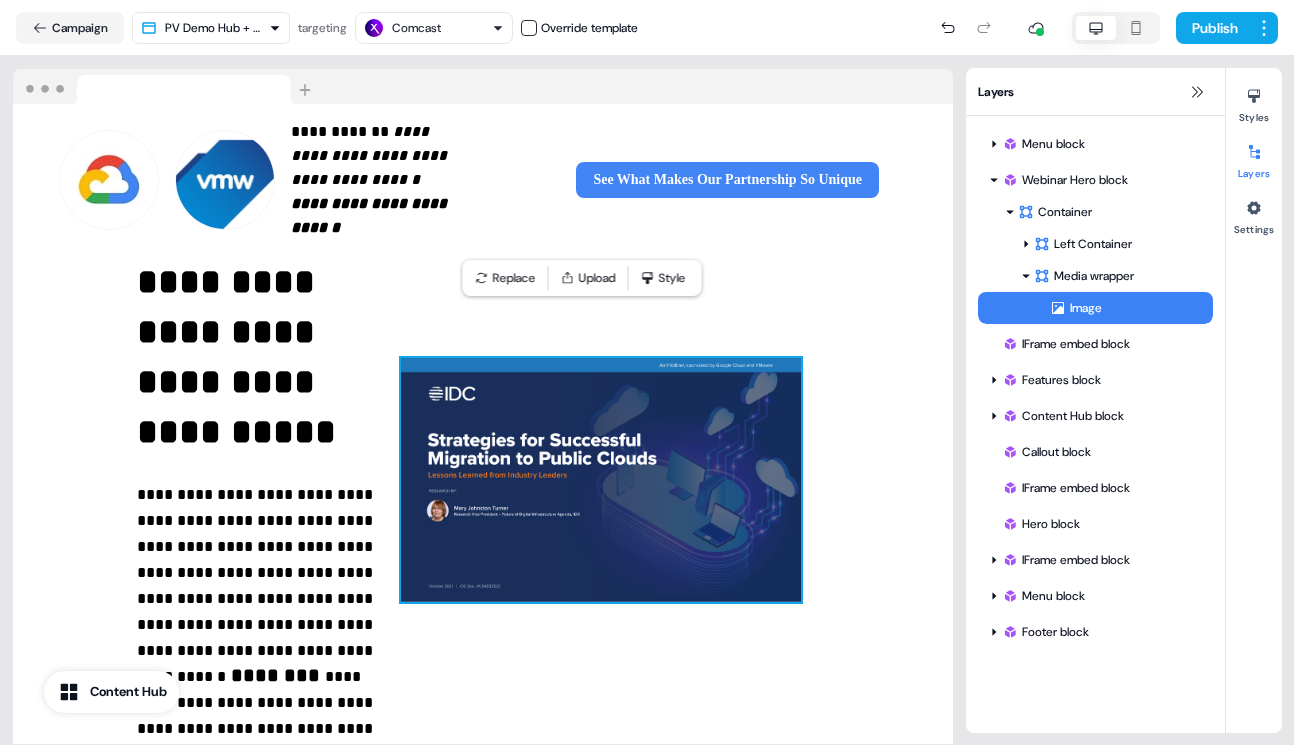 scroll, scrollTop: 157, scrollLeft: 30, axis: both 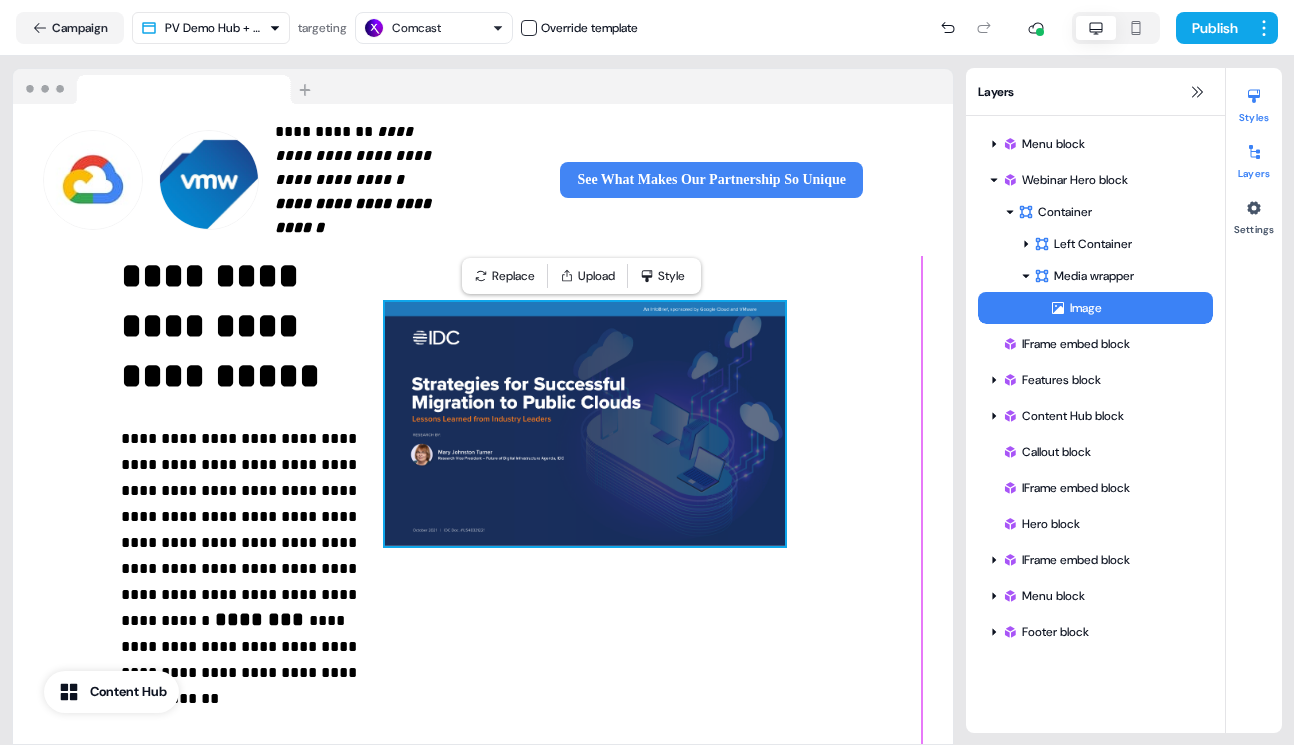 click 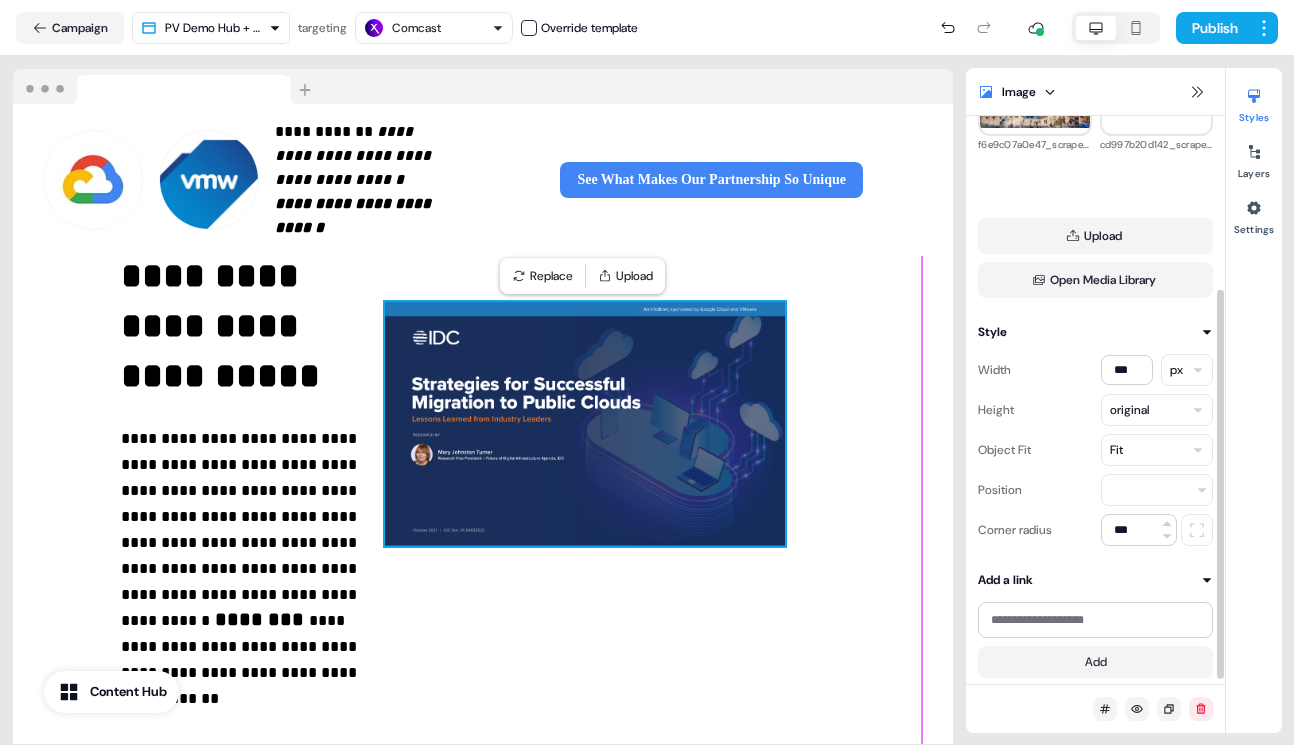 scroll, scrollTop: 258, scrollLeft: 0, axis: vertical 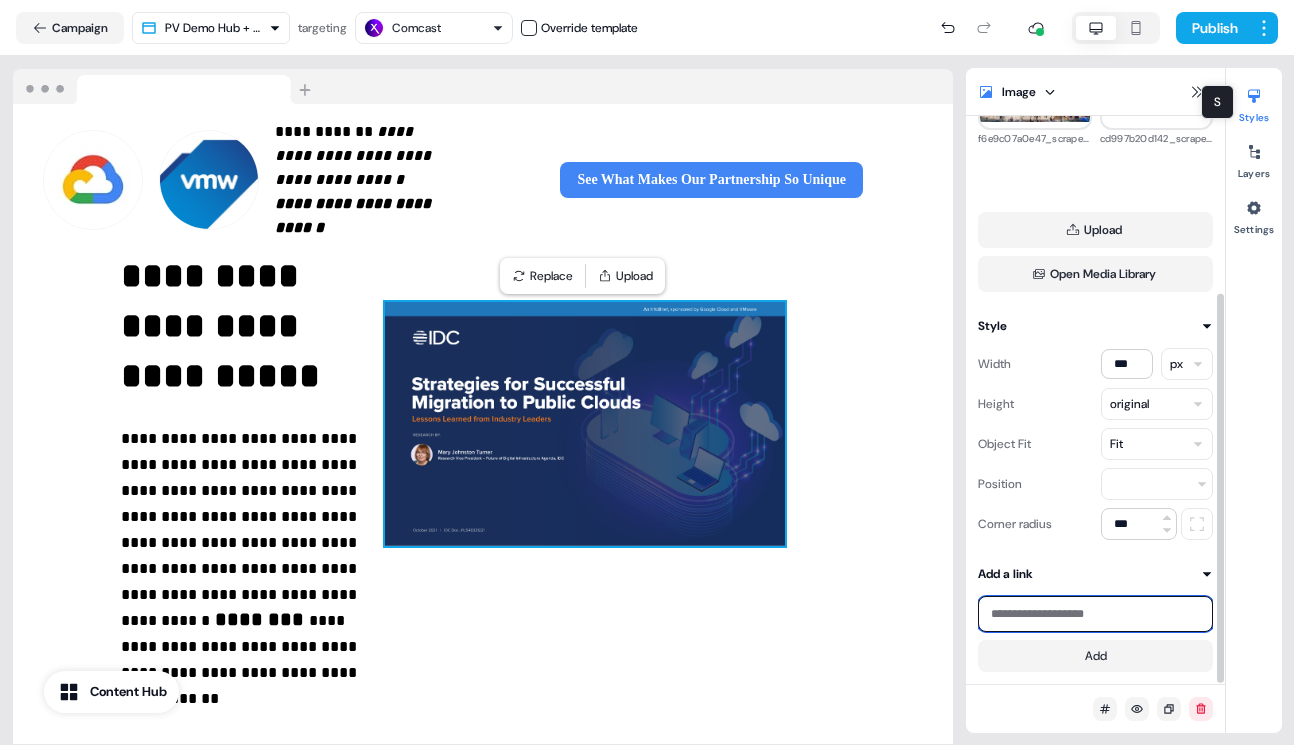 click at bounding box center [1095, 614] 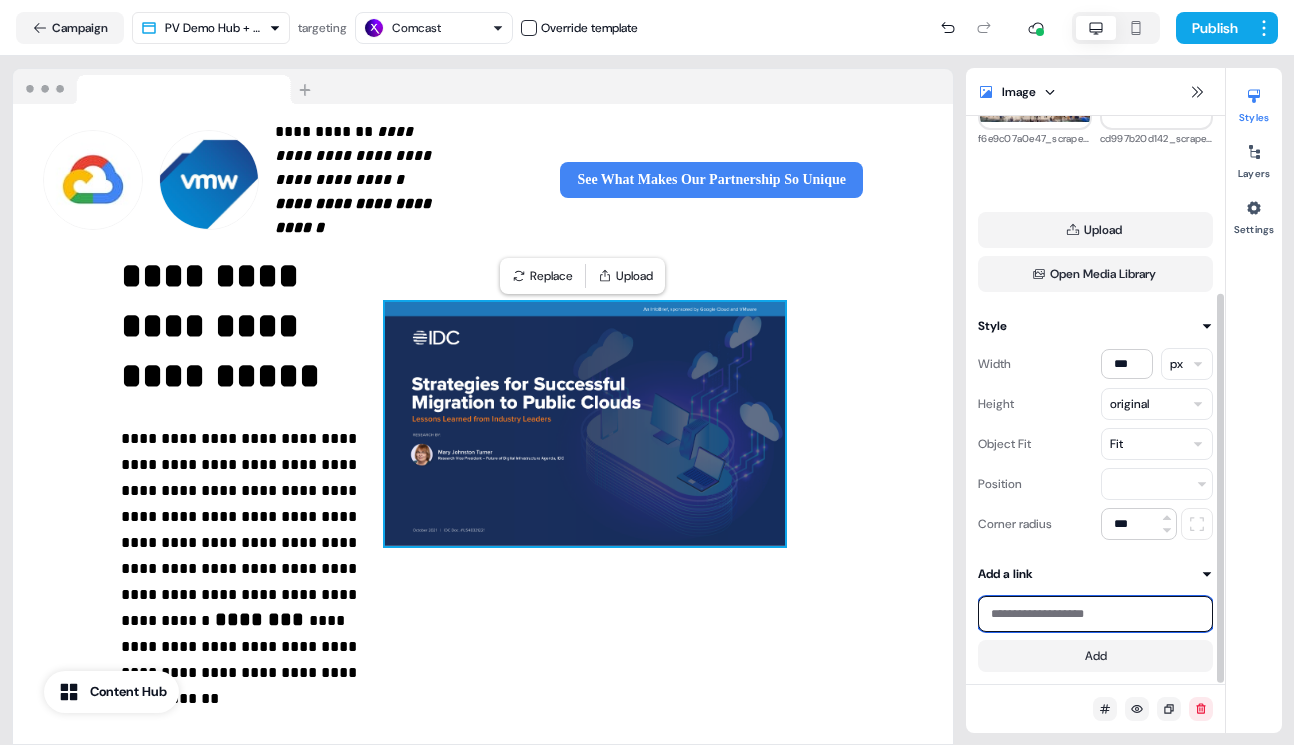 paste on "**********" 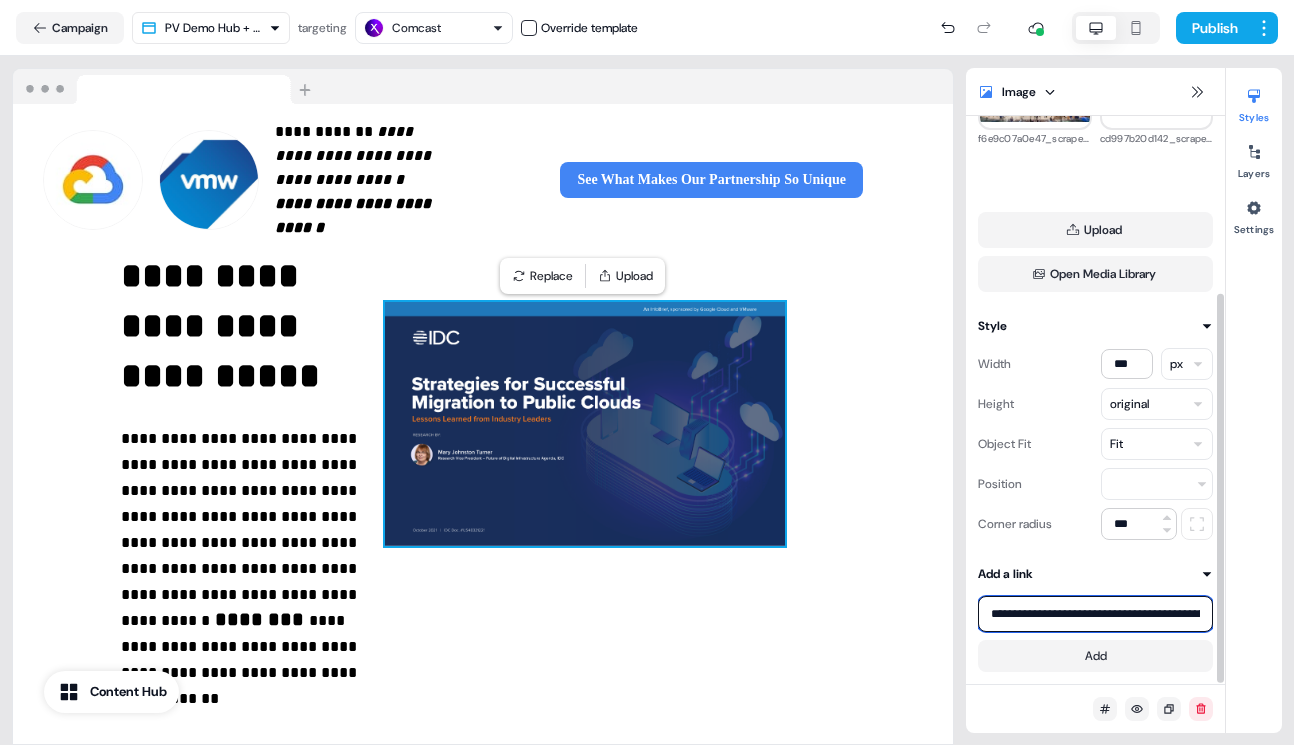 scroll, scrollTop: 0, scrollLeft: 170, axis: horizontal 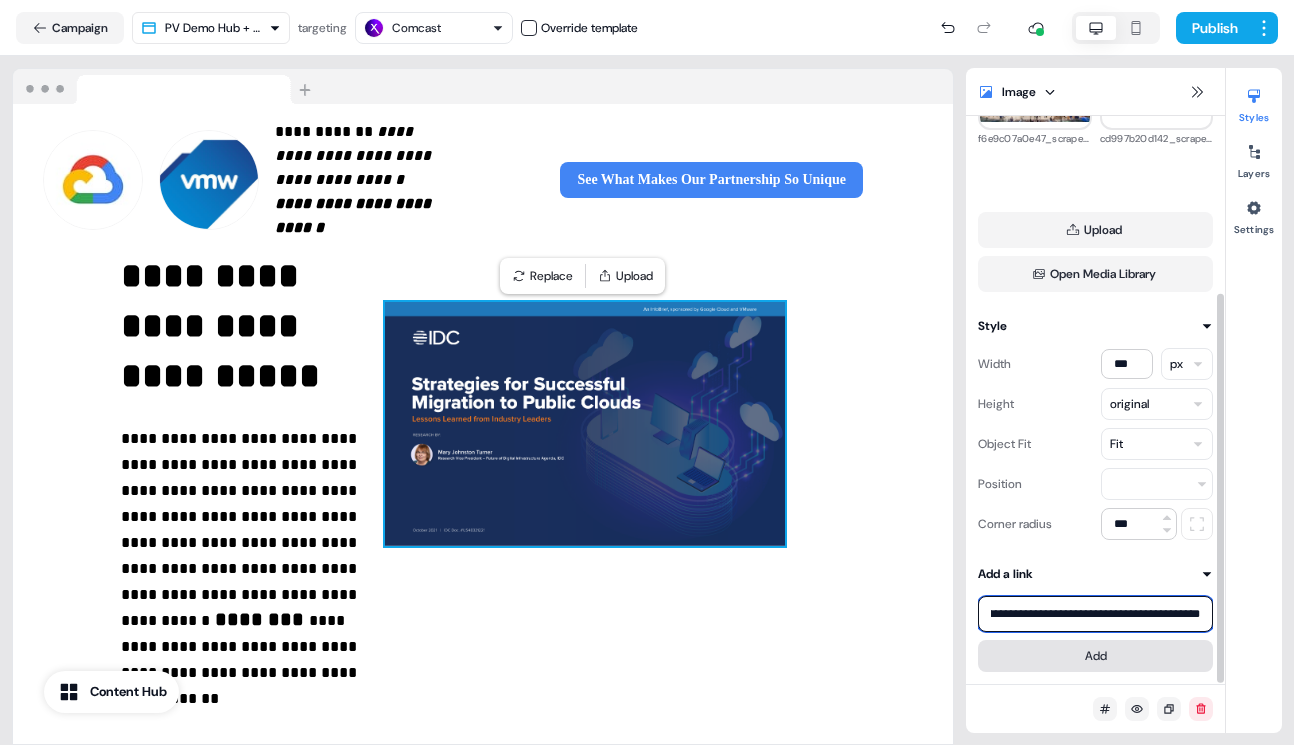 type on "**********" 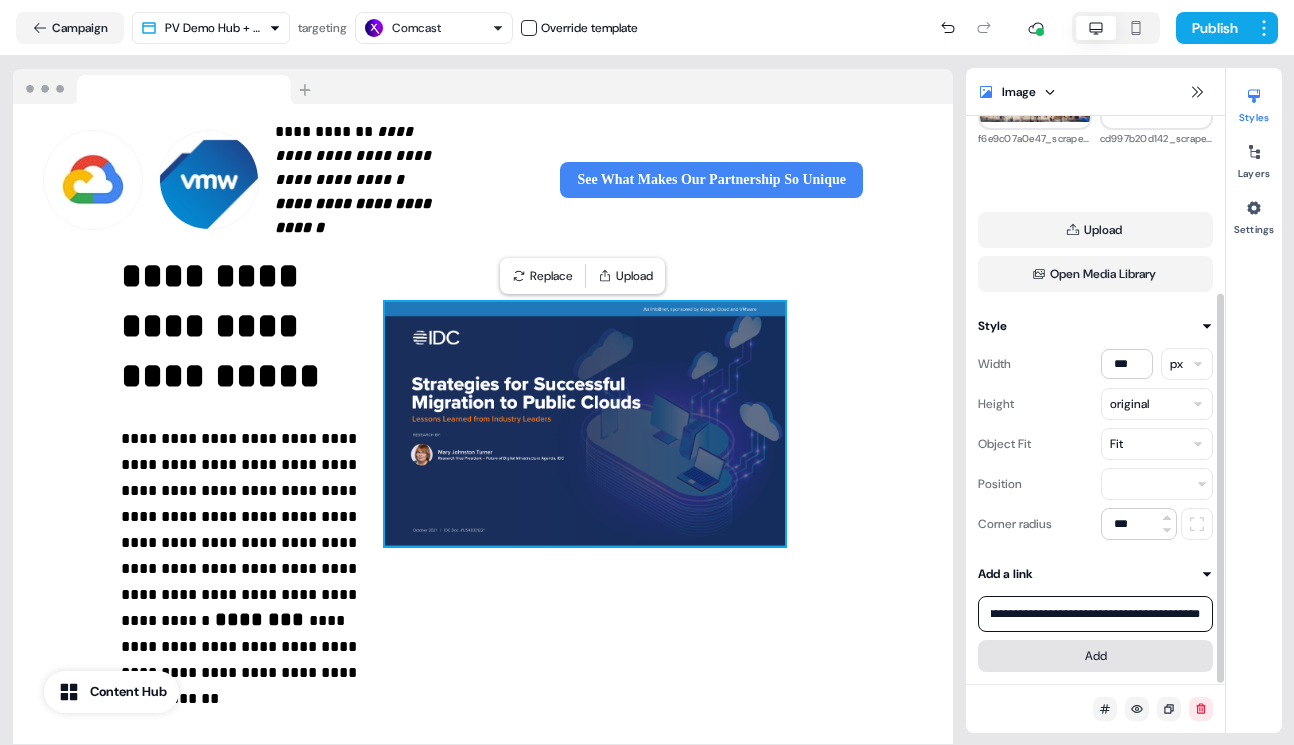 scroll, scrollTop: 0, scrollLeft: 0, axis: both 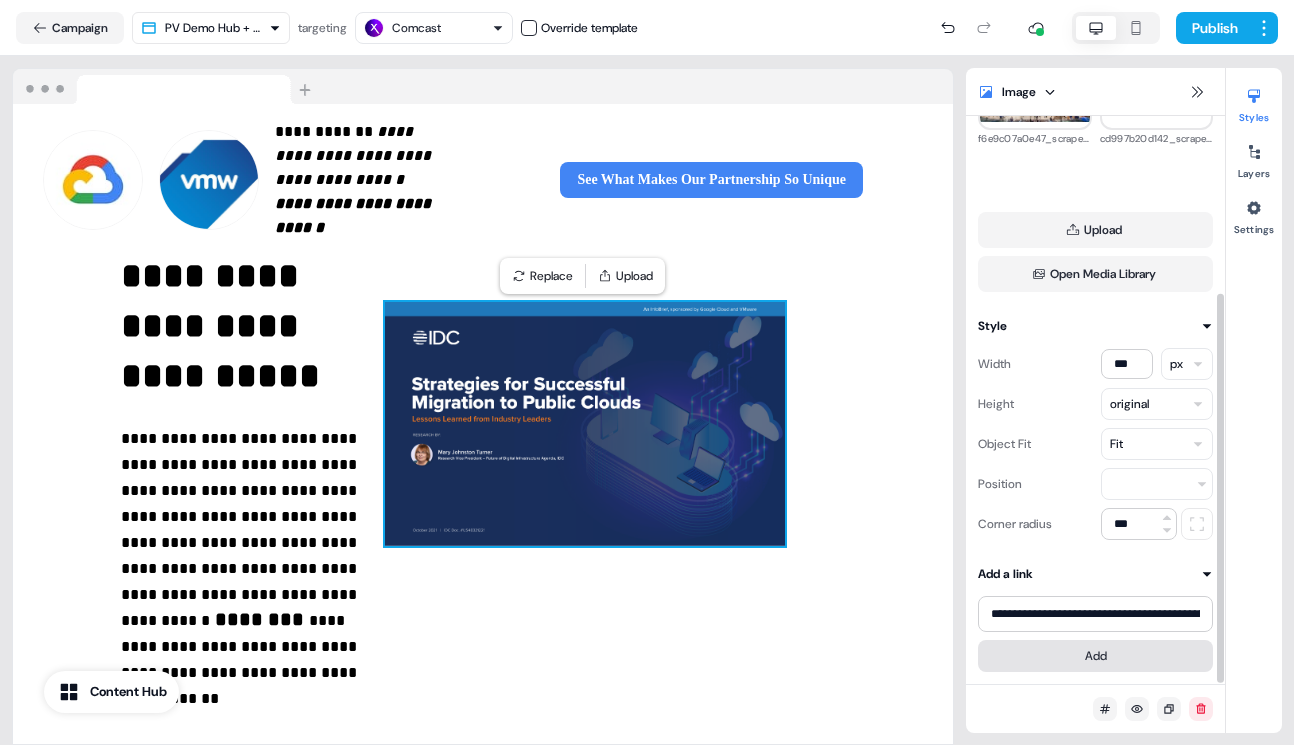 click on "Add" at bounding box center [1095, 656] 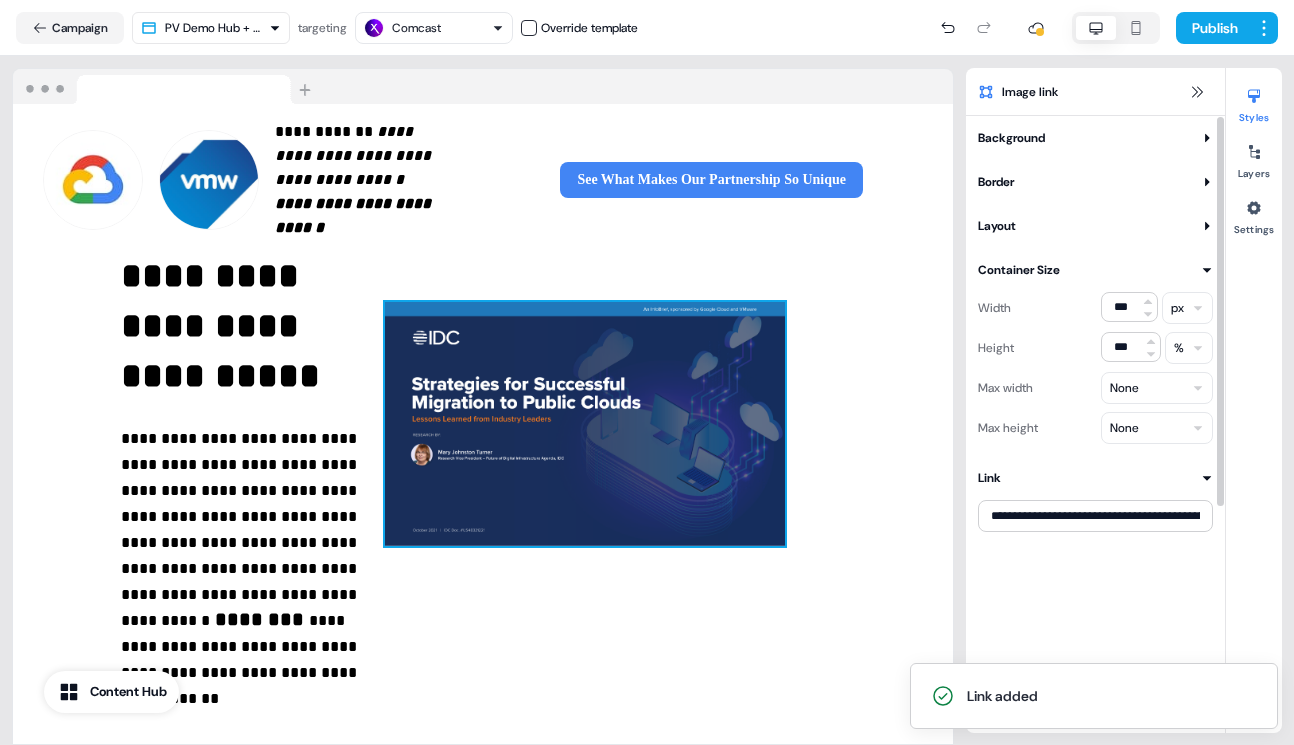 scroll, scrollTop: 0, scrollLeft: 0, axis: both 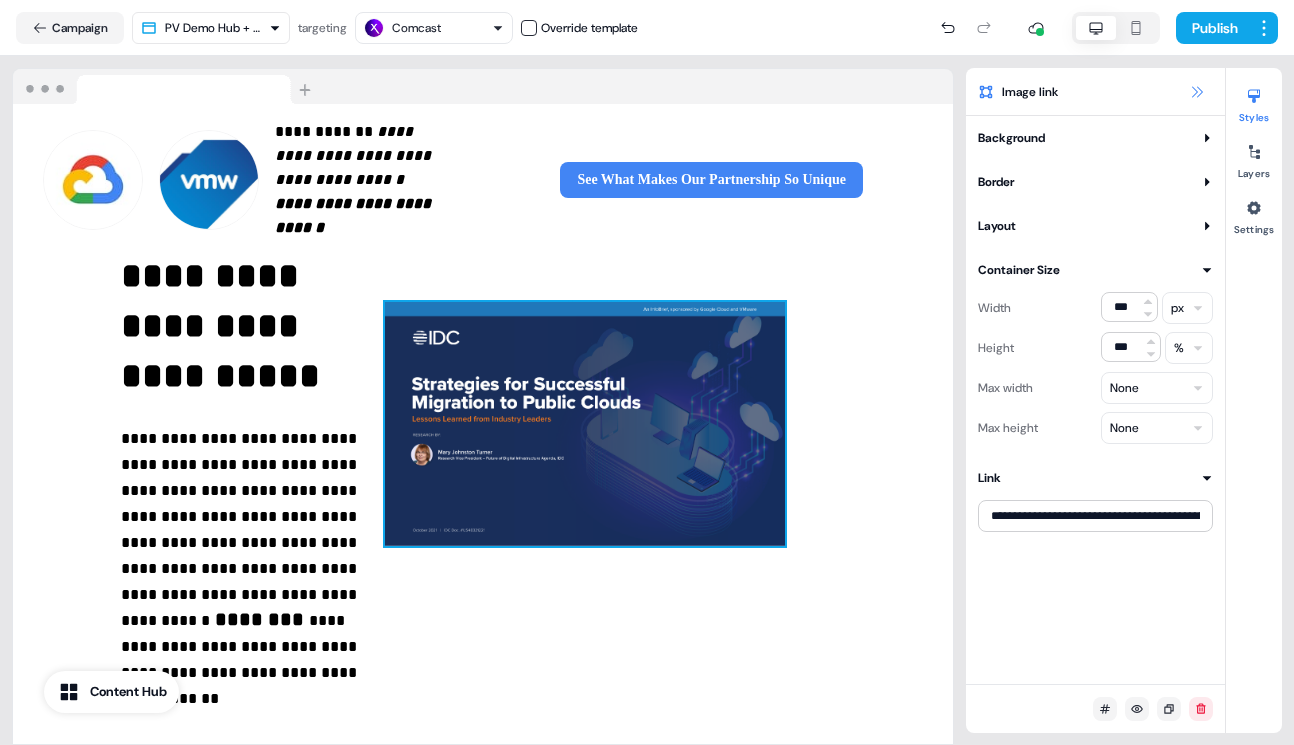click 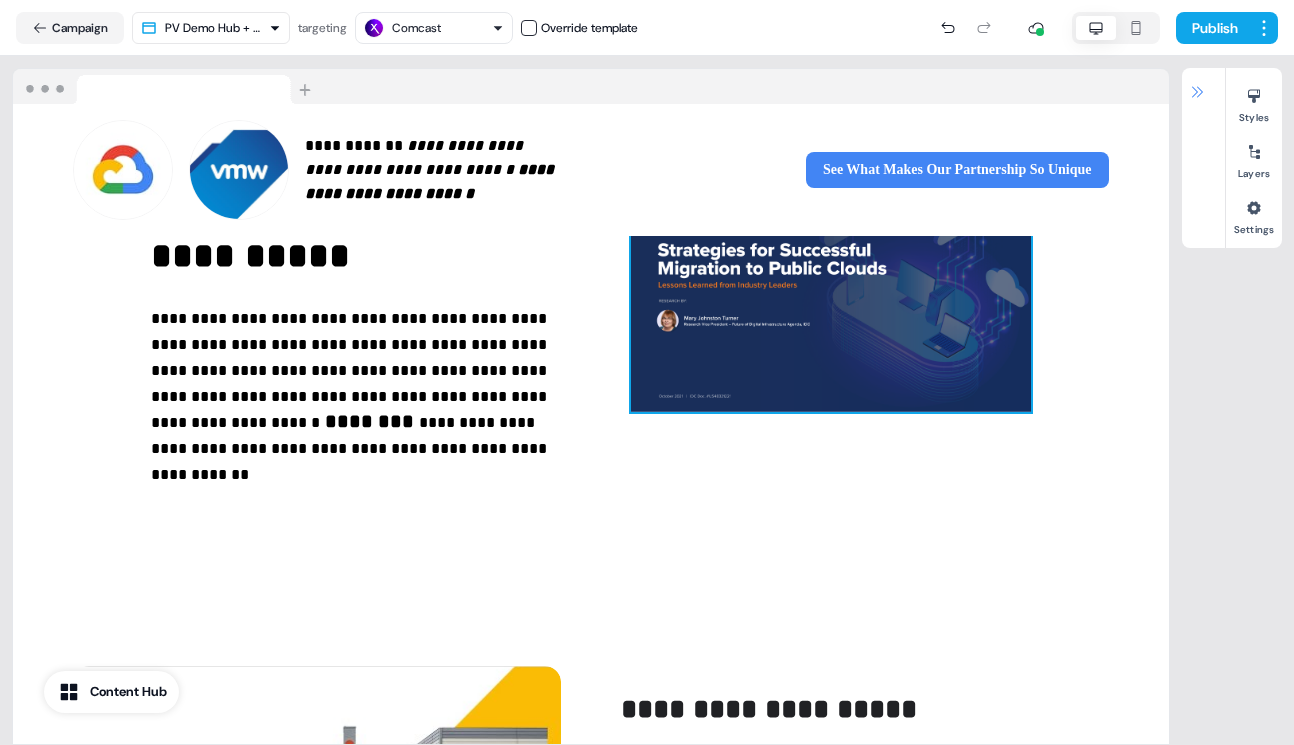 scroll, scrollTop: 137, scrollLeft: 0, axis: vertical 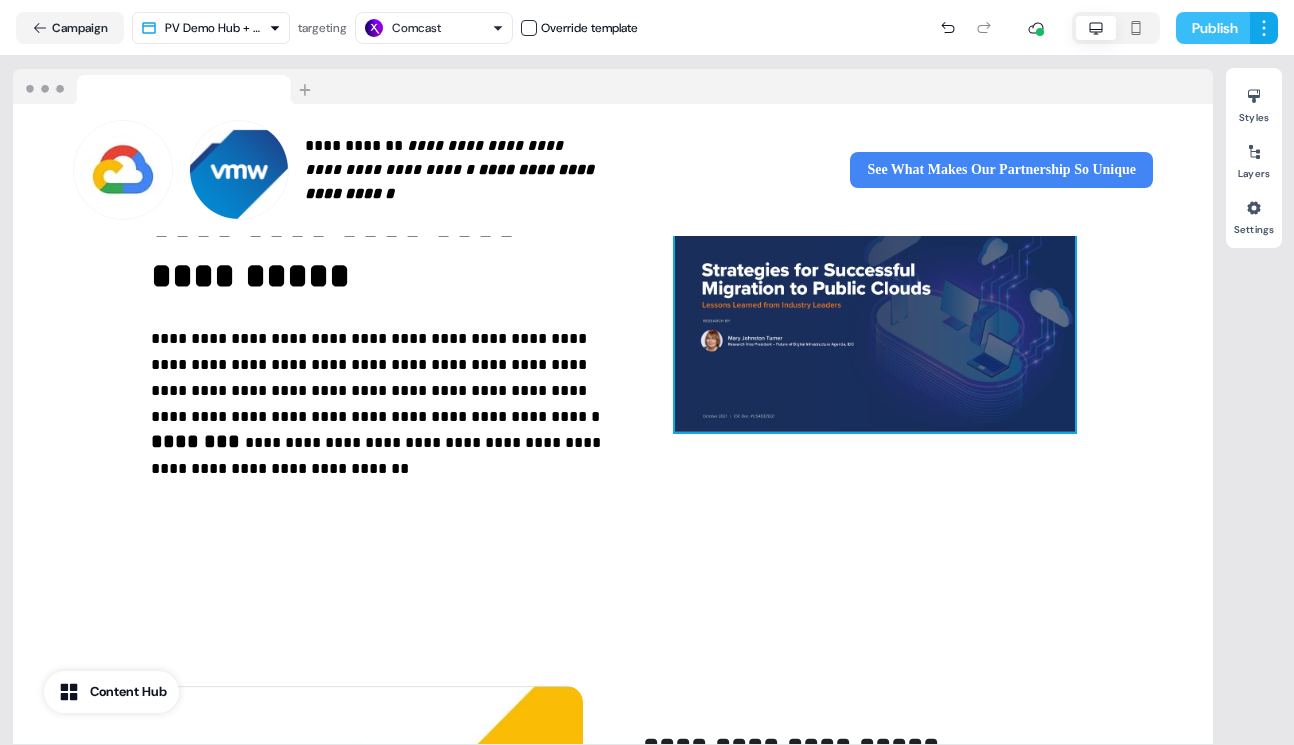 click on "Publish" at bounding box center [1213, 28] 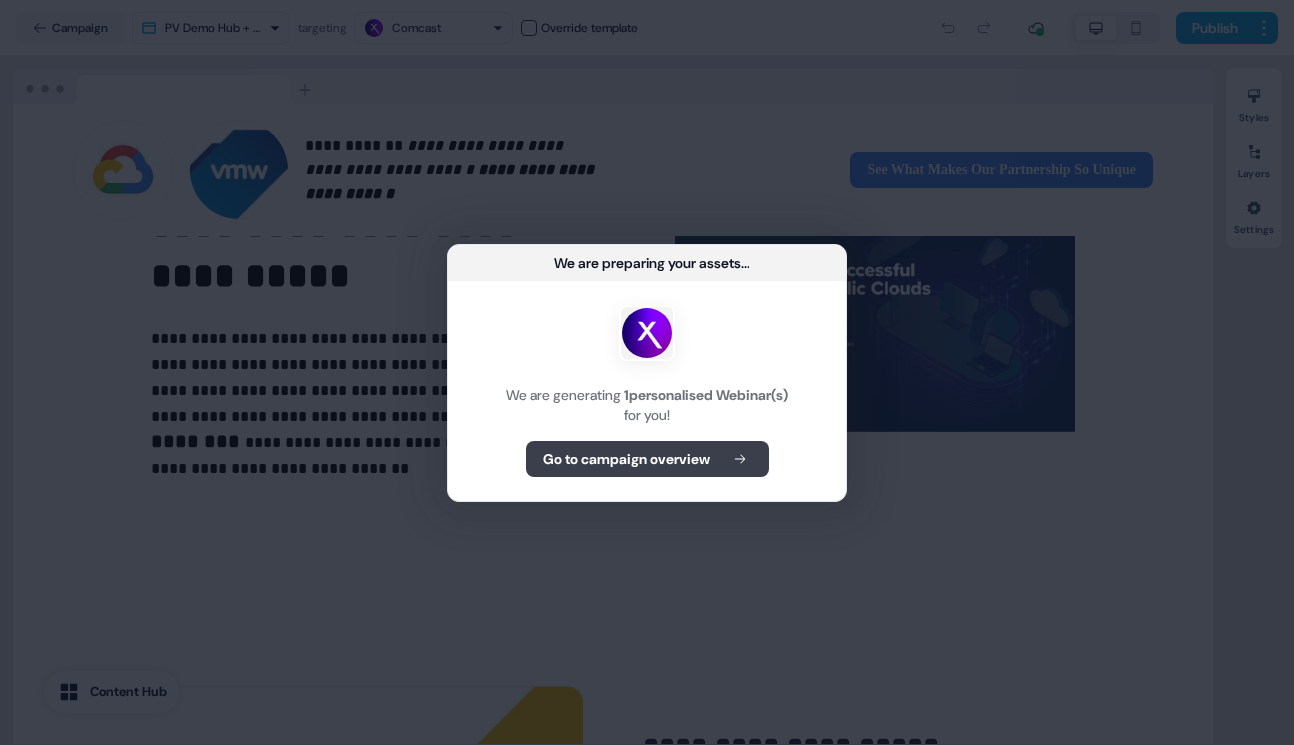 click on "Go to campaign overview" at bounding box center [626, 459] 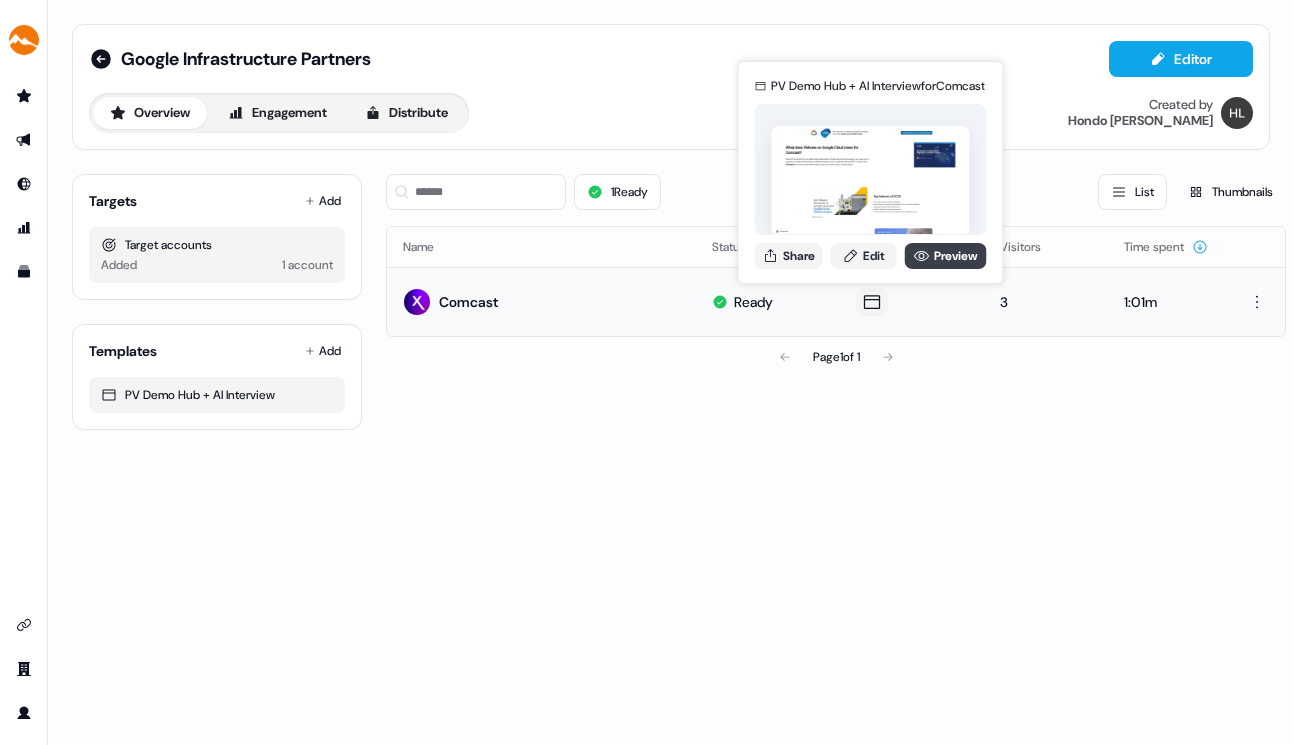 click on "Preview" at bounding box center (946, 256) 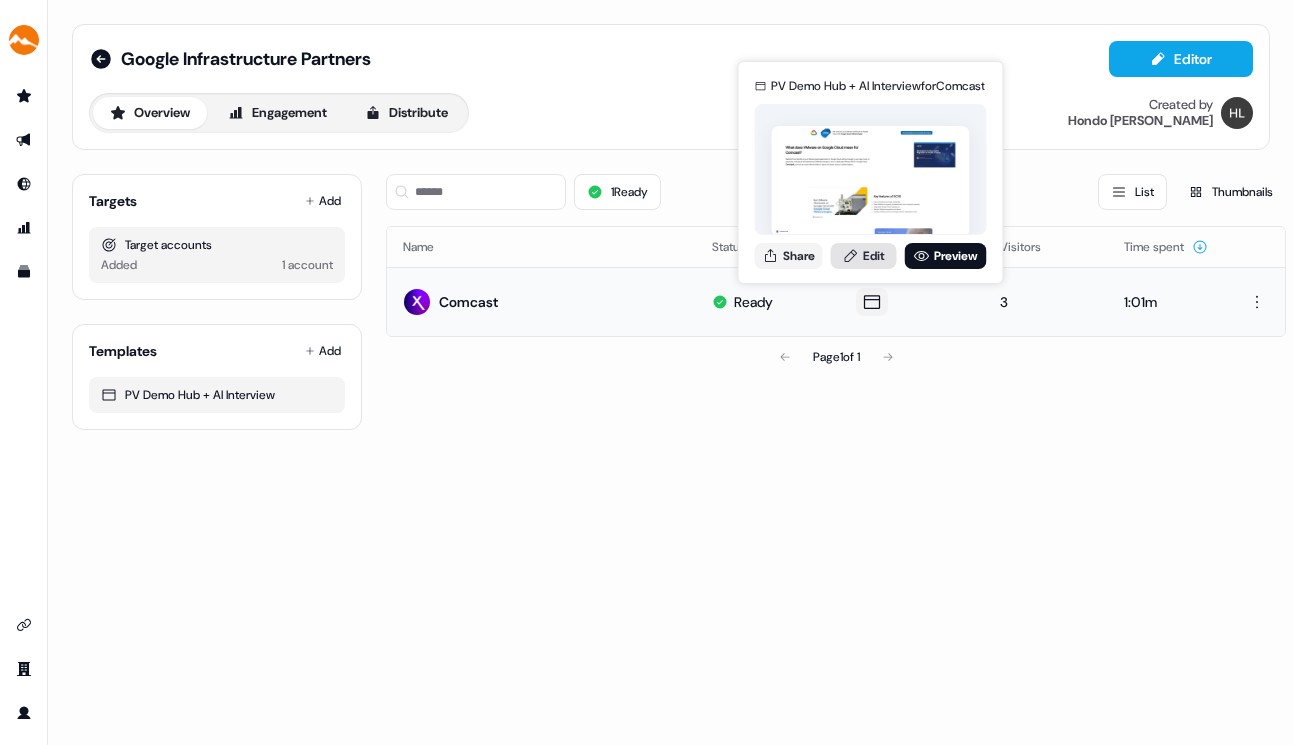 click on "Edit" at bounding box center (864, 256) 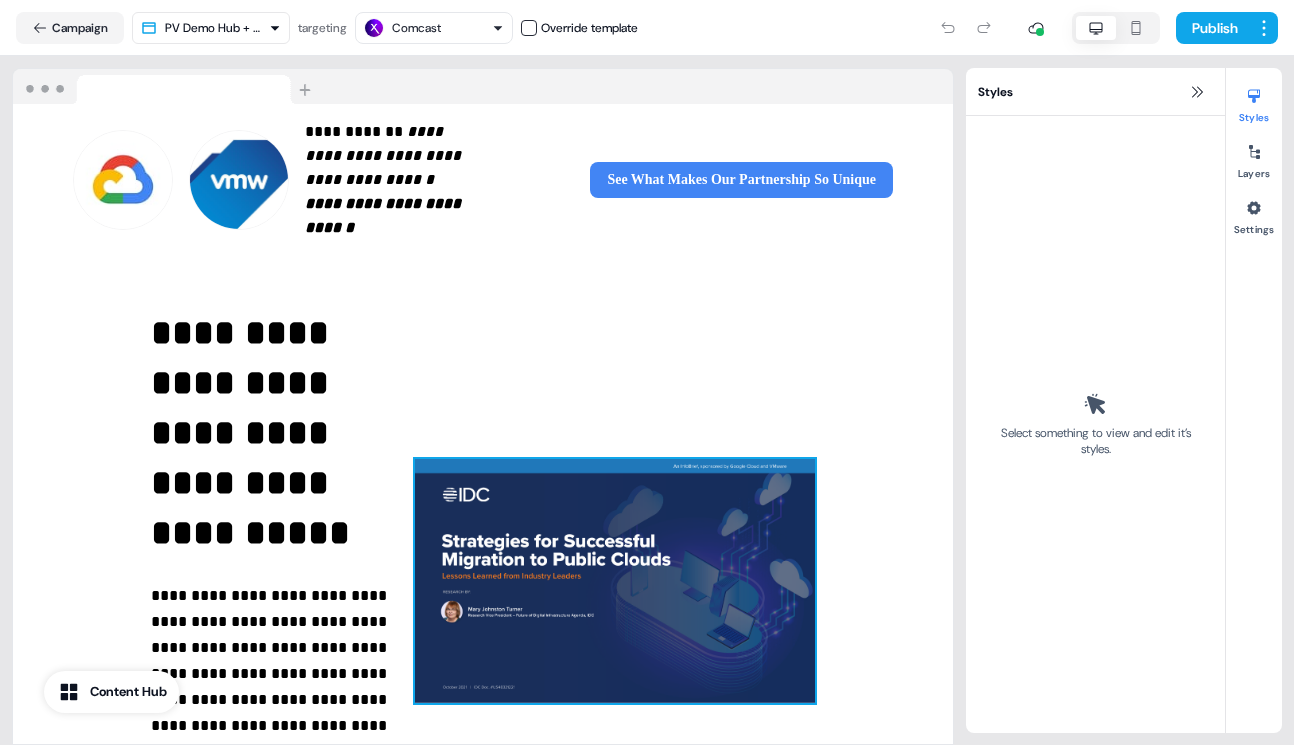 click at bounding box center (615, 581) 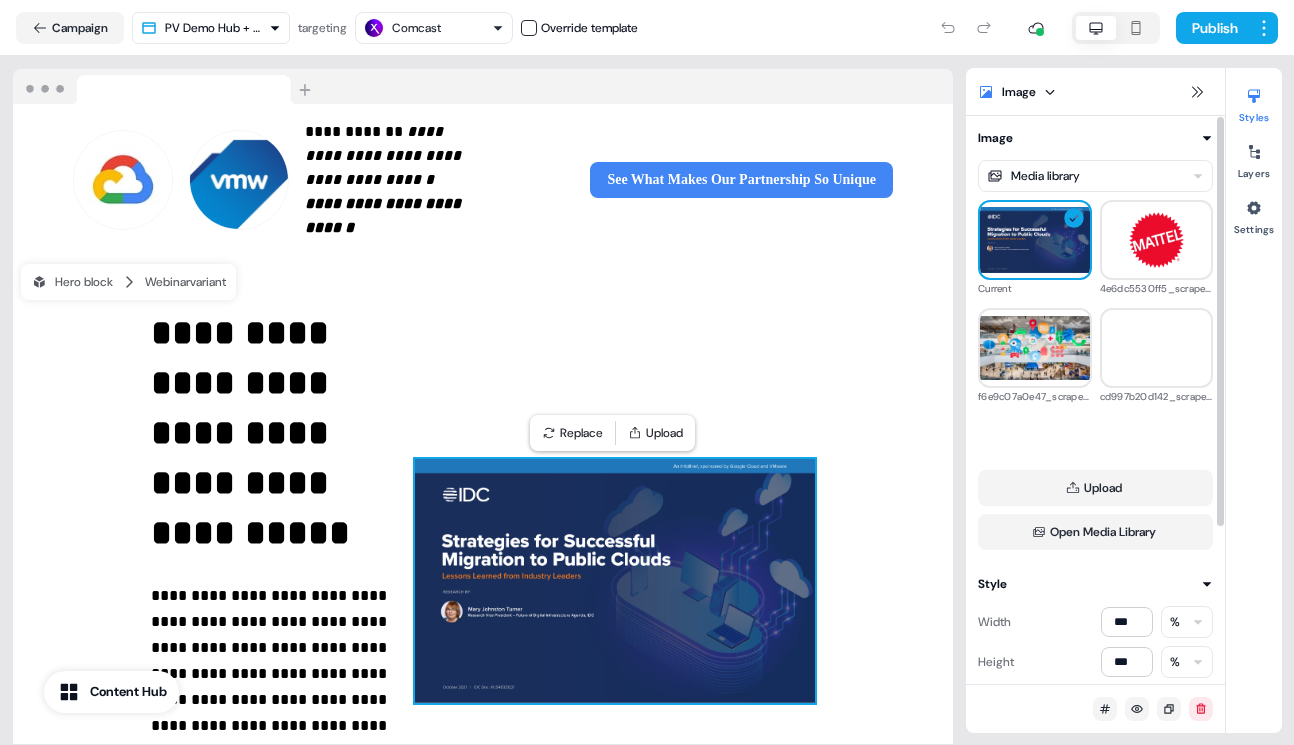 scroll, scrollTop: 218, scrollLeft: 0, axis: vertical 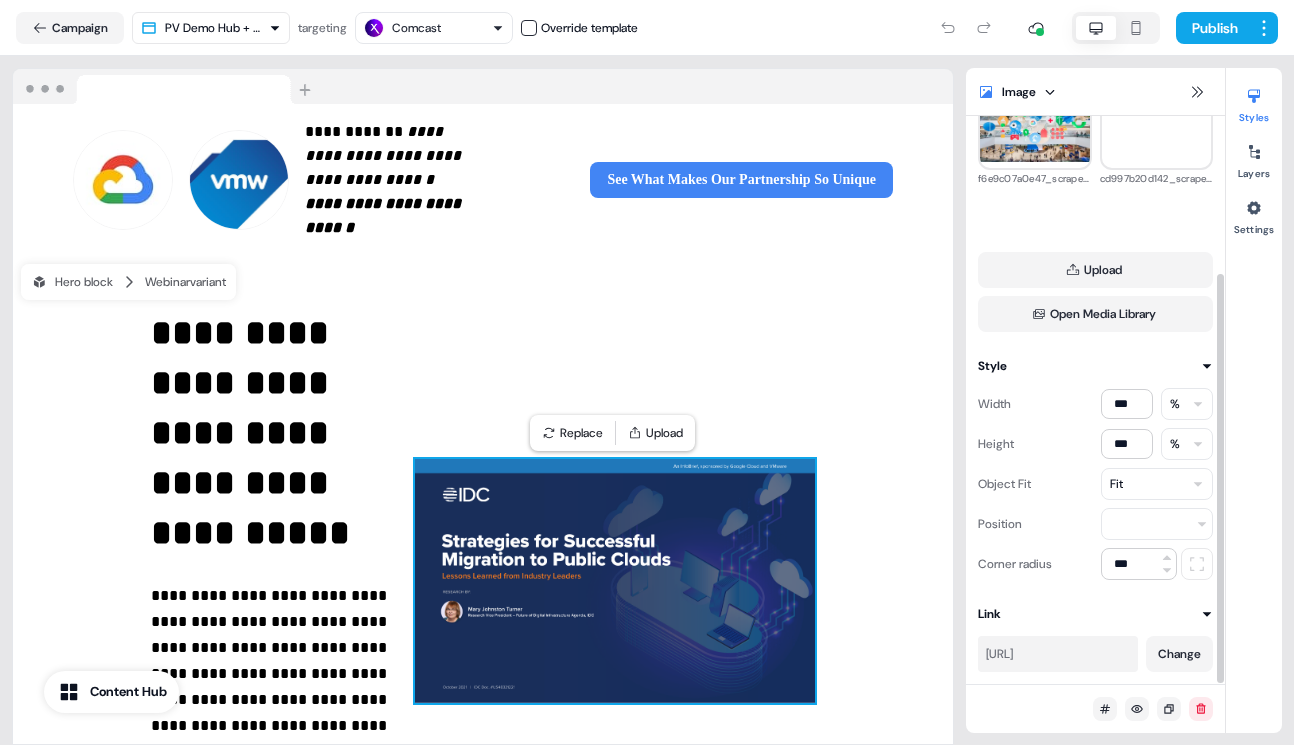 click on "https://google-cloud.talkables.ai/gc-vmw-idc-inforbrief-gcve-395" at bounding box center [1058, 654] 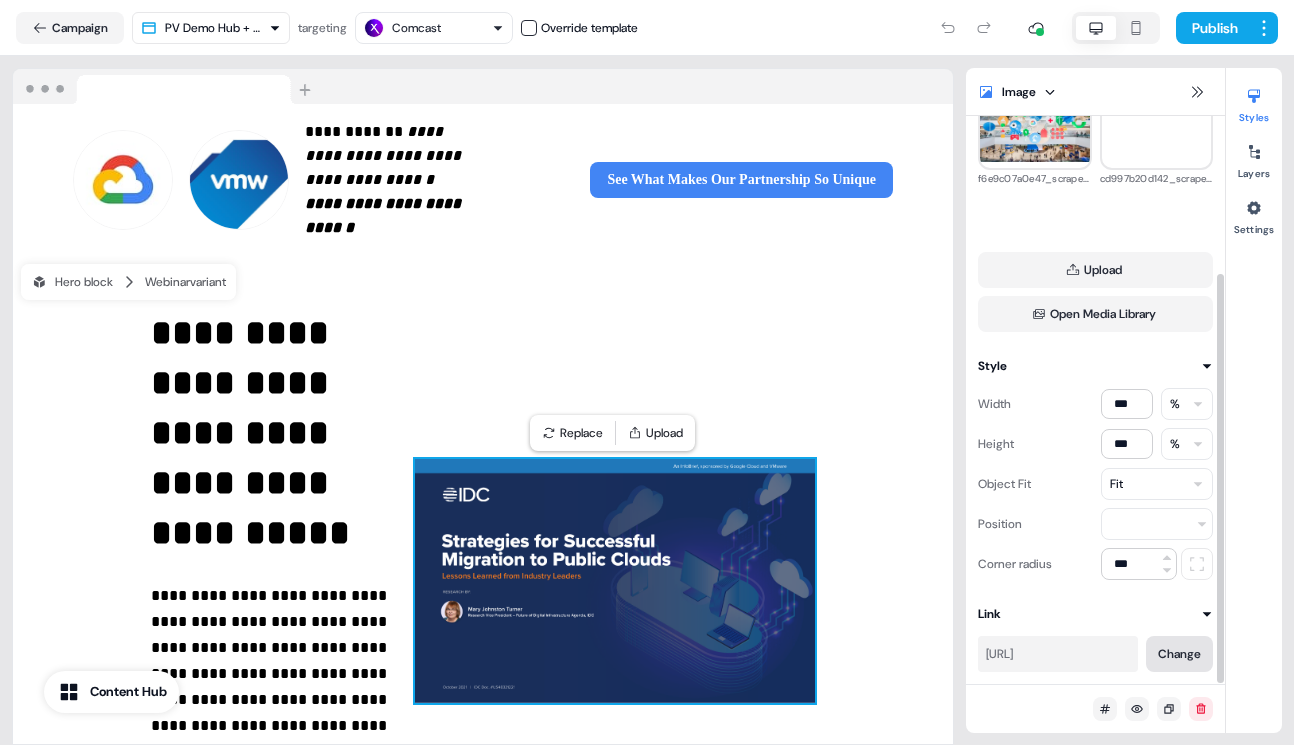click on "Change" at bounding box center (1179, 654) 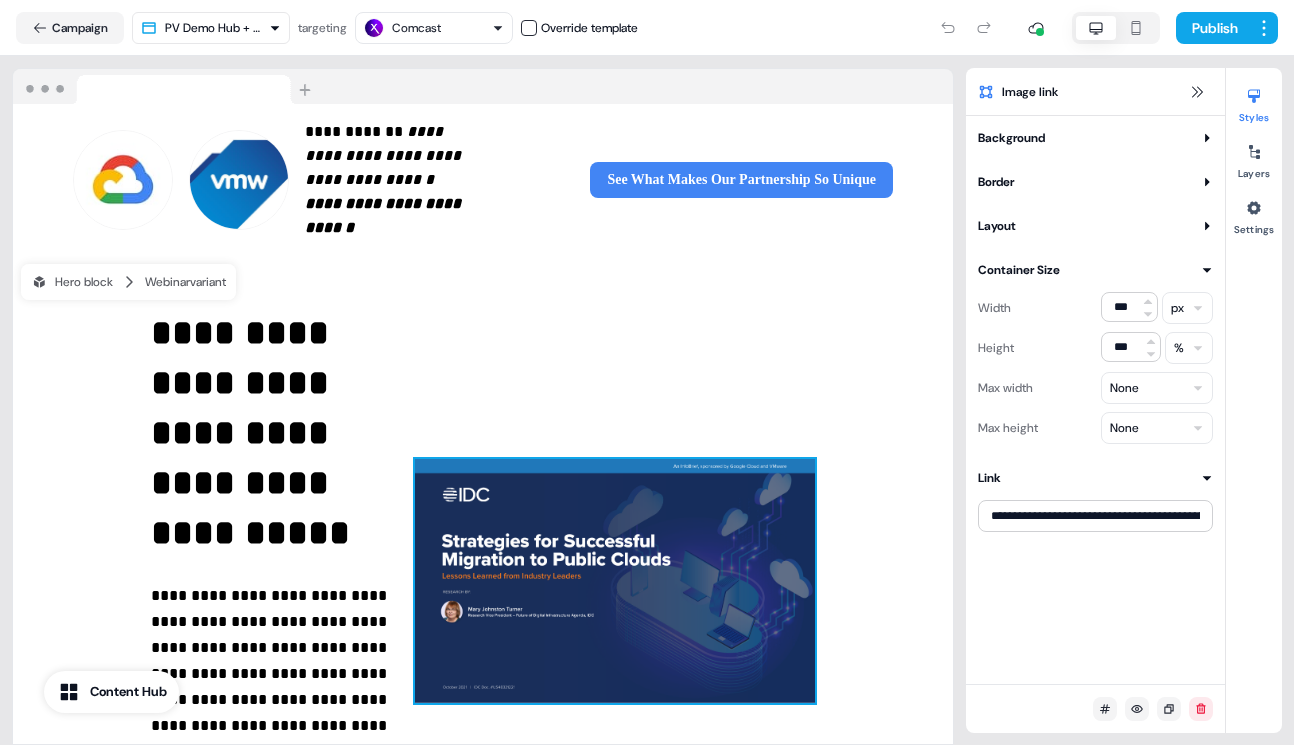 scroll, scrollTop: 0, scrollLeft: 0, axis: both 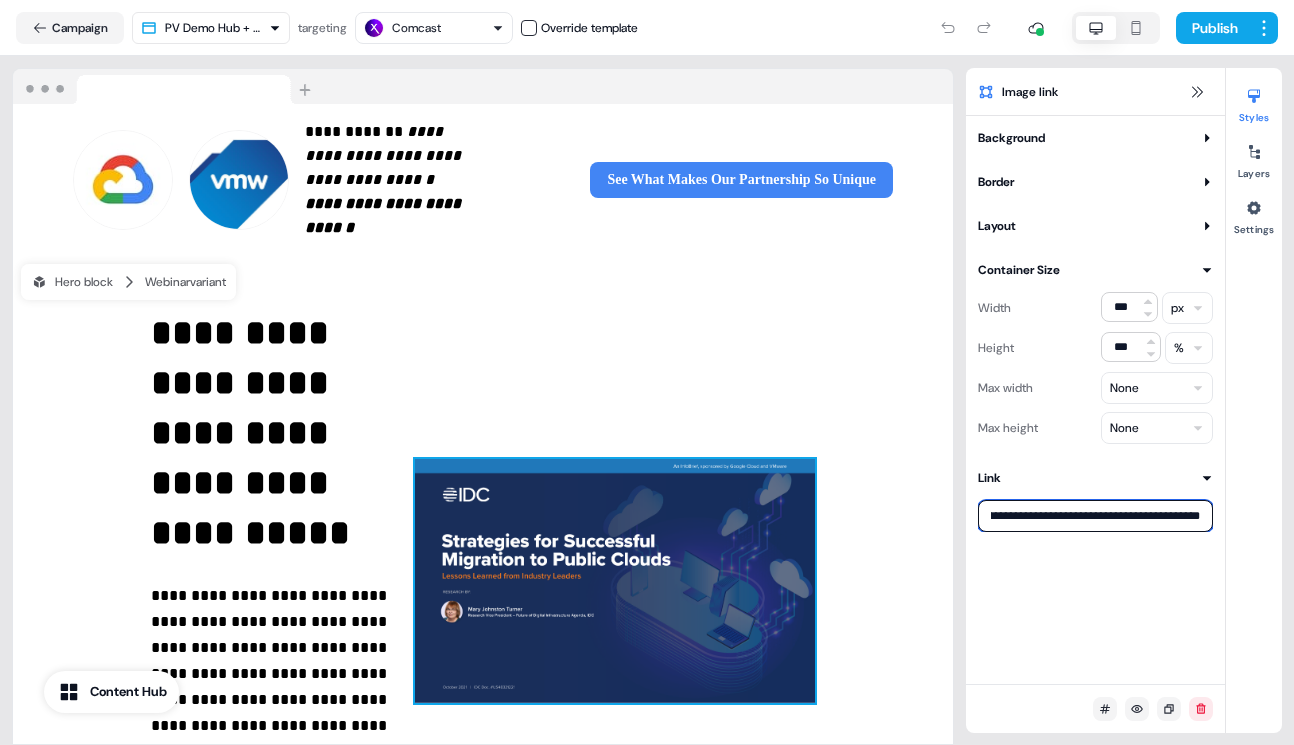 drag, startPoint x: 989, startPoint y: 519, endPoint x: 1224, endPoint y: 517, distance: 235.00851 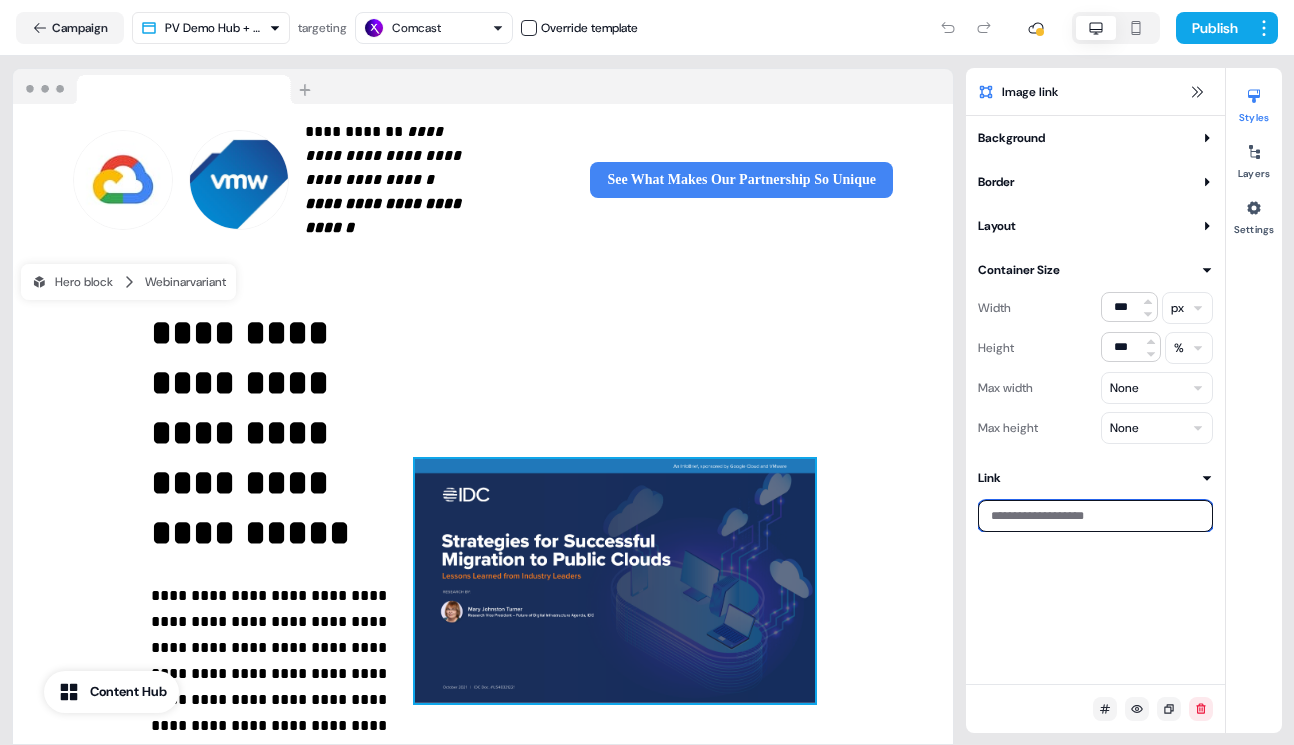 scroll, scrollTop: 0, scrollLeft: 0, axis: both 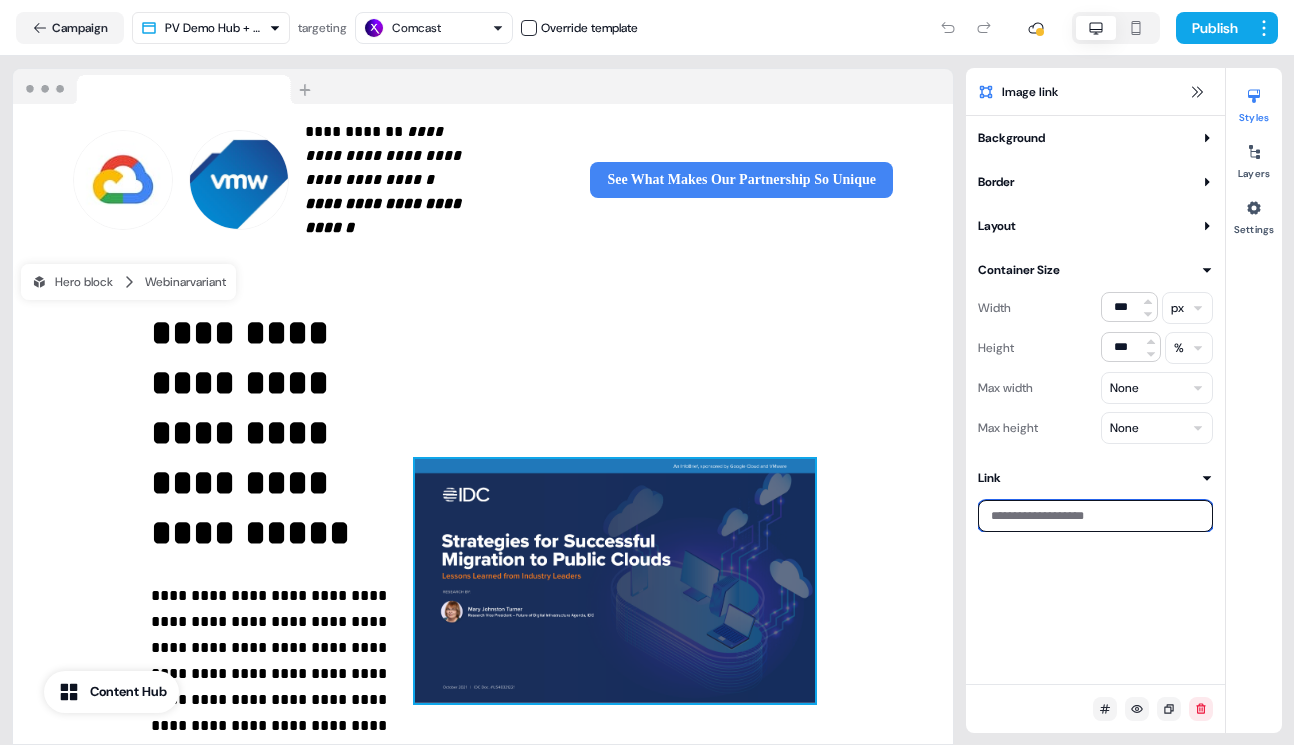type on "**********" 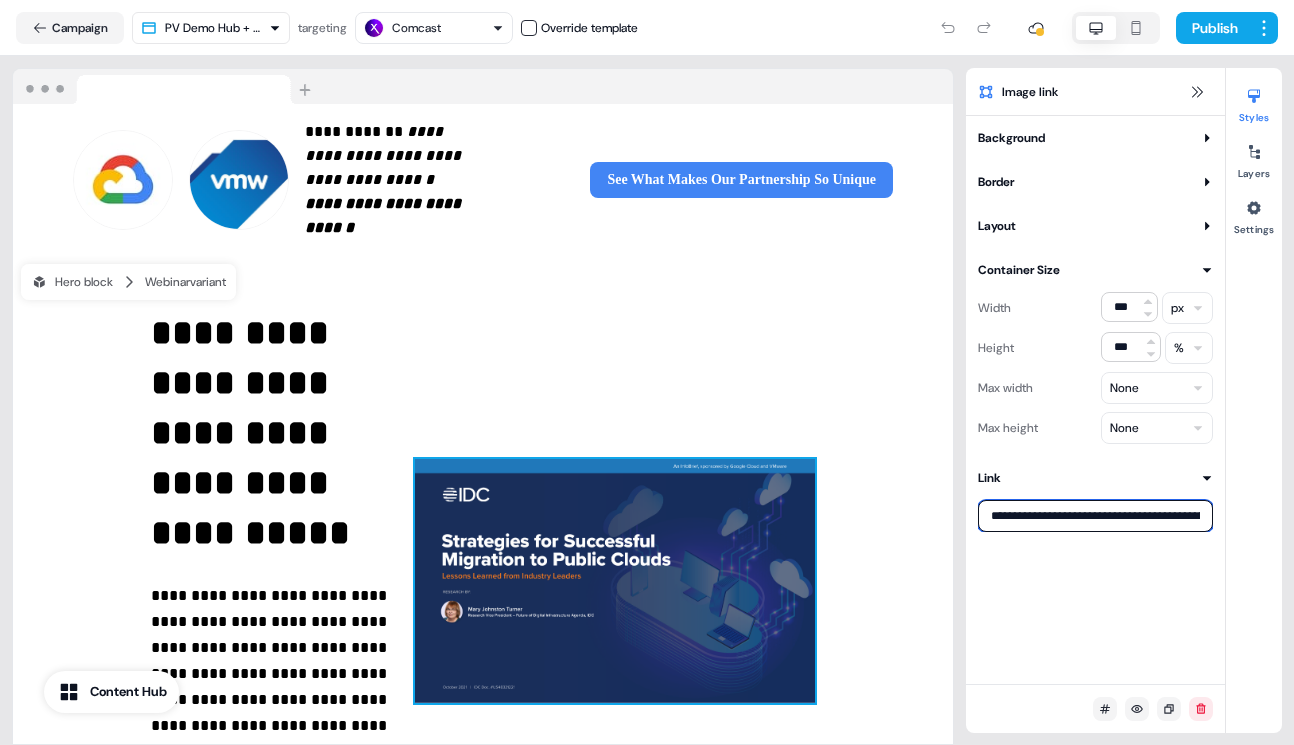 scroll, scrollTop: 0, scrollLeft: 421, axis: horizontal 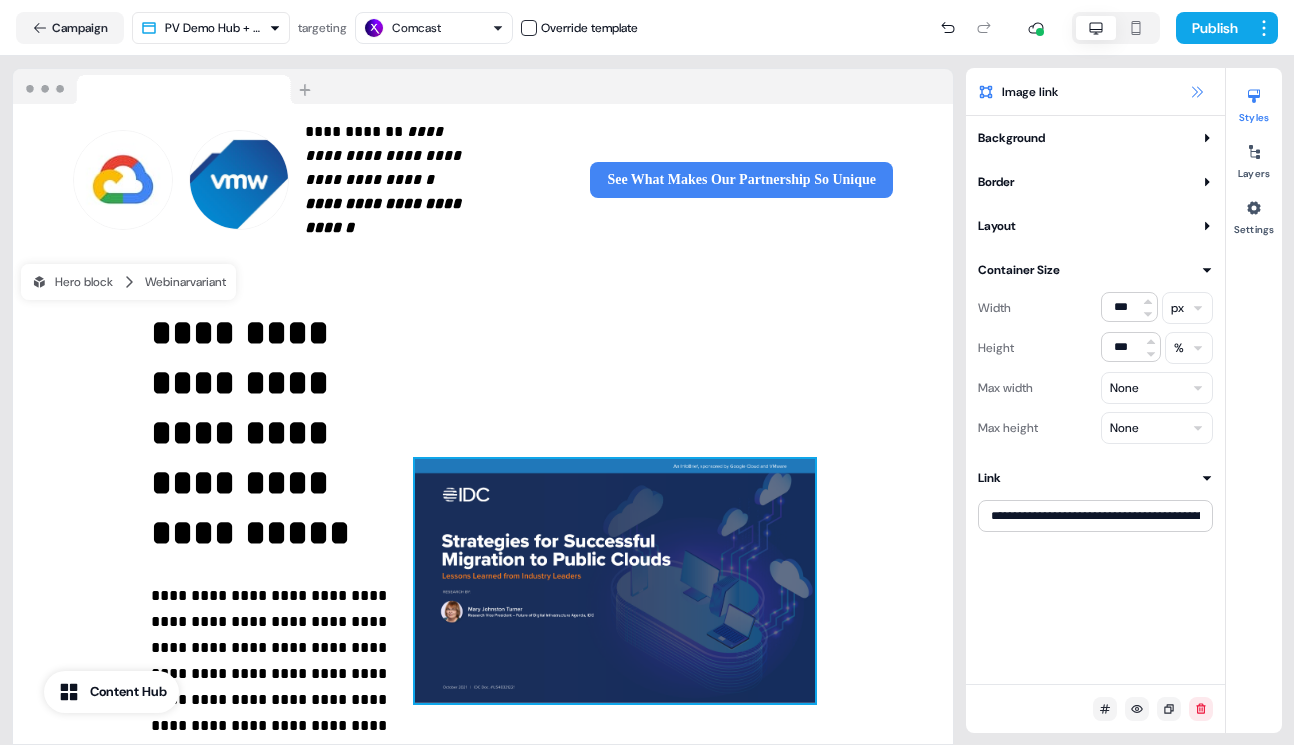 click 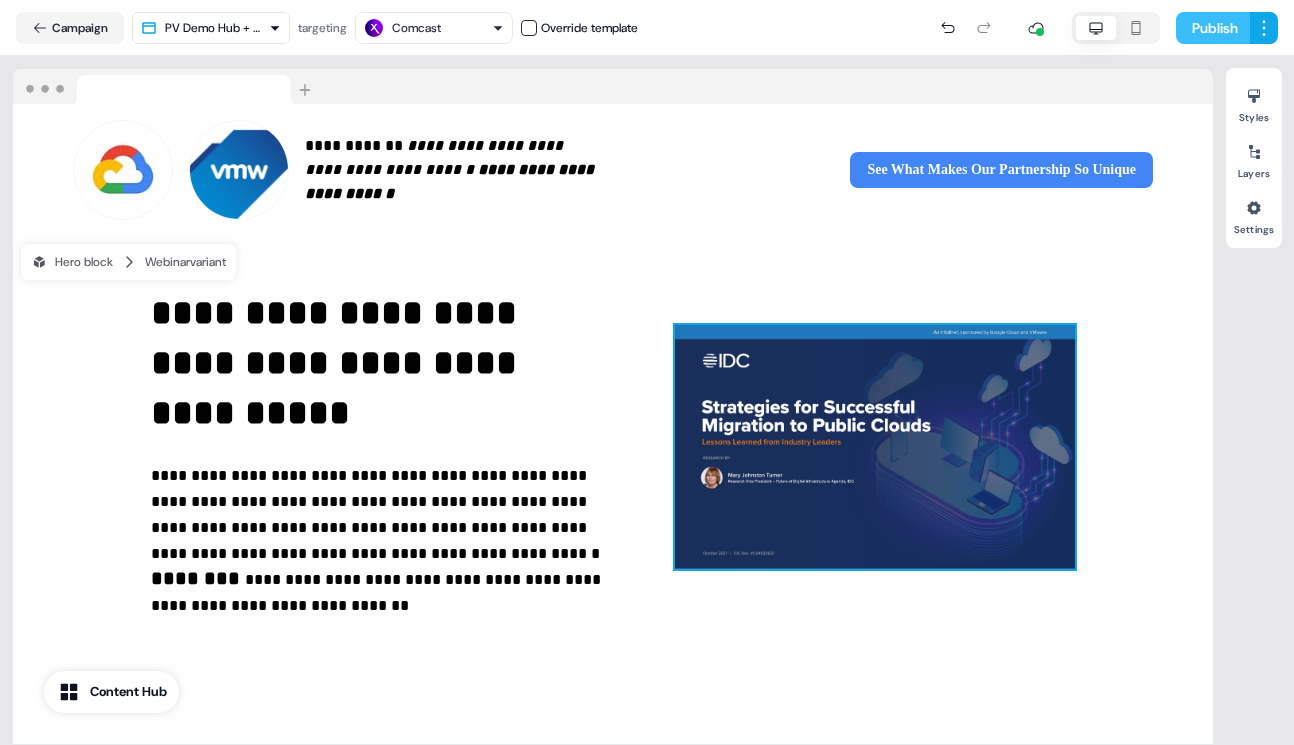 click on "Publish" at bounding box center (1213, 28) 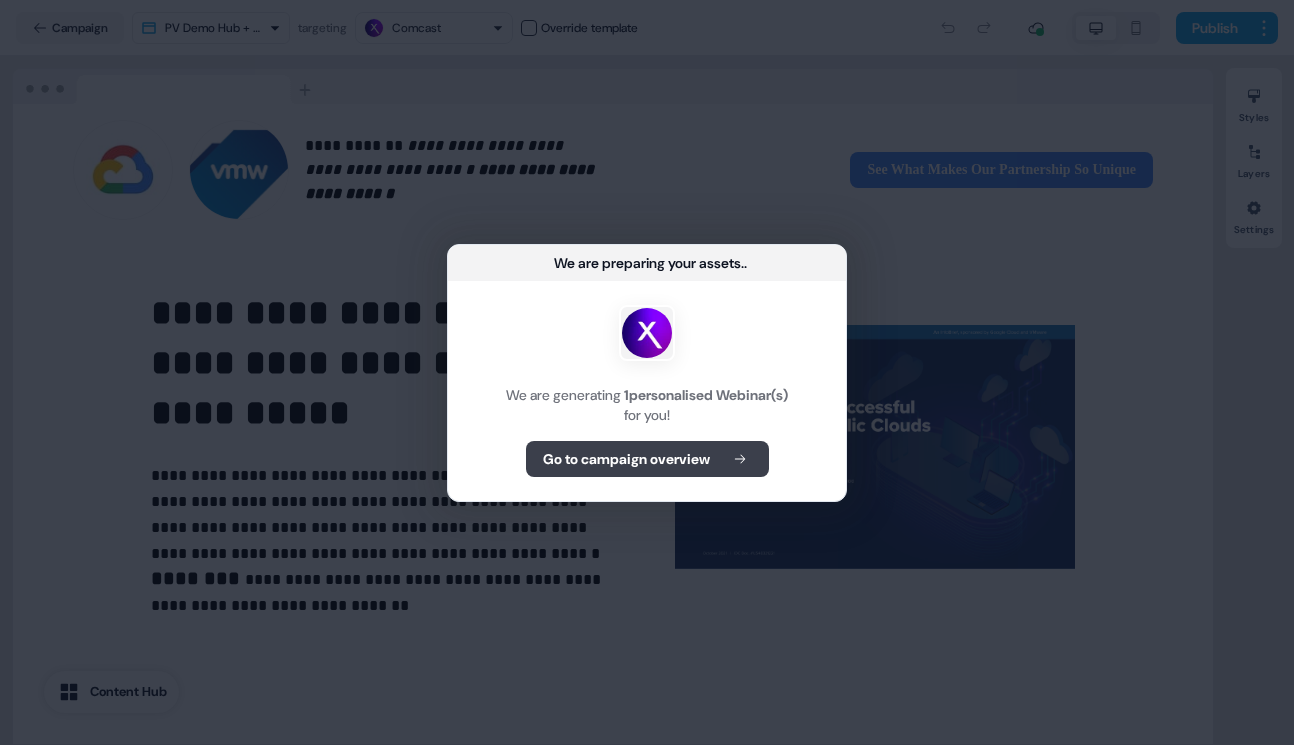 click on "Go to campaign overview" at bounding box center [626, 459] 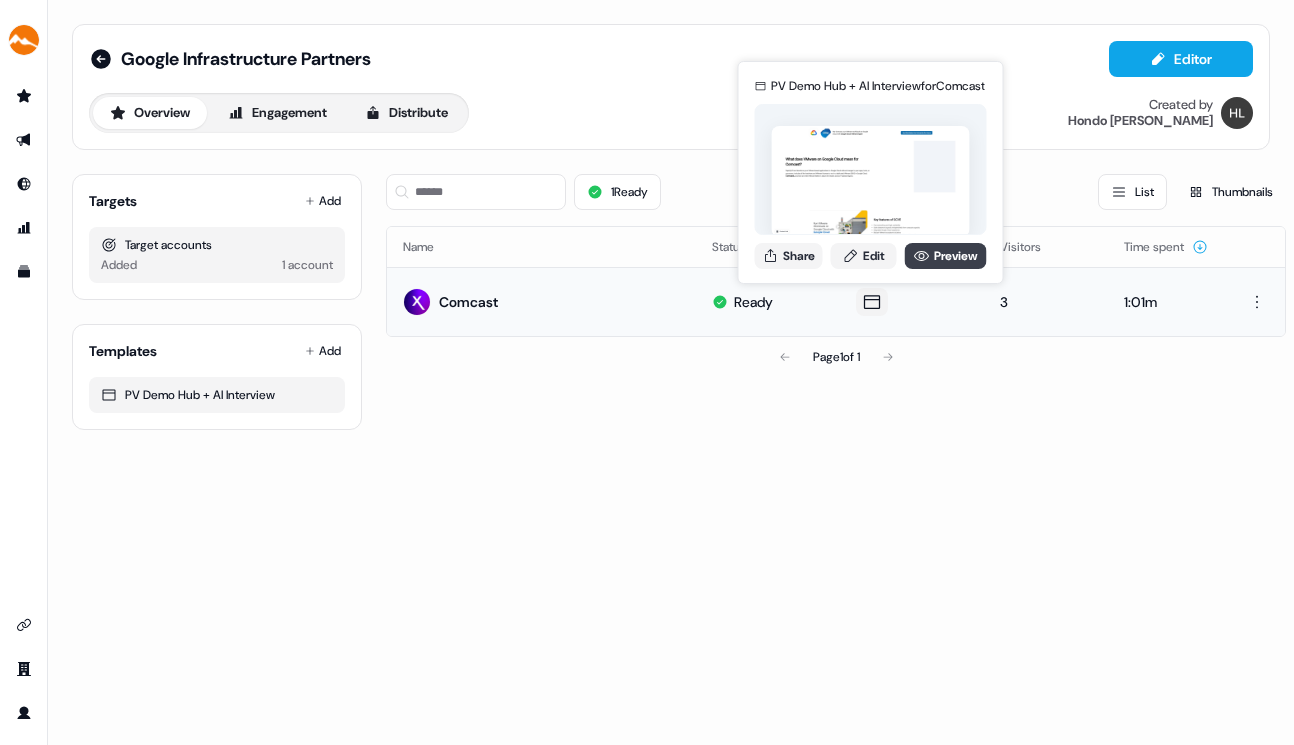 click on "Preview" at bounding box center [946, 256] 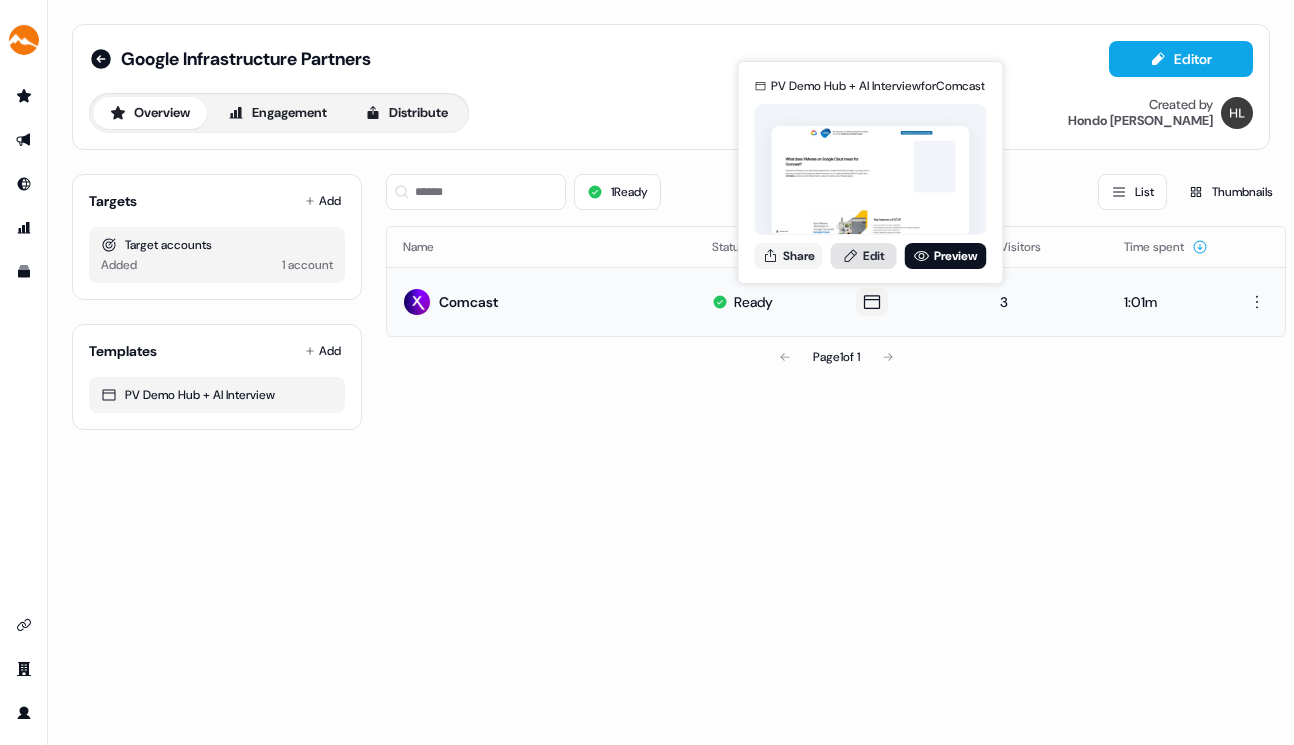 click on "Edit" at bounding box center [864, 256] 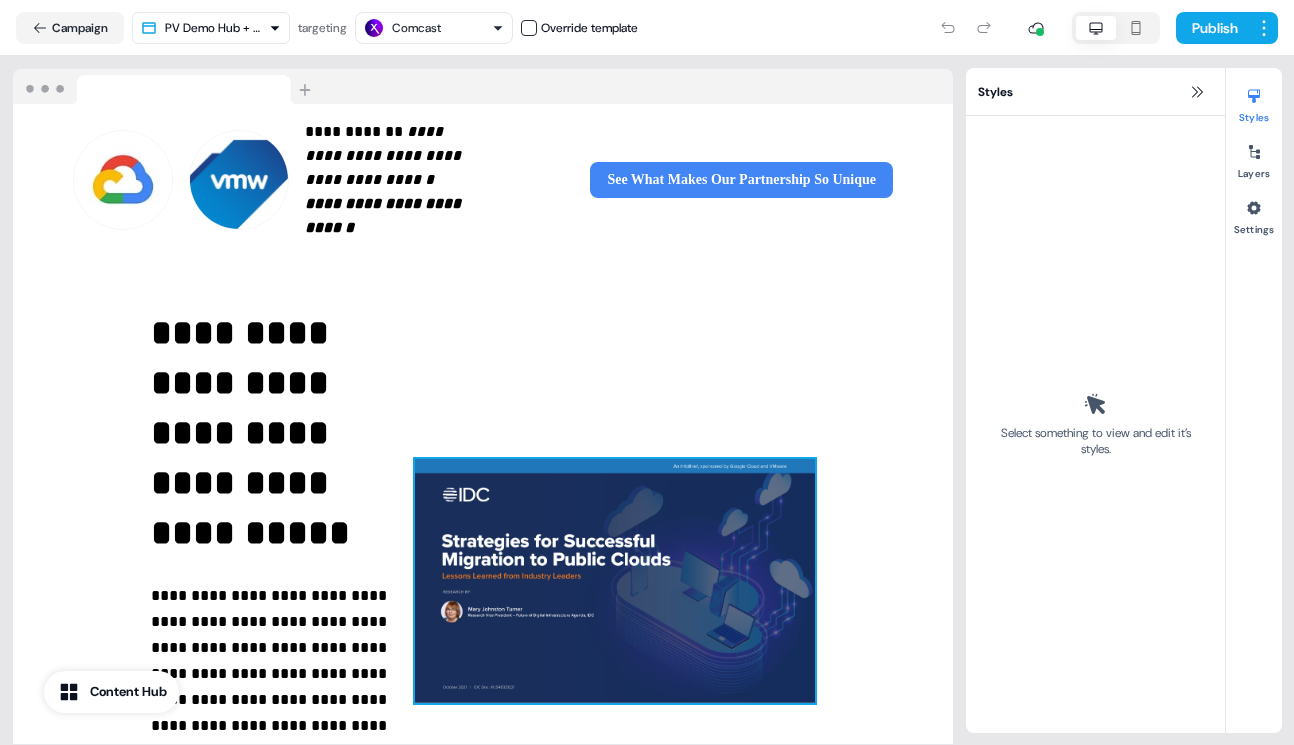 click at bounding box center [615, 581] 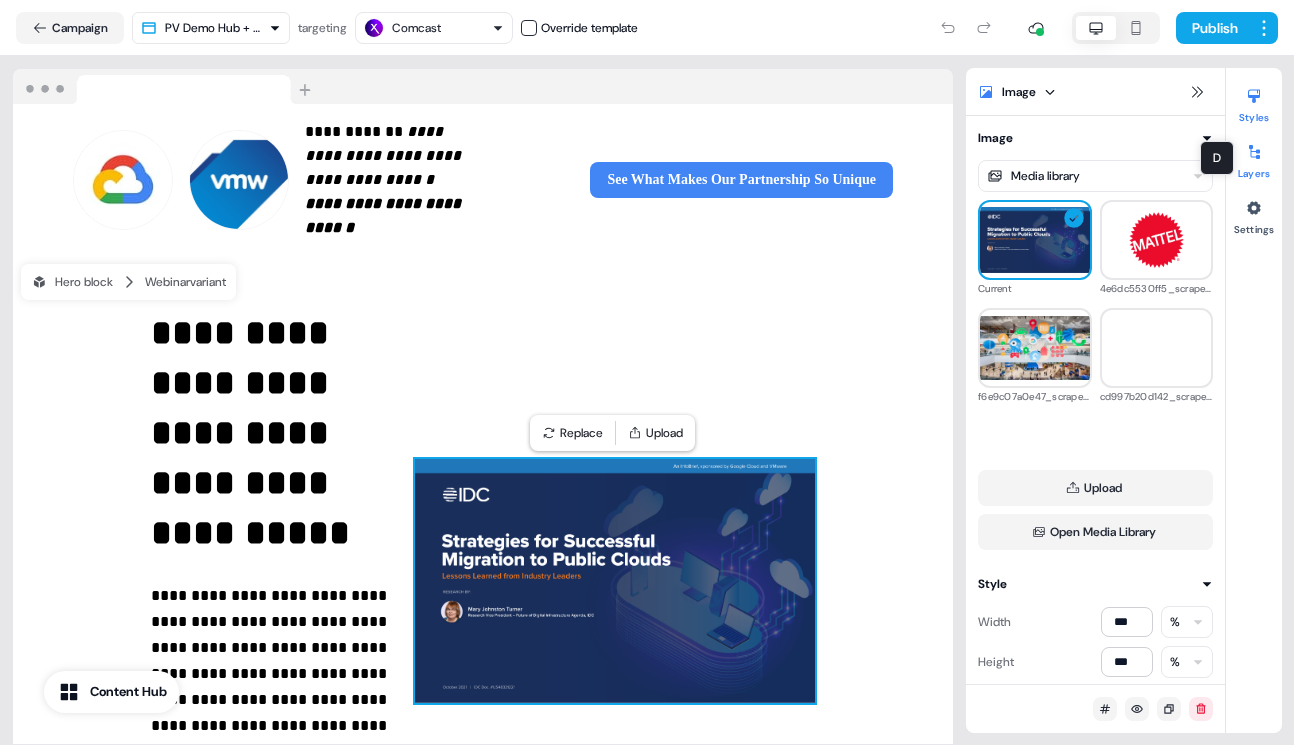 click 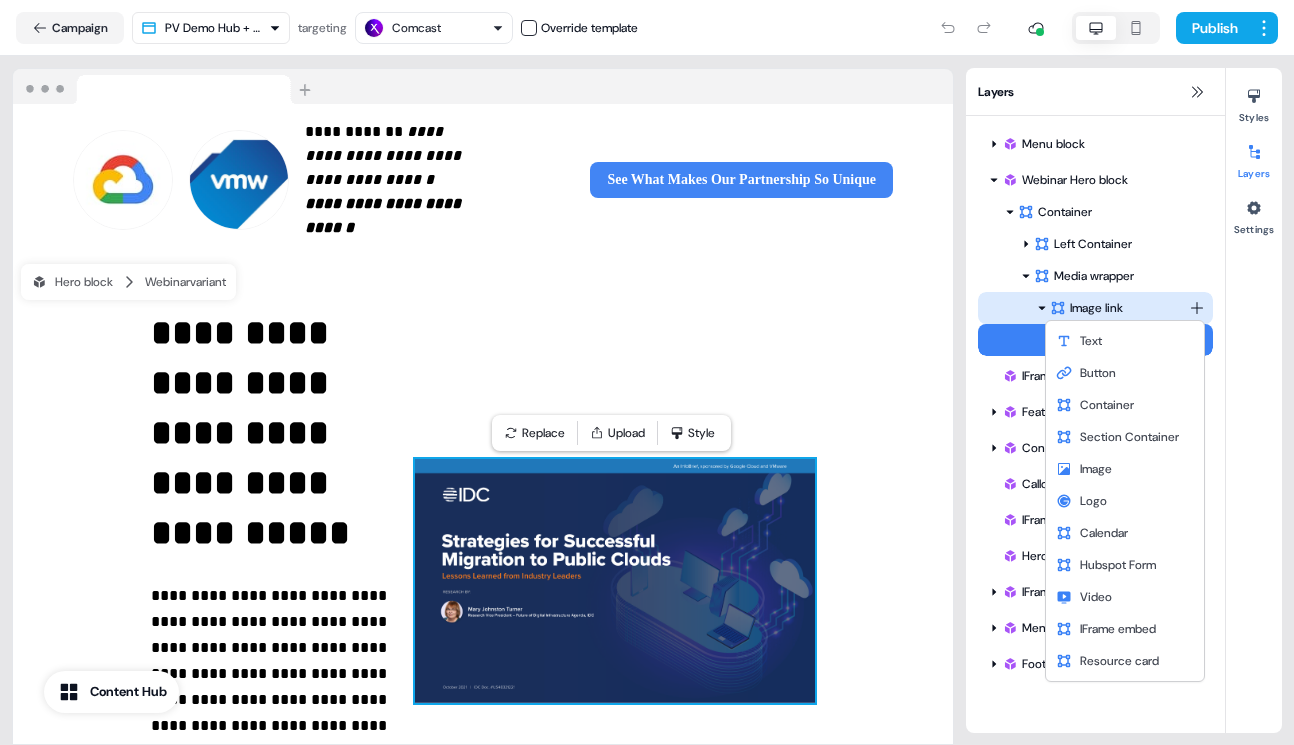 click on "**********" at bounding box center [647, 372] 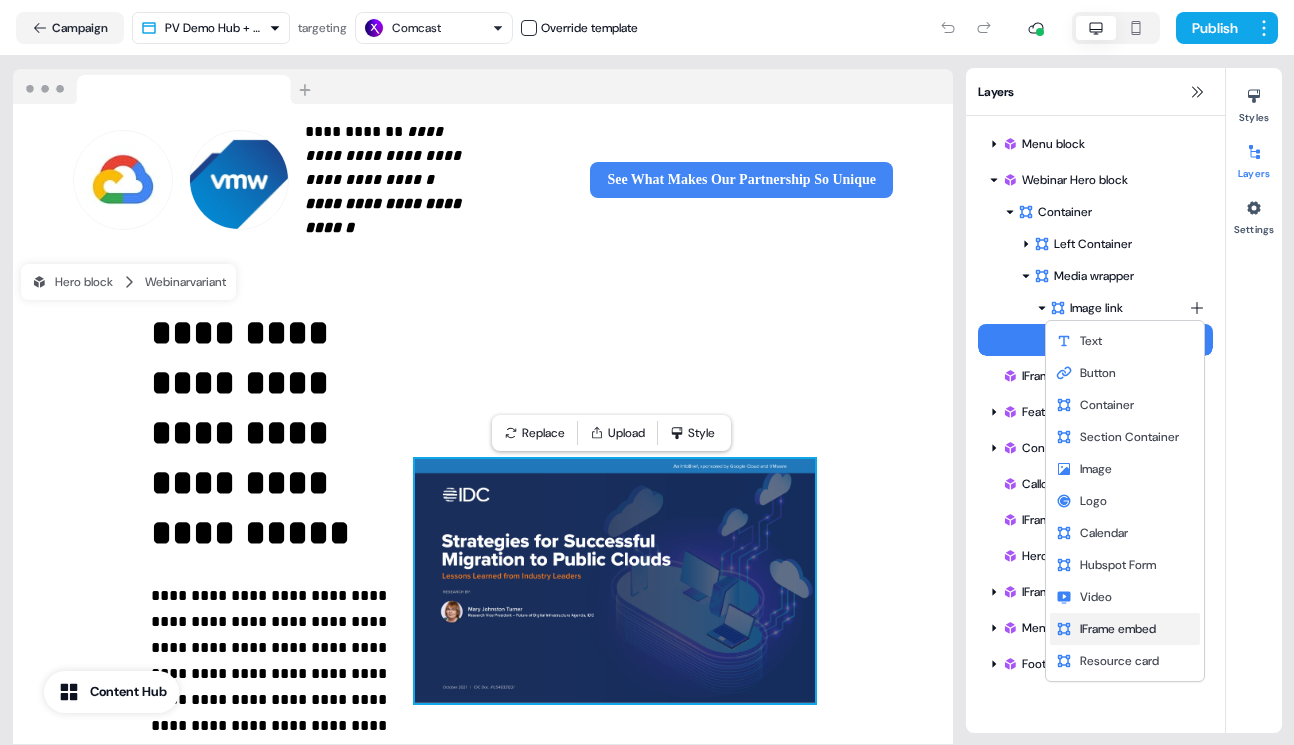 click on "IFrame embed" at bounding box center [1118, 629] 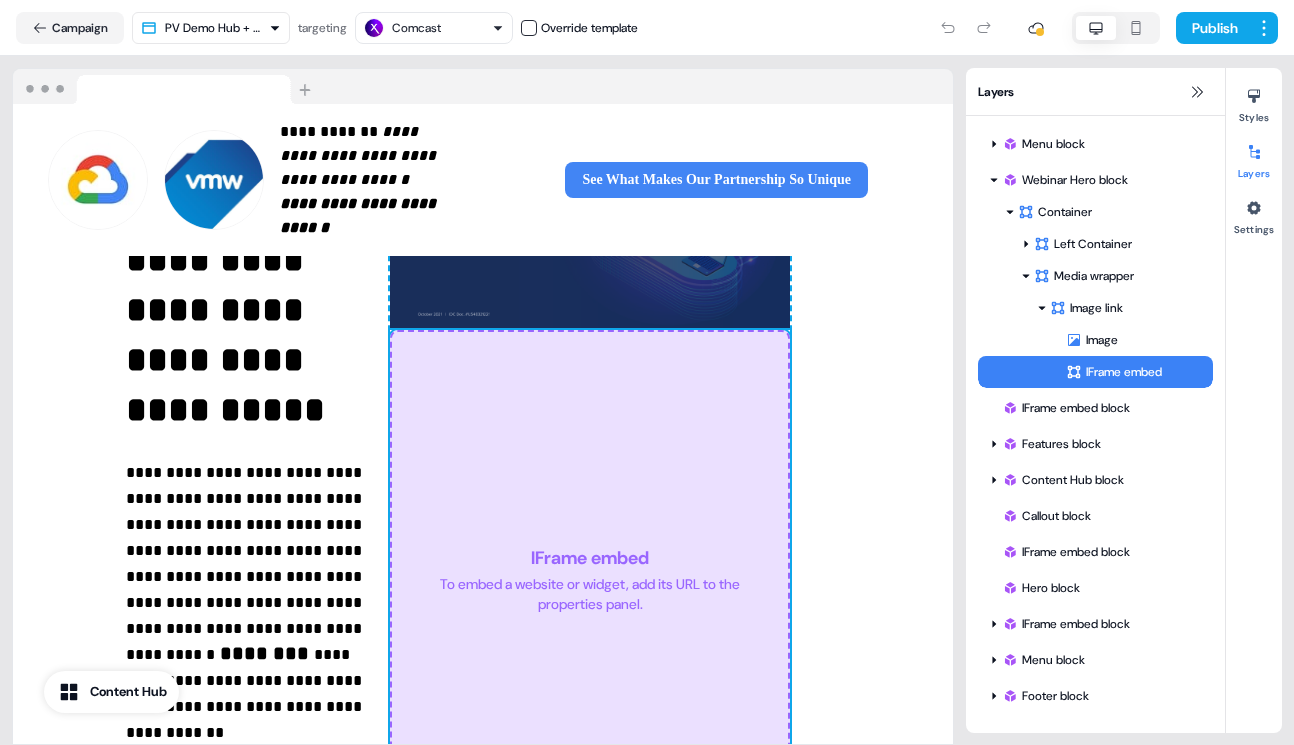 scroll, scrollTop: 215, scrollLeft: 30, axis: both 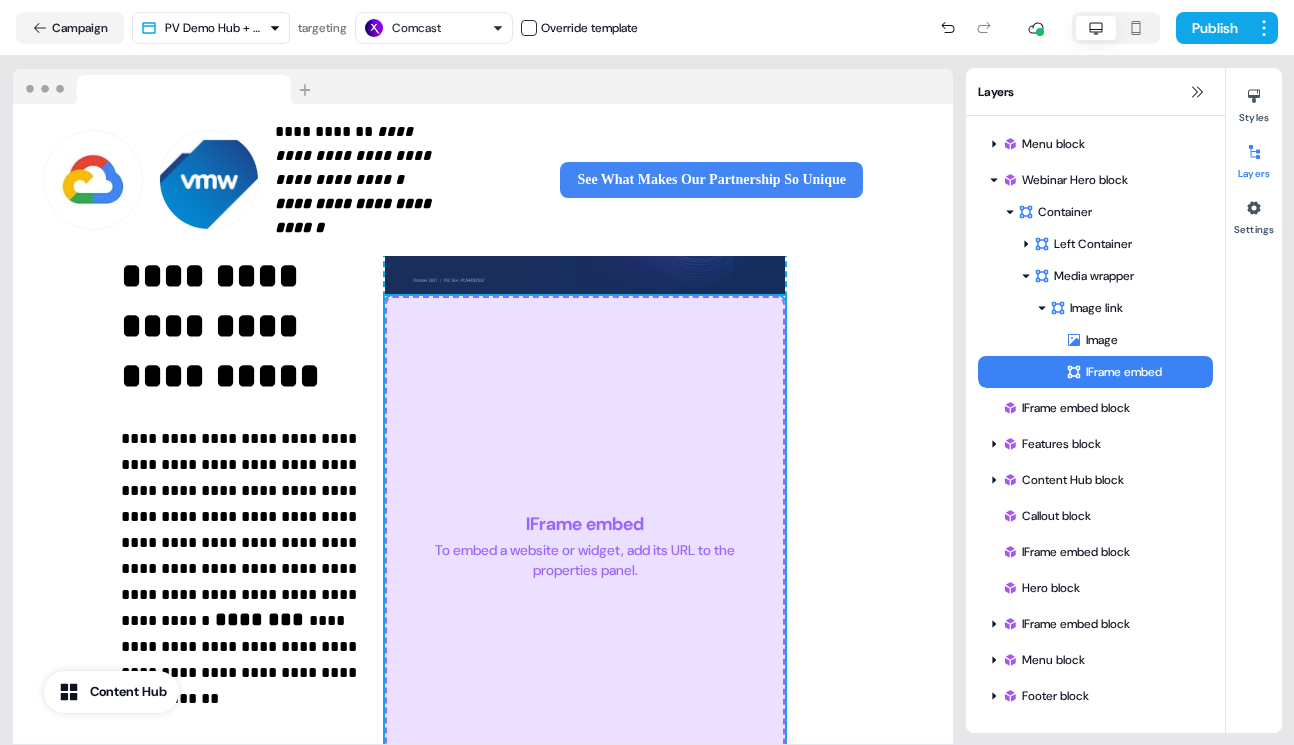 click on "IFrame embed" at bounding box center (1139, 372) 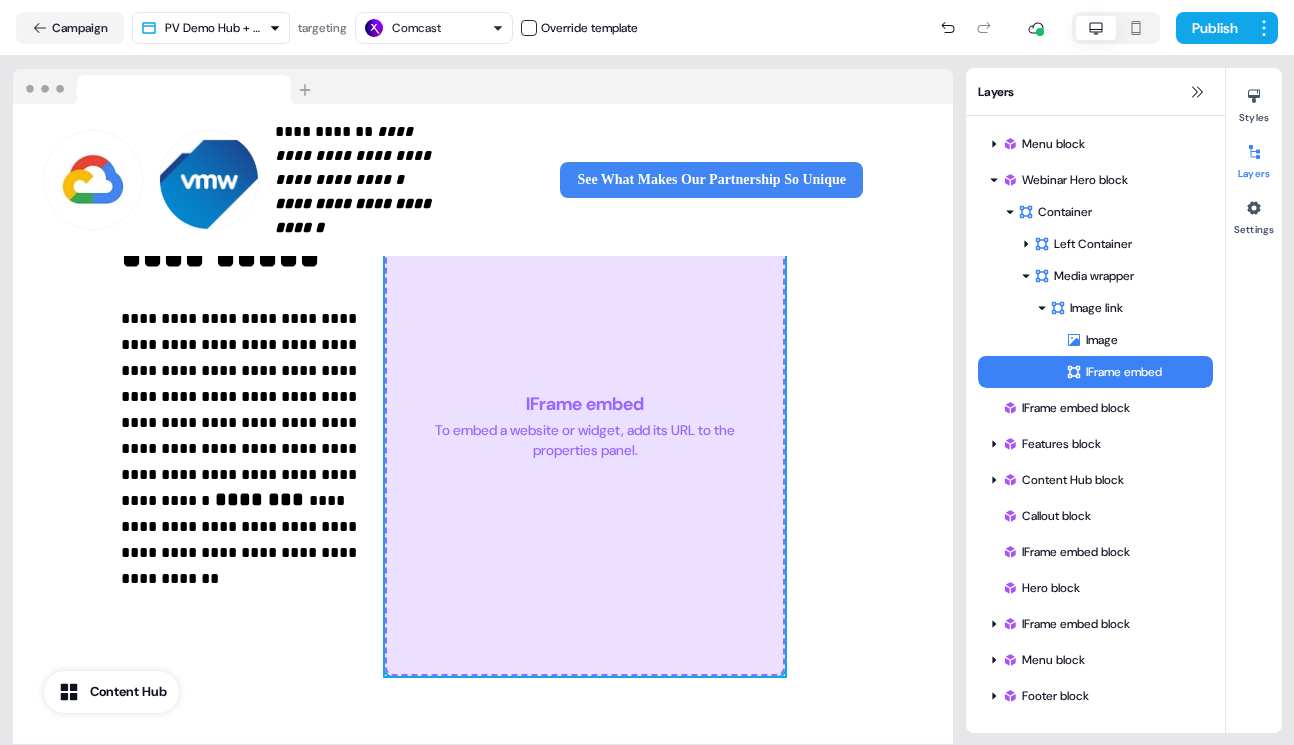 scroll, scrollTop: 337, scrollLeft: 30, axis: both 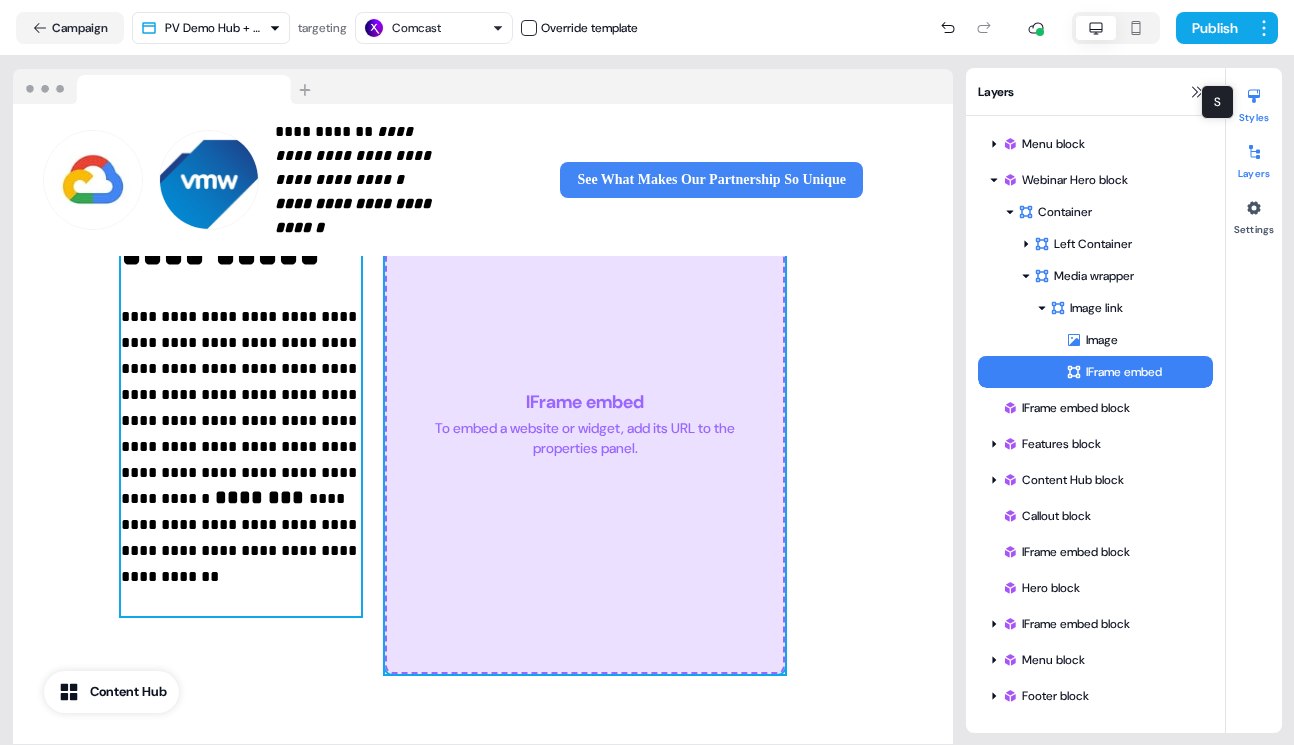 click 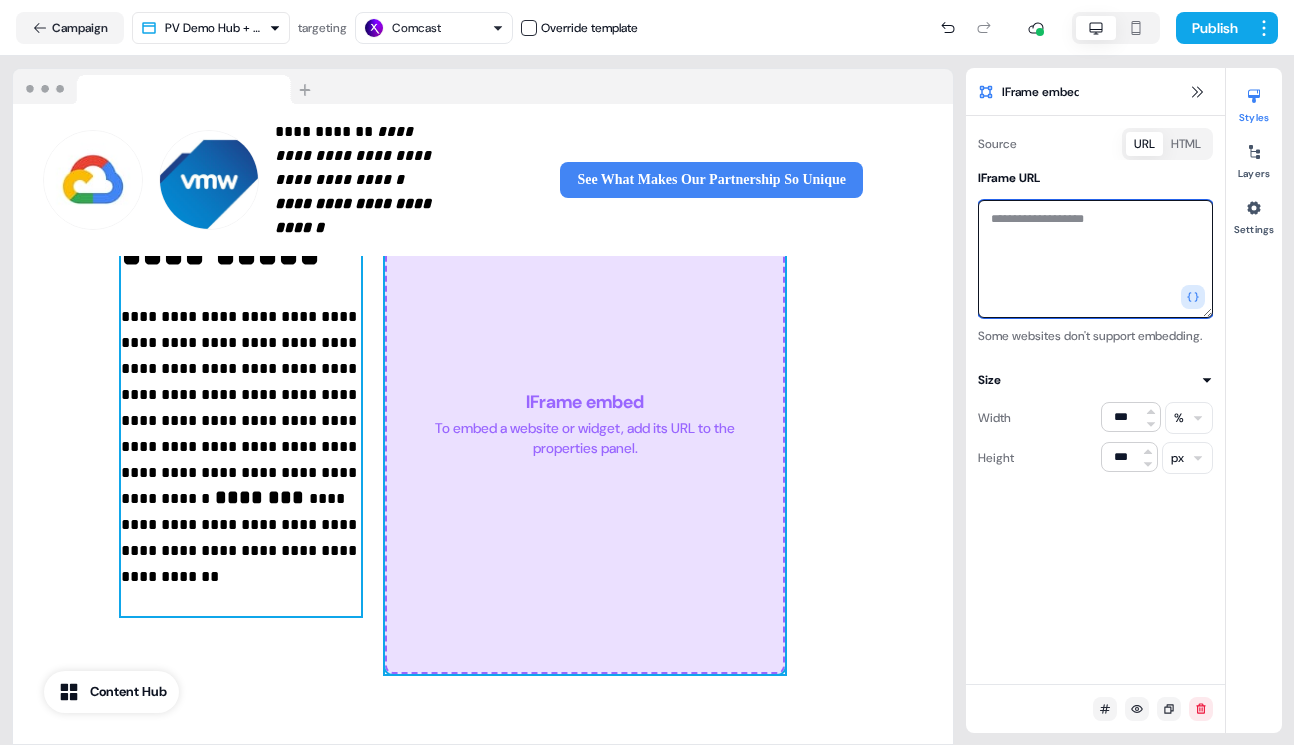 click at bounding box center (1095, 259) 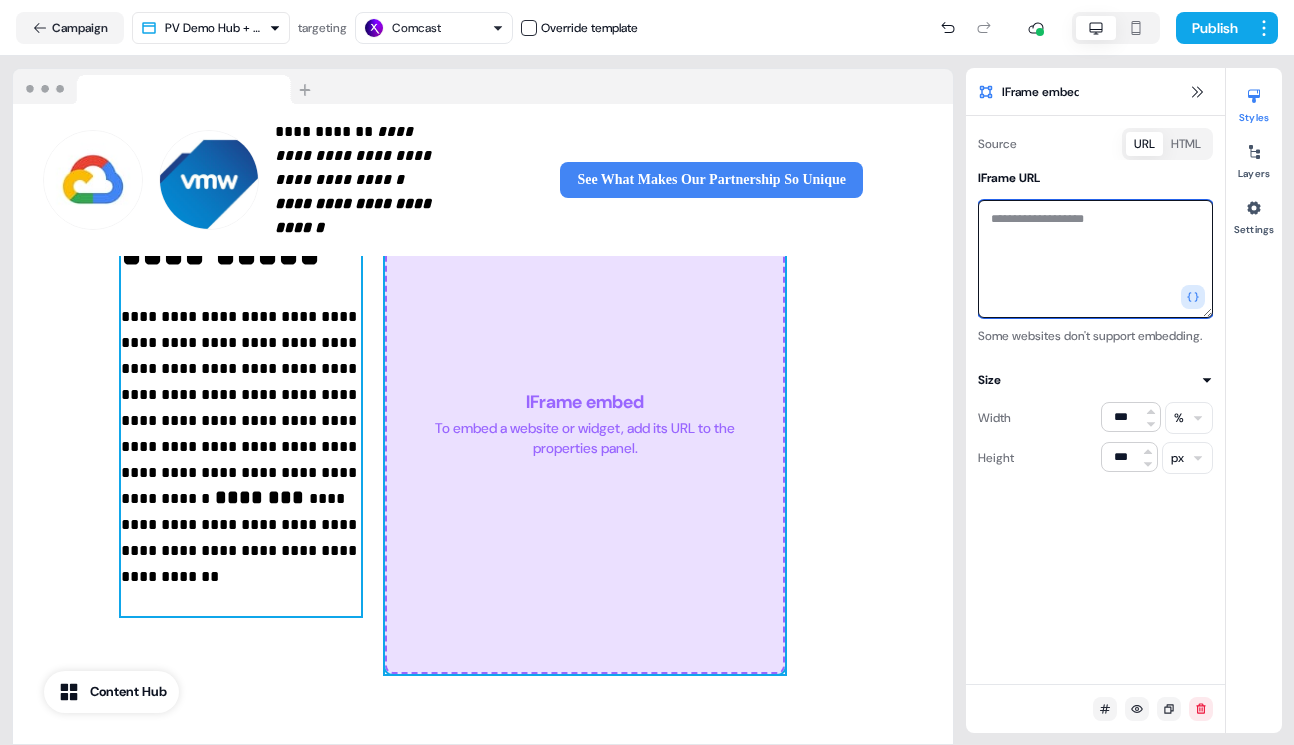 paste on "**********" 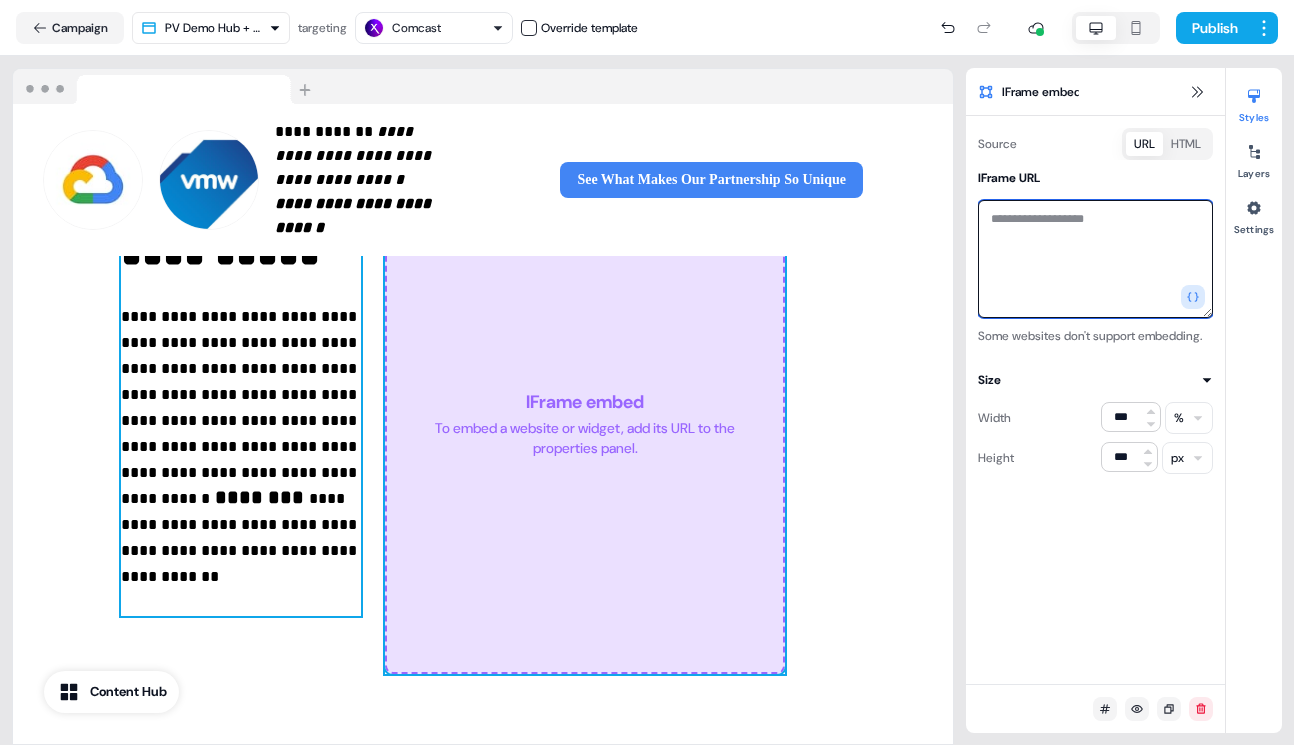 type on "**********" 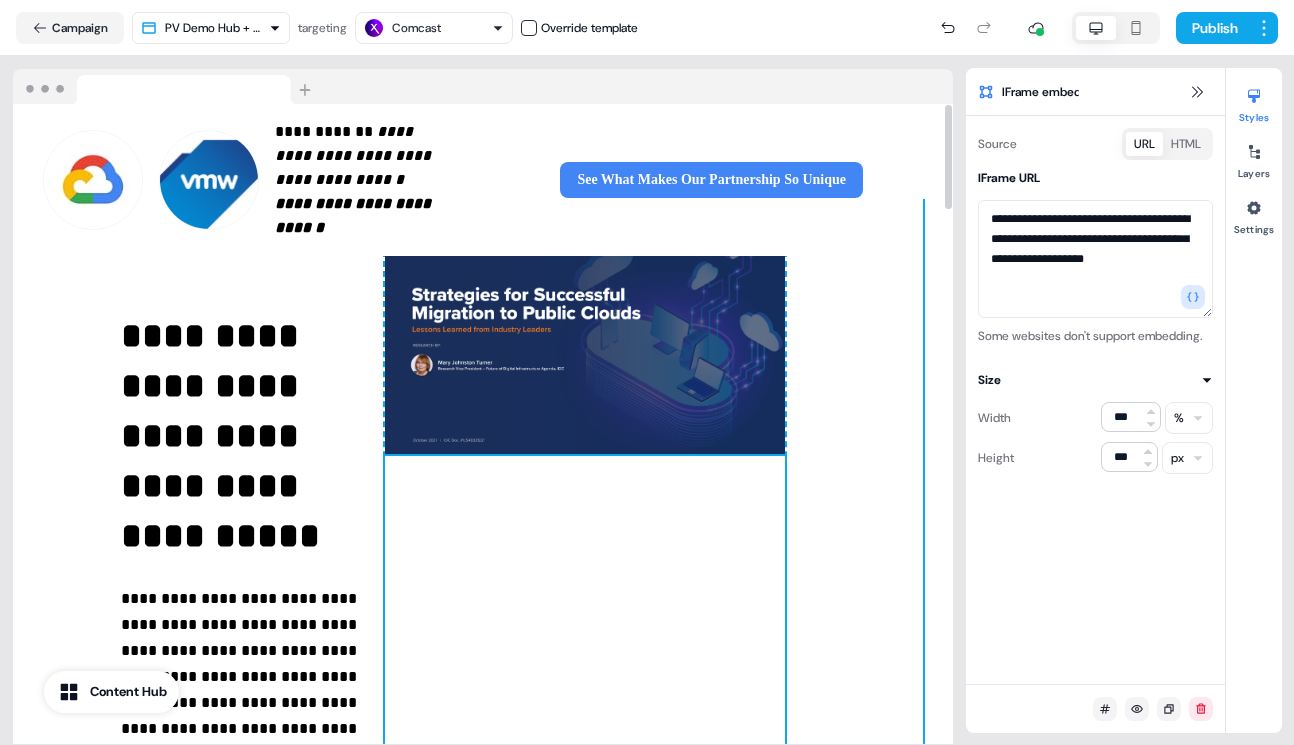 scroll, scrollTop: 0, scrollLeft: 30, axis: horizontal 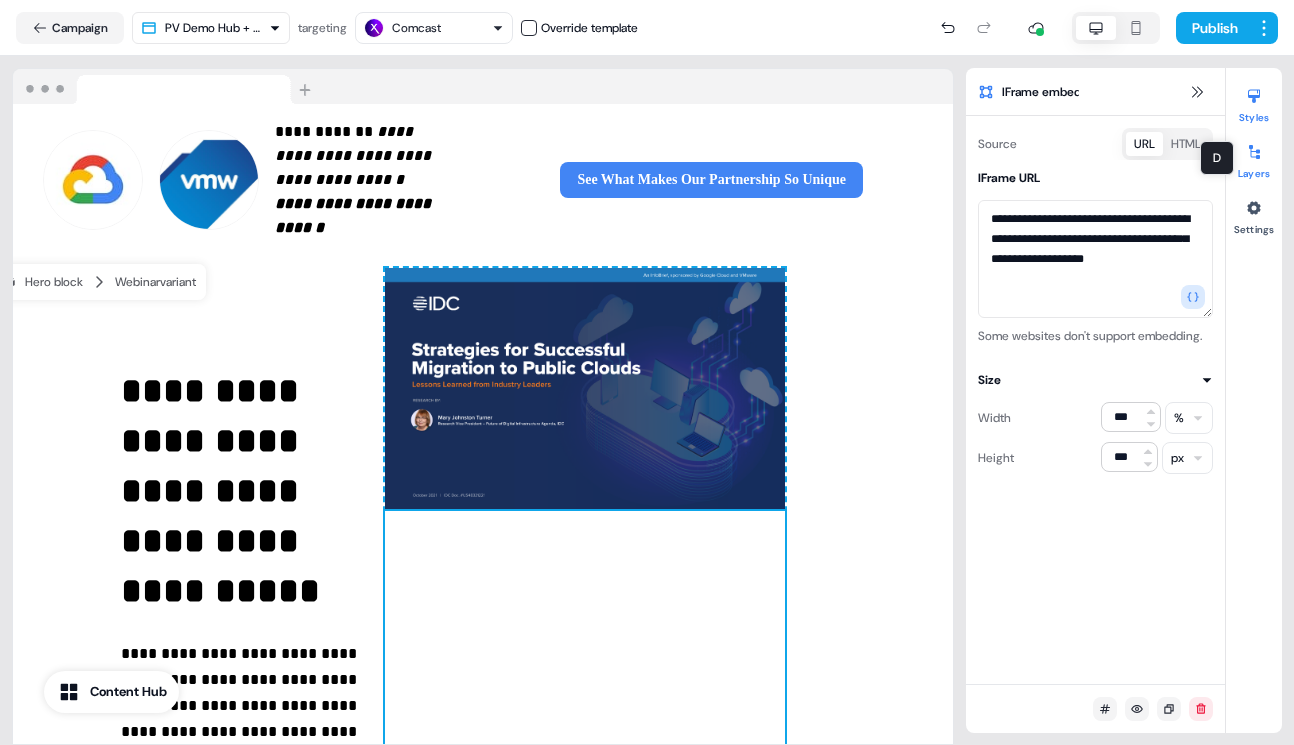 click 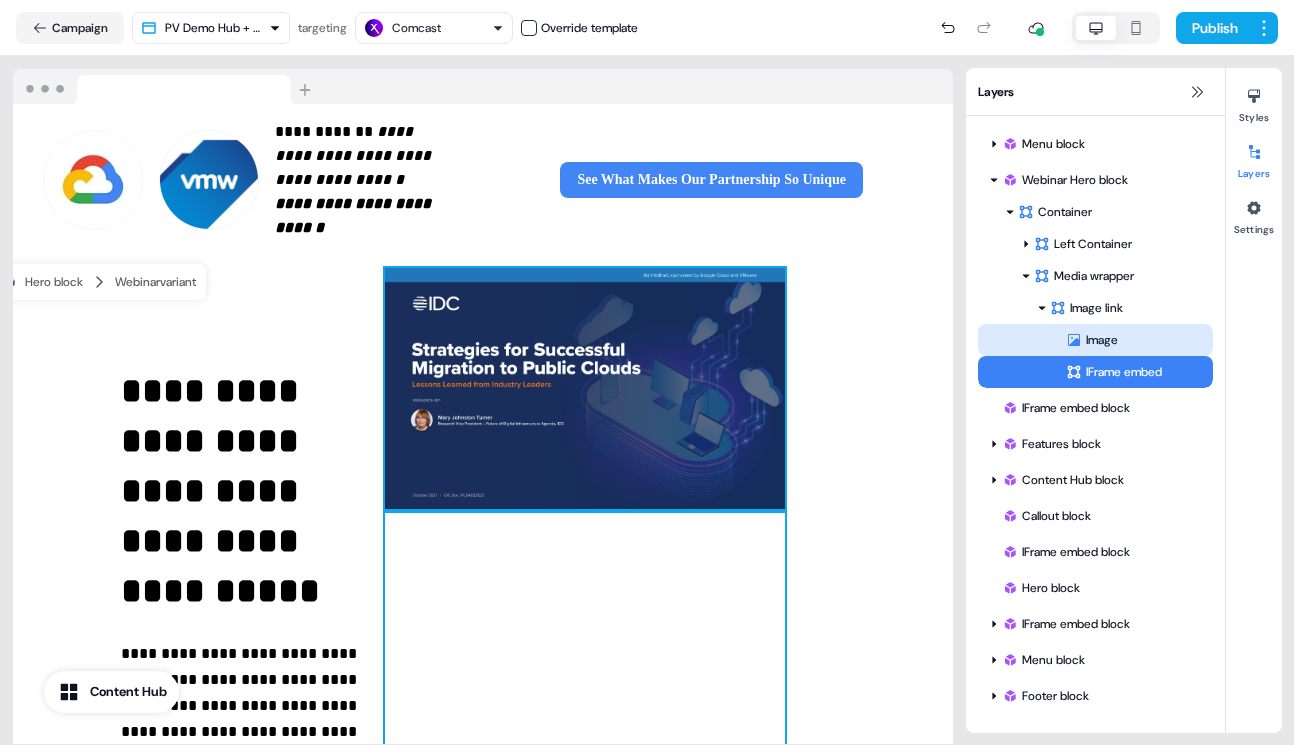 click on "Image" at bounding box center [1139, 340] 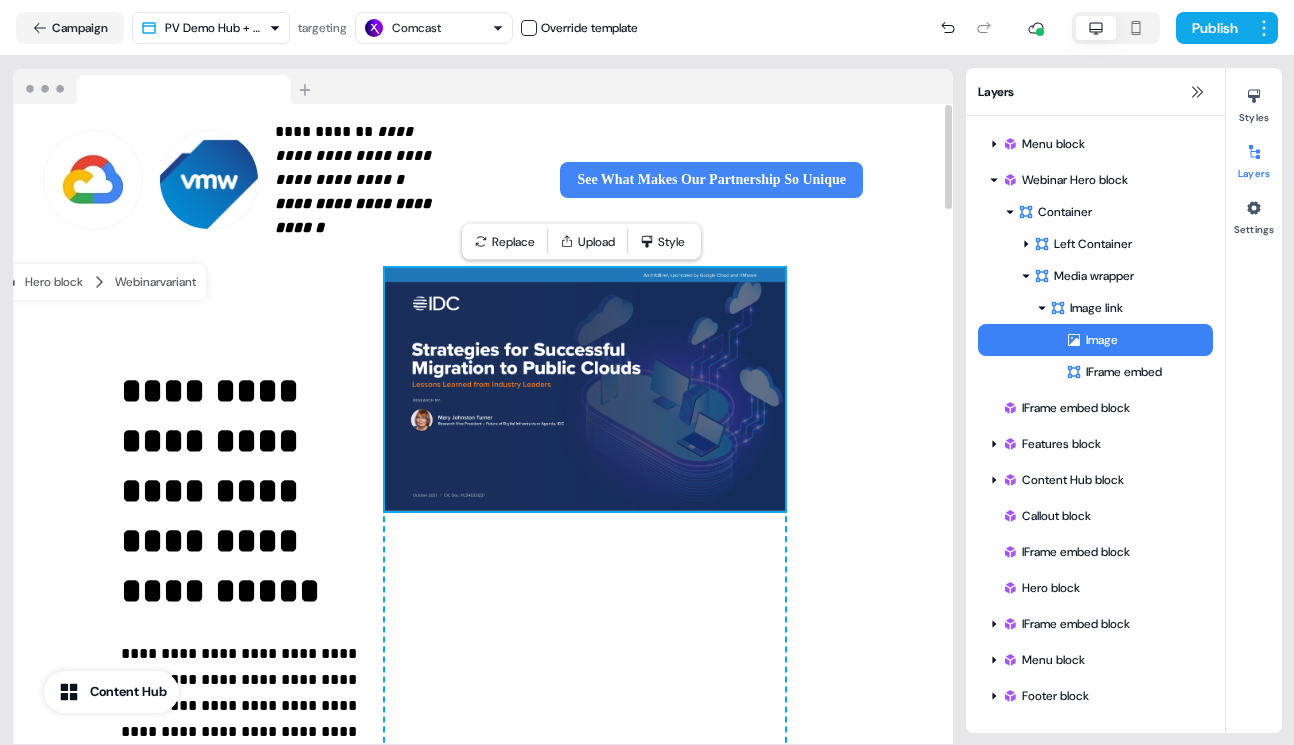 click at bounding box center [585, 390] 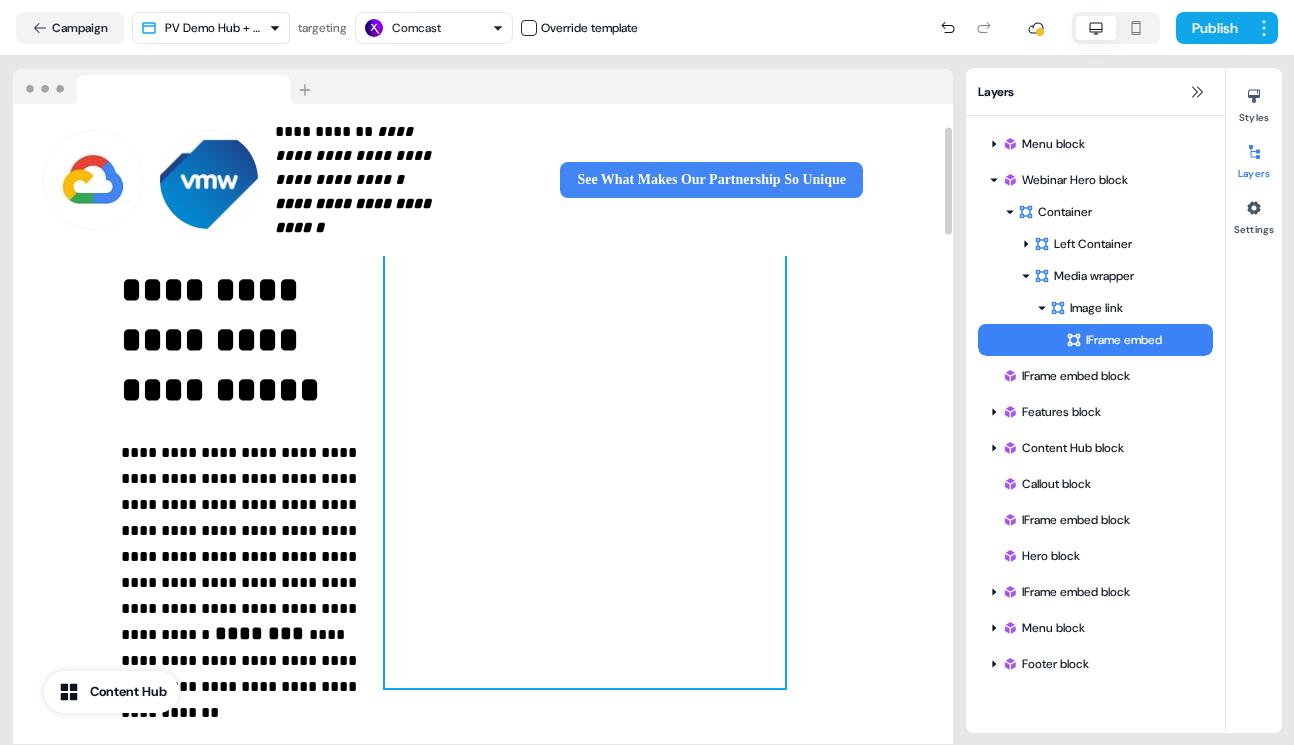scroll, scrollTop: 157, scrollLeft: 30, axis: both 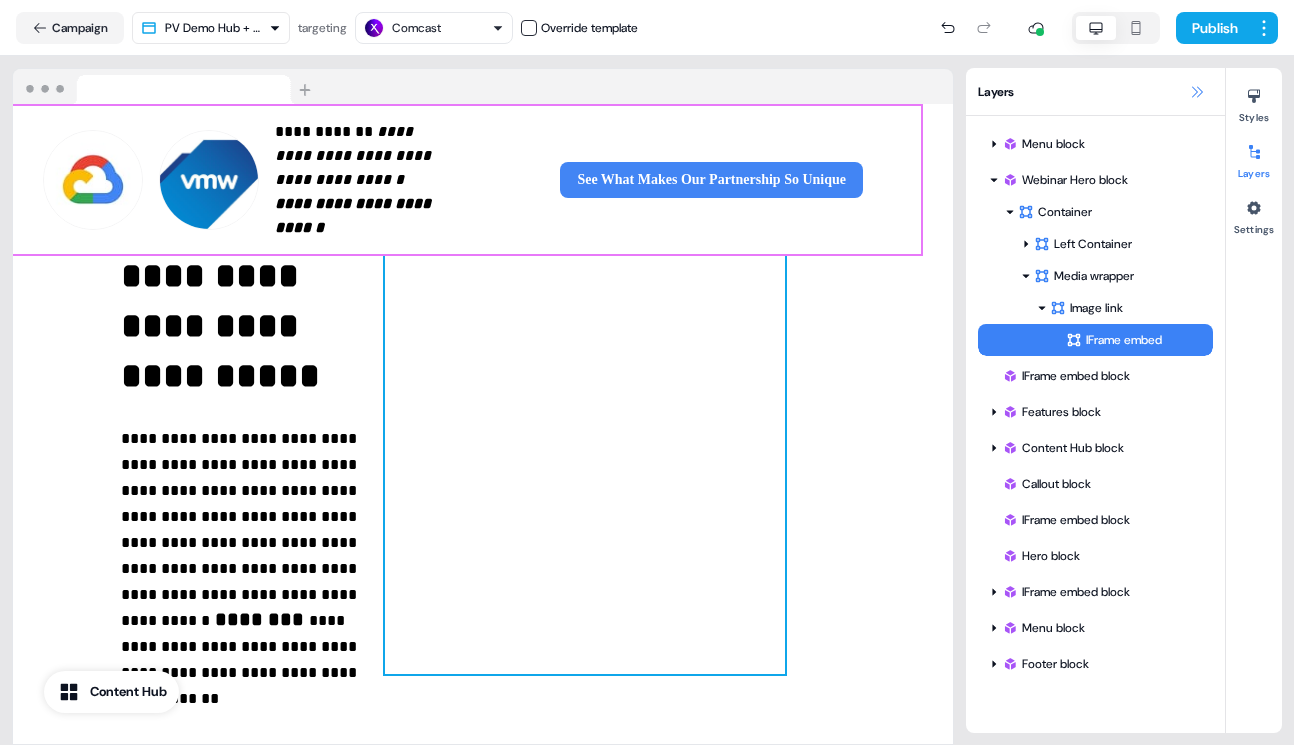 click 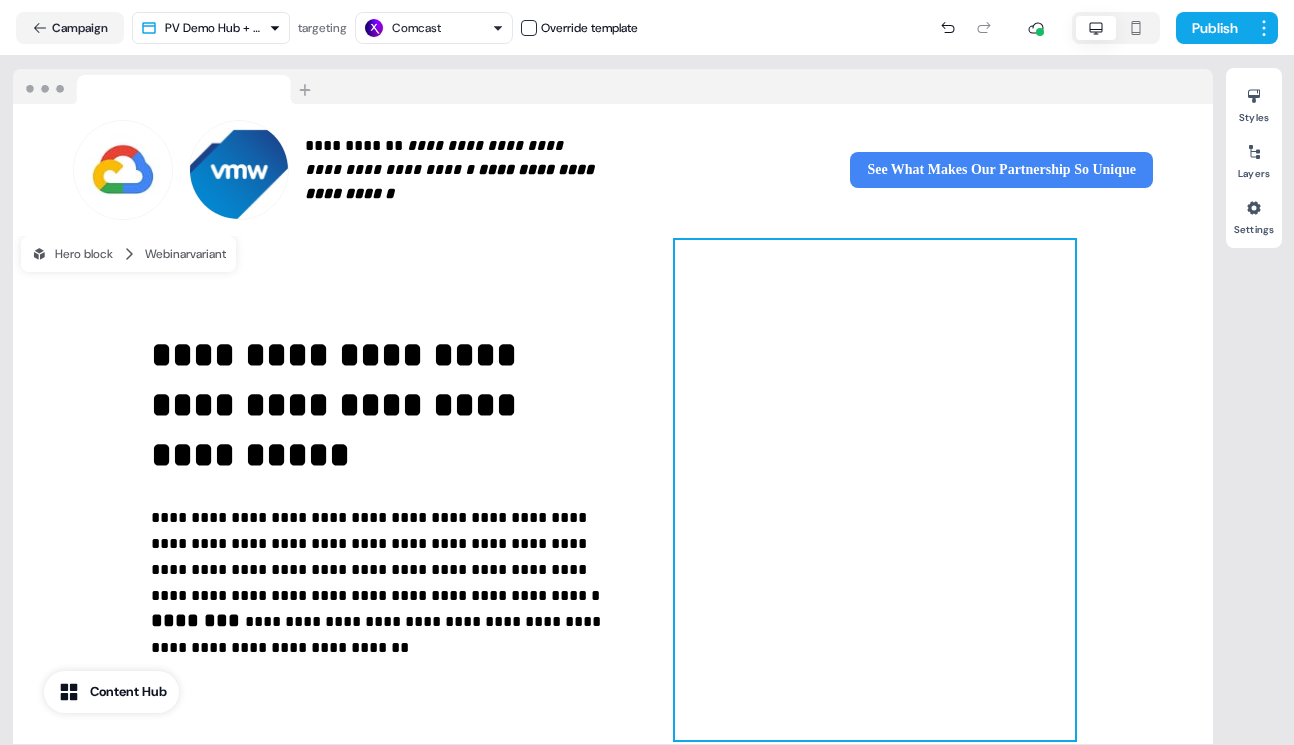 scroll, scrollTop: 0, scrollLeft: 0, axis: both 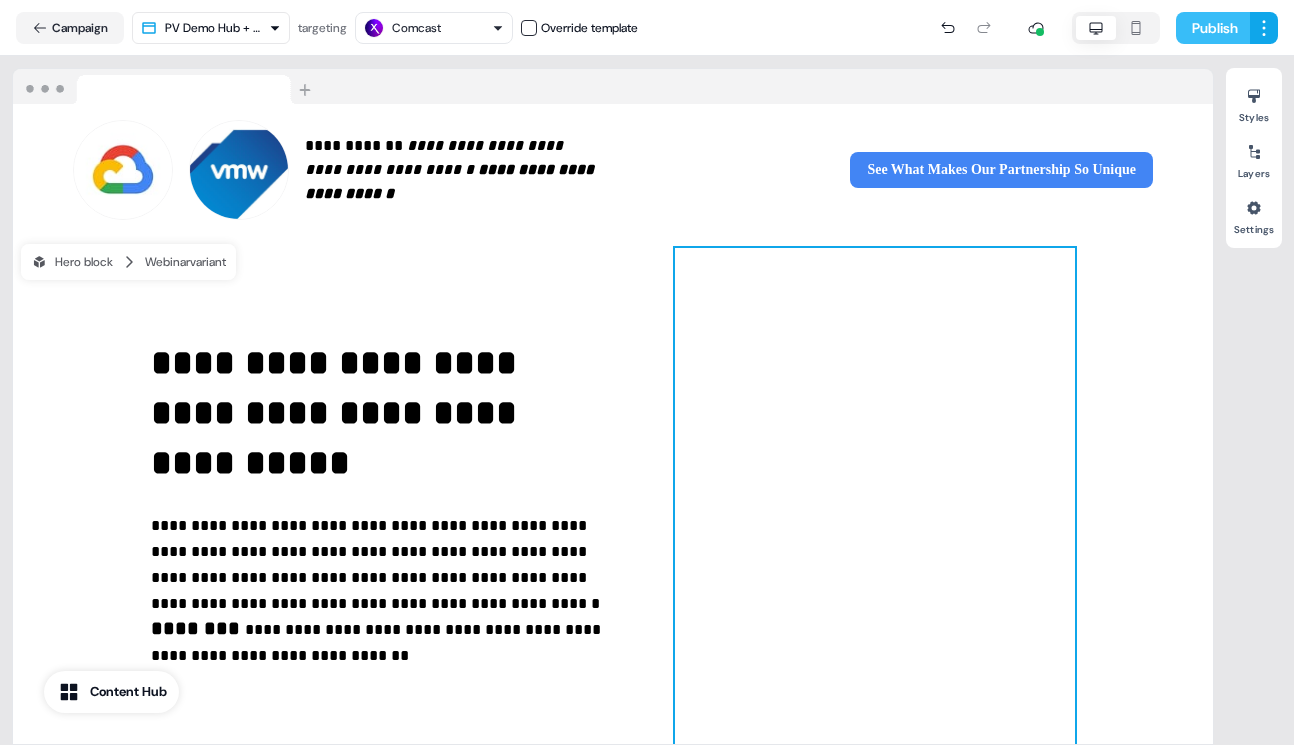 click on "Publish" at bounding box center (1213, 28) 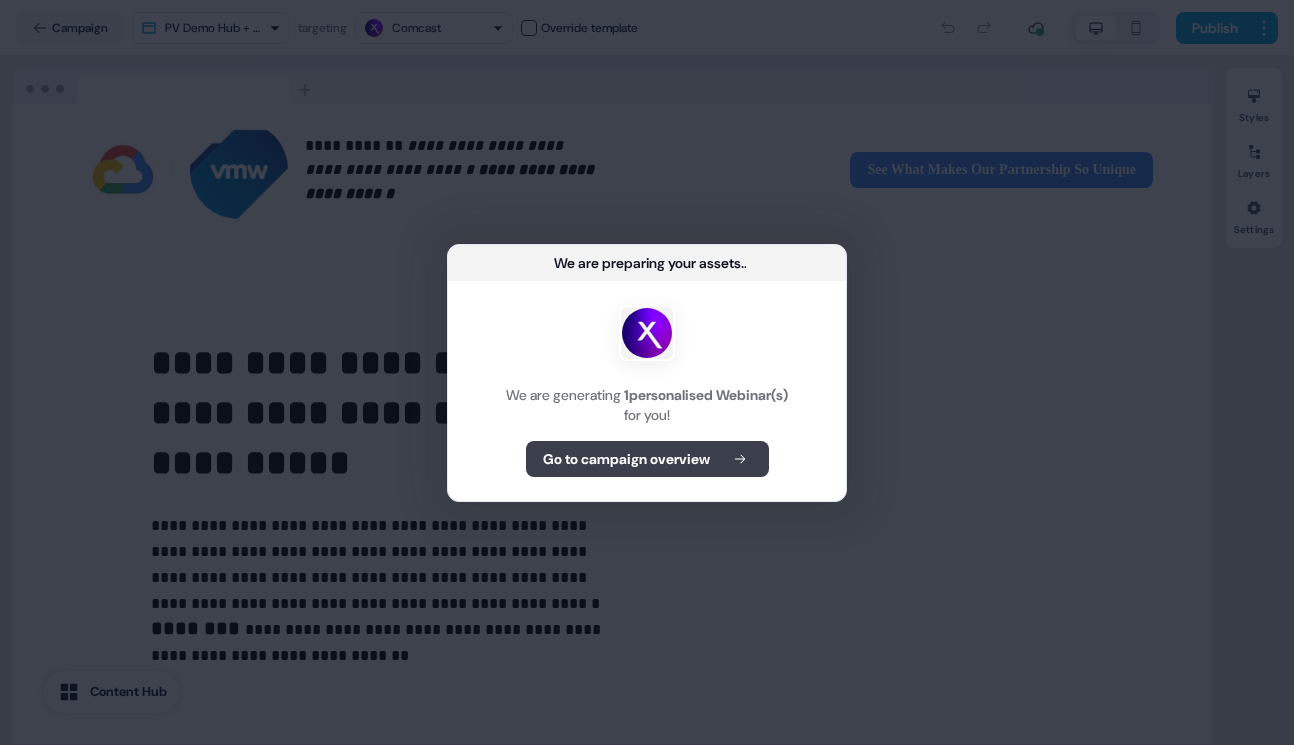 click on "Go to campaign overview" at bounding box center [626, 459] 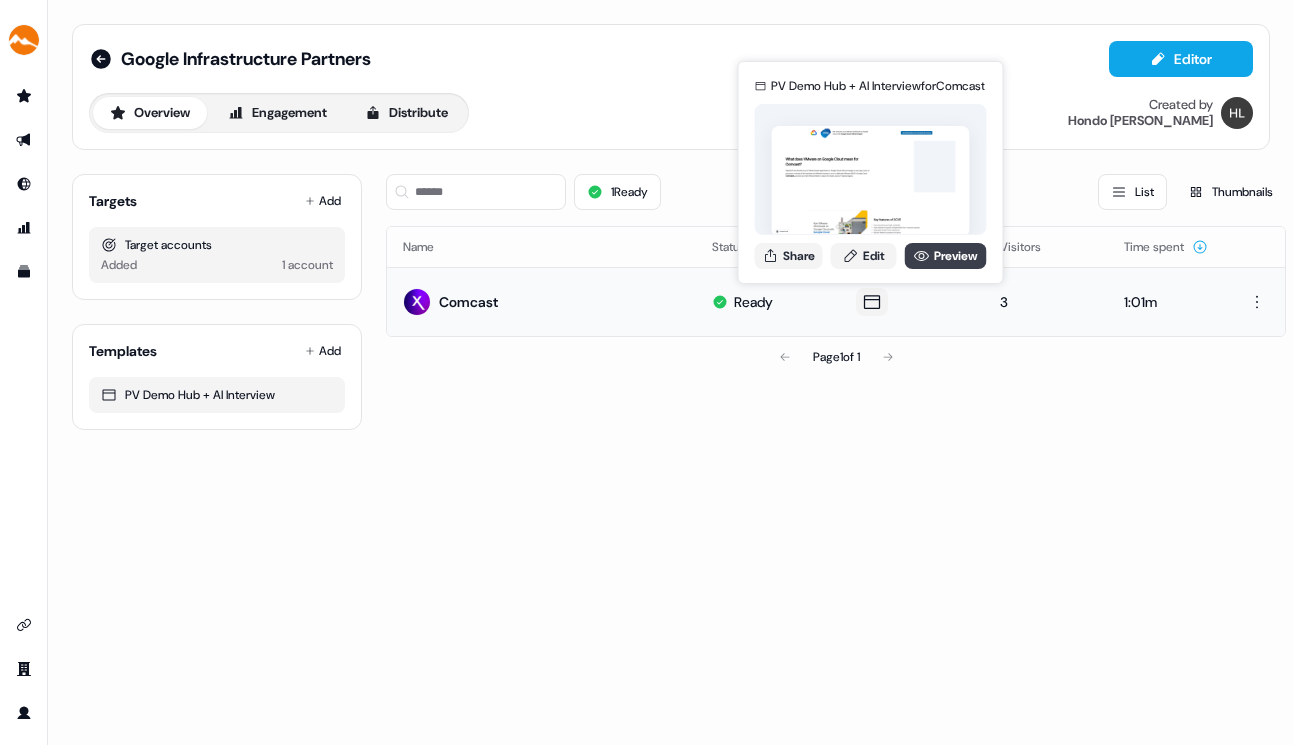 click on "Preview" at bounding box center (946, 256) 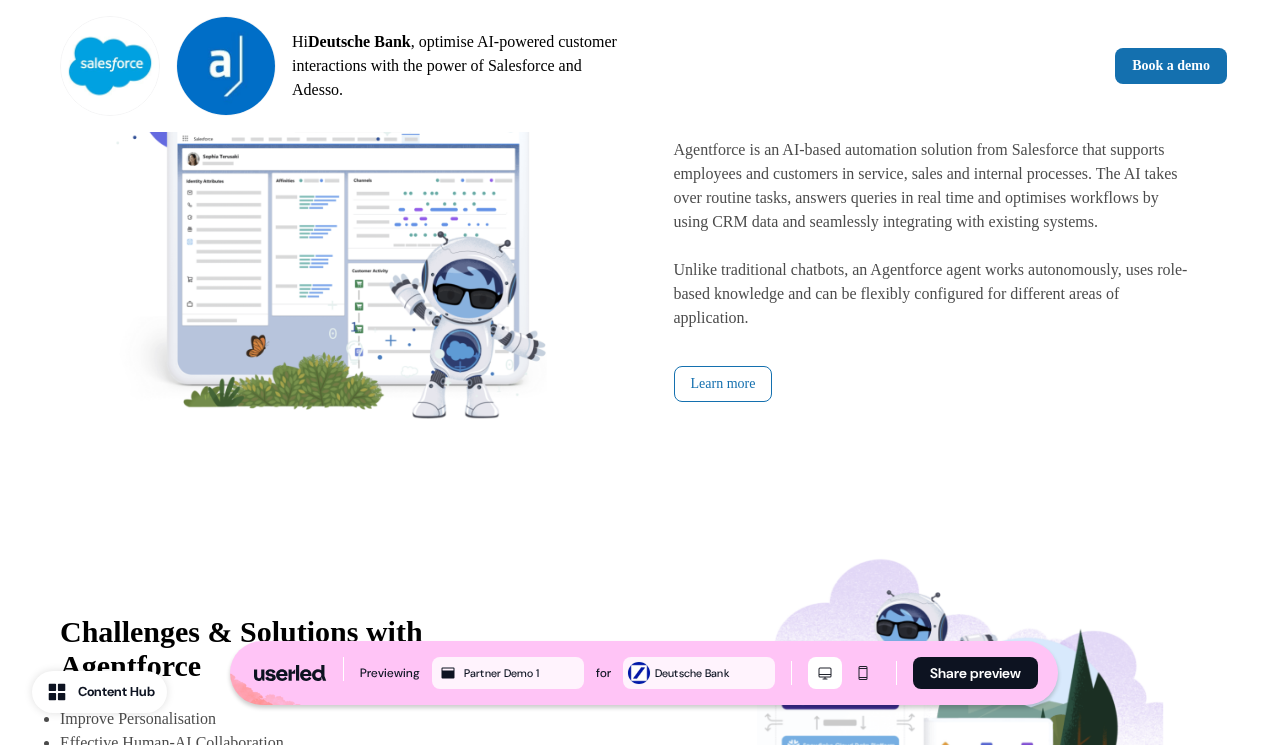 scroll, scrollTop: 0, scrollLeft: 0, axis: both 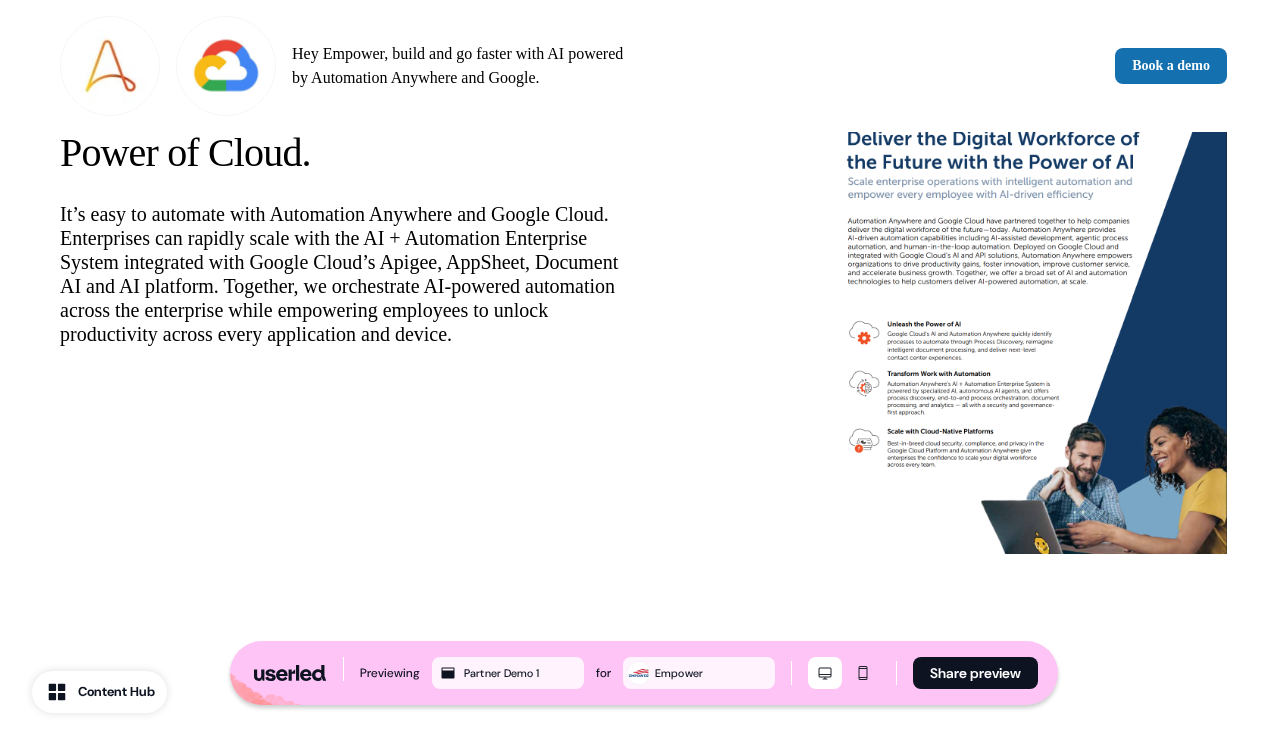 click at bounding box center (1027, 296) 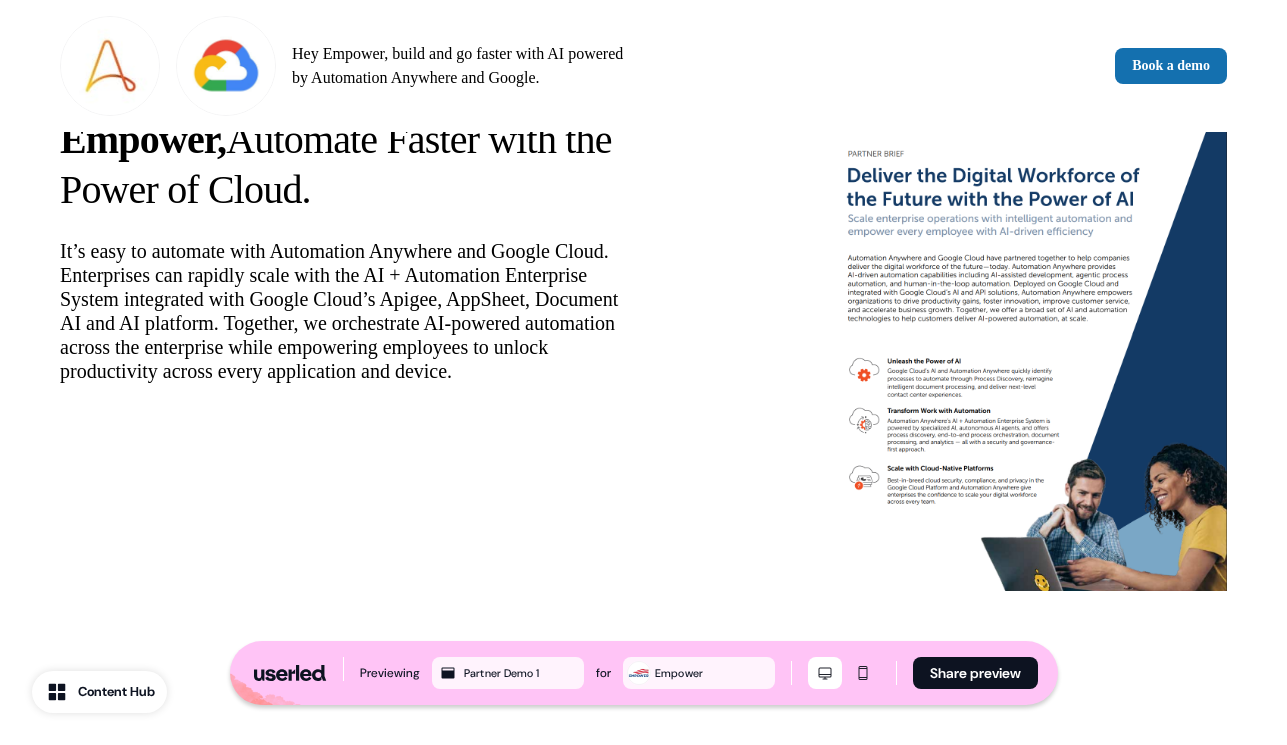 scroll, scrollTop: 0, scrollLeft: 0, axis: both 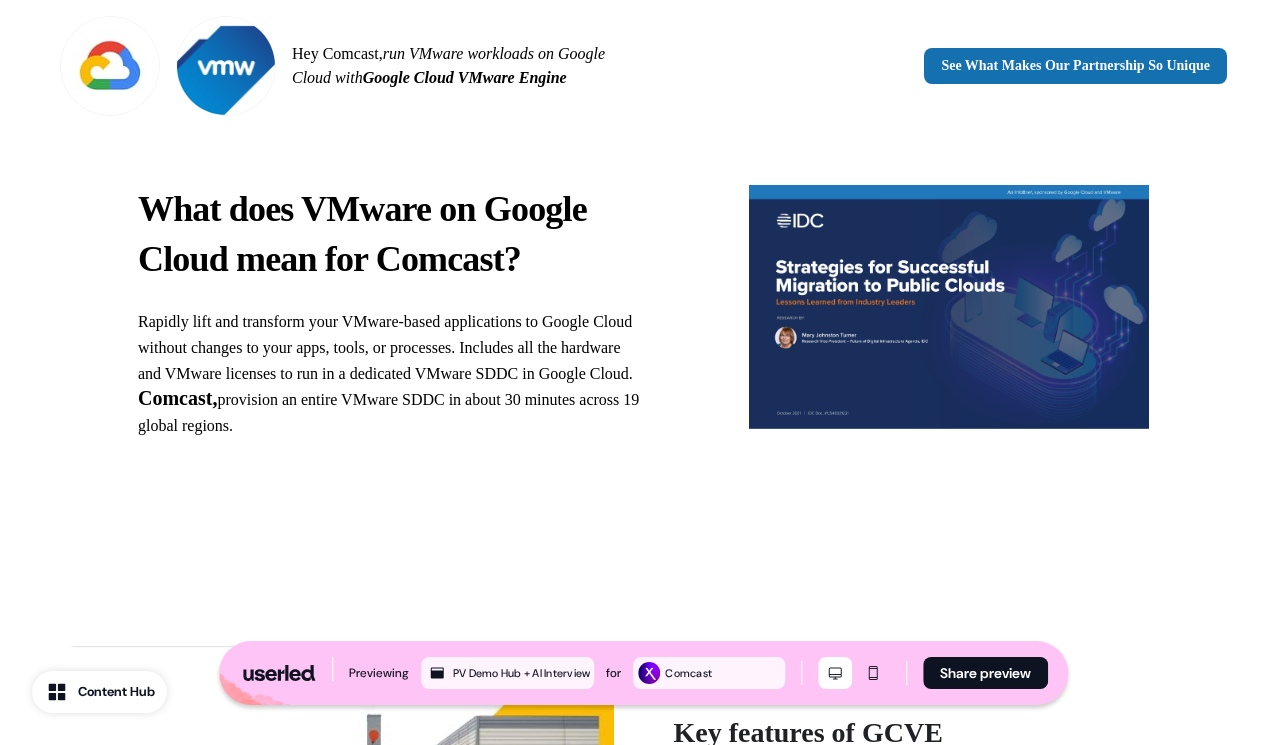 click at bounding box center (949, 307) 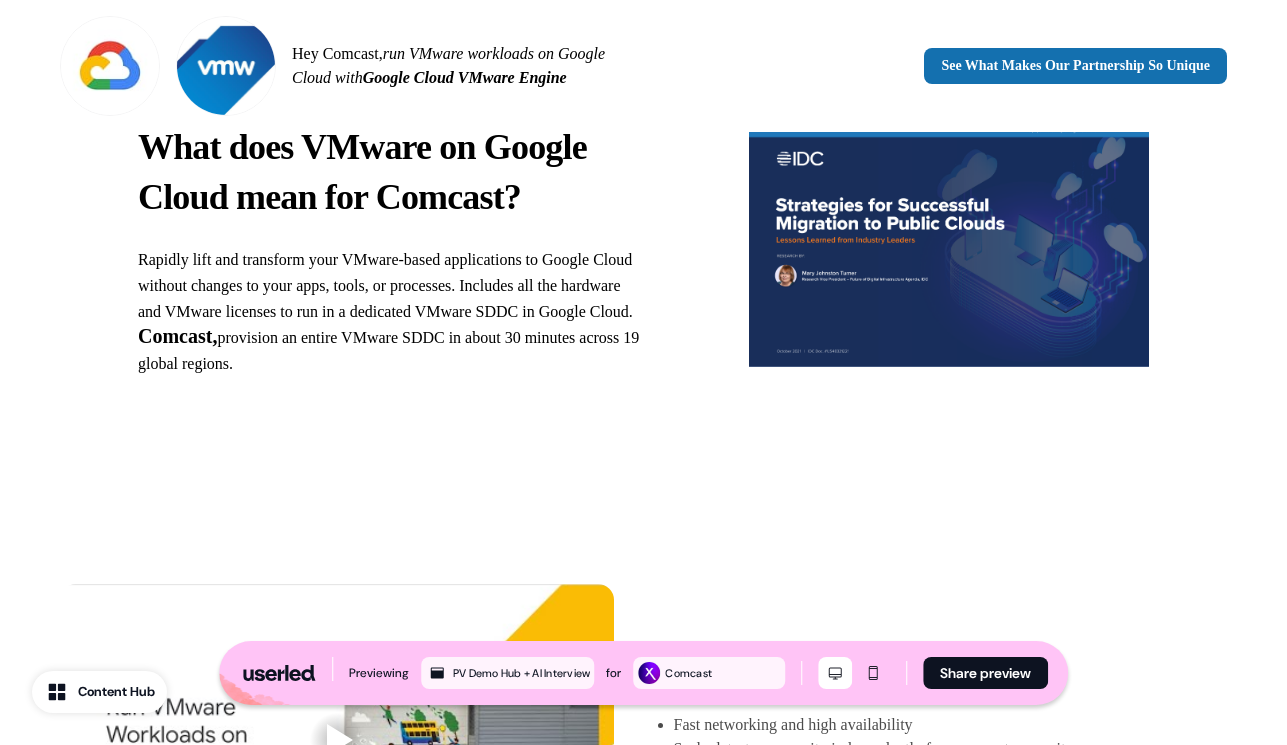 scroll, scrollTop: 0, scrollLeft: 0, axis: both 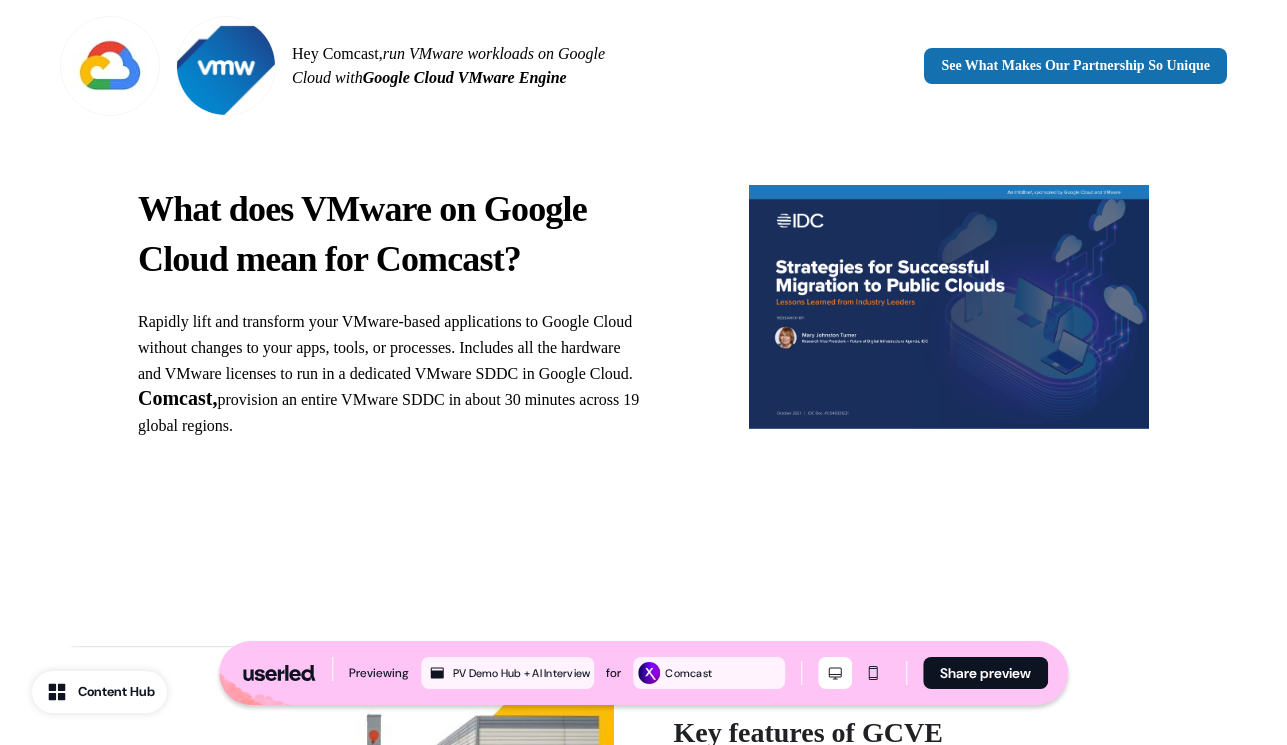 click at bounding box center (949, 307) 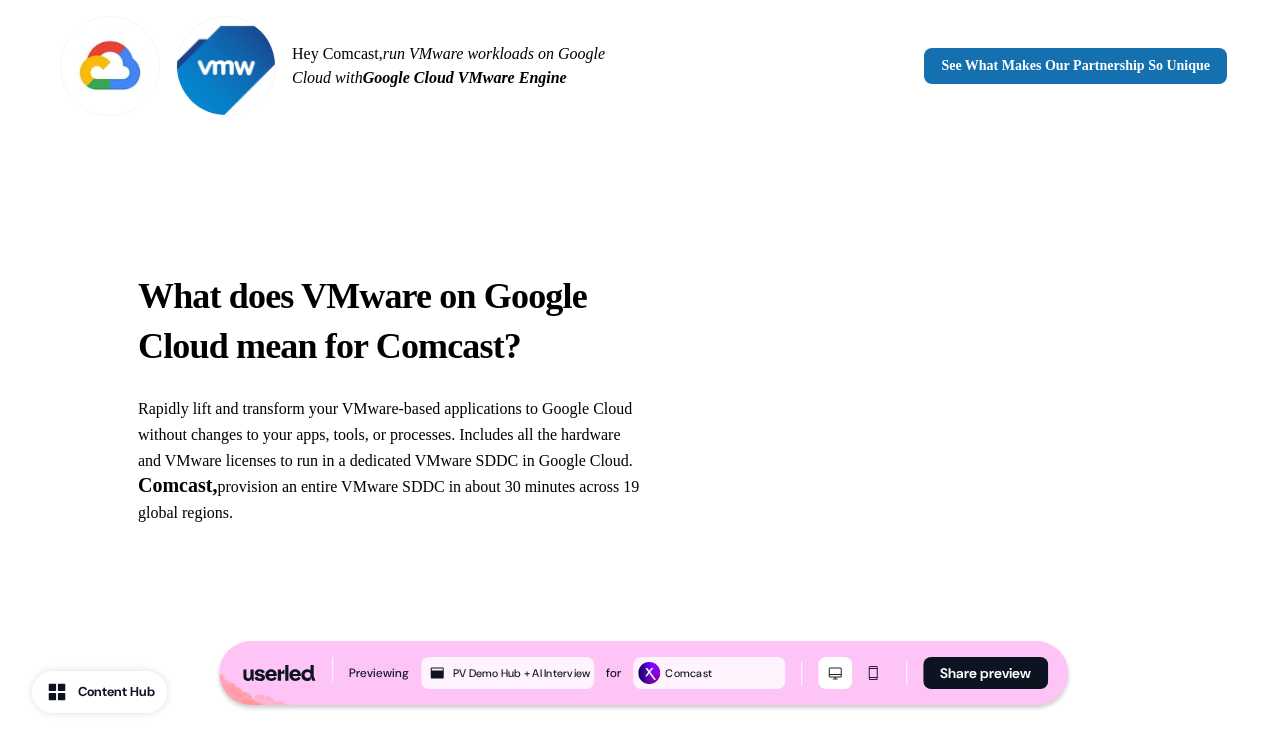 scroll, scrollTop: 0, scrollLeft: 0, axis: both 